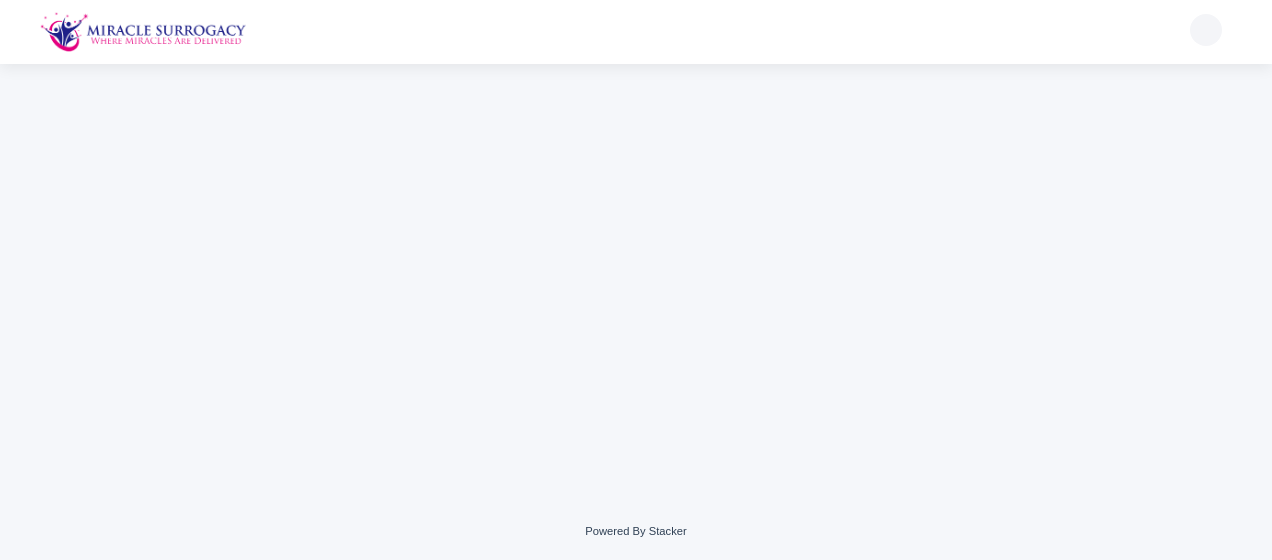 scroll, scrollTop: 0, scrollLeft: 0, axis: both 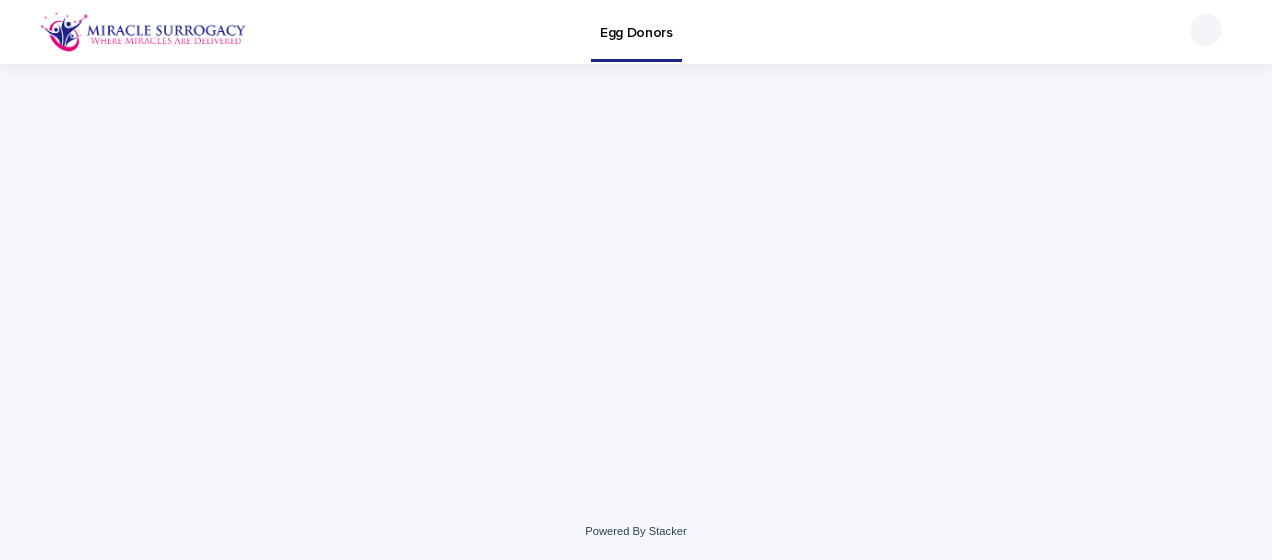 click on "Egg Donors" at bounding box center [636, 21] 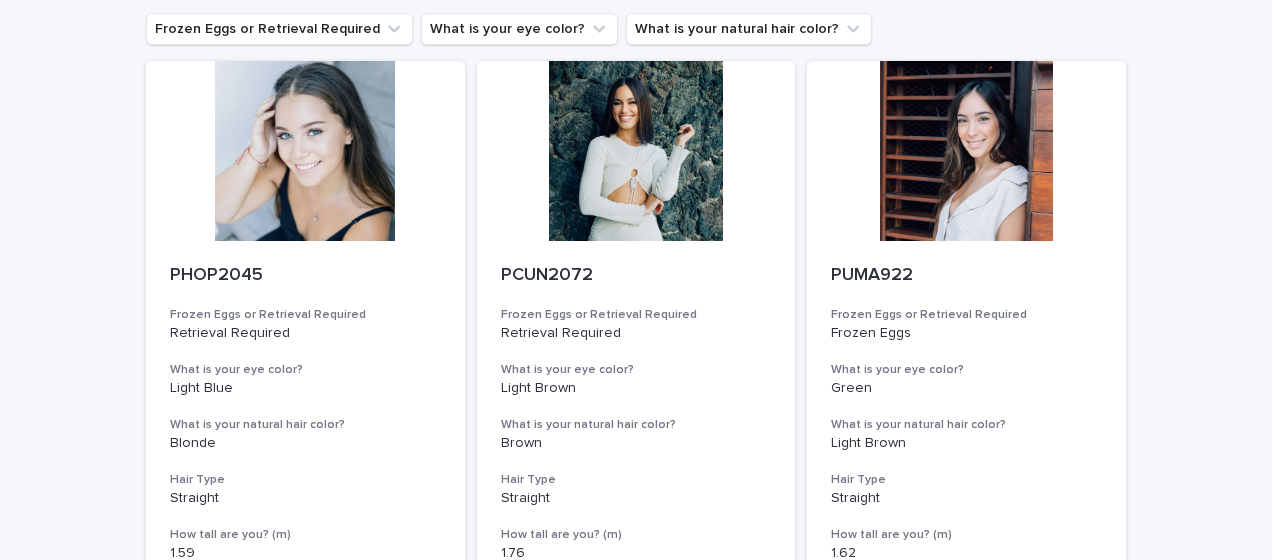 scroll, scrollTop: 143, scrollLeft: 0, axis: vertical 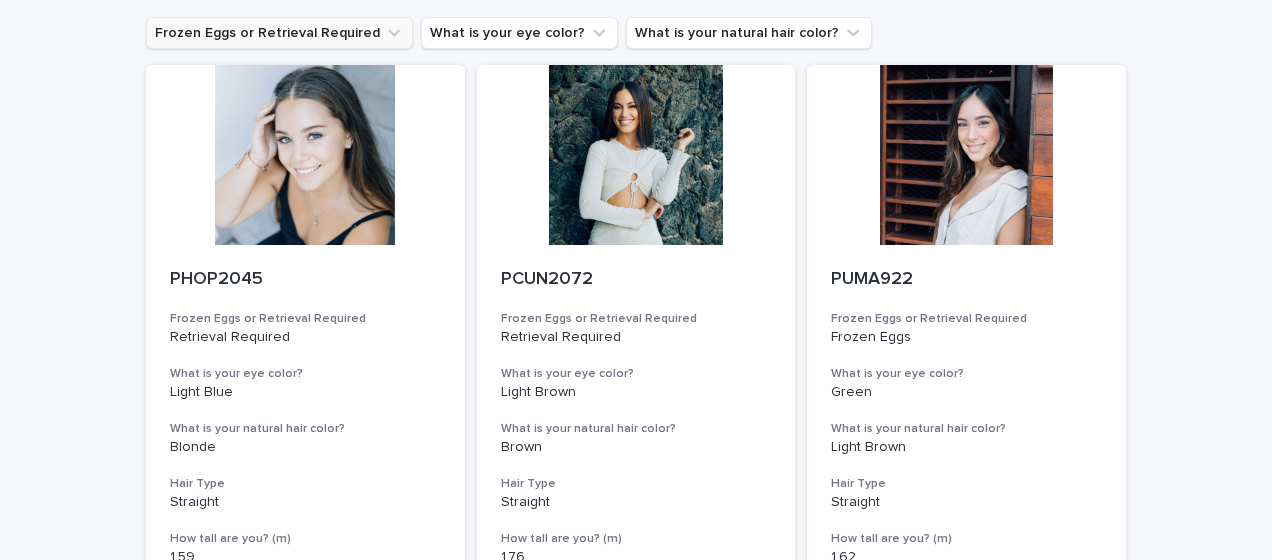 click on "Frozen Eggs or Retrieval Required" at bounding box center [279, 33] 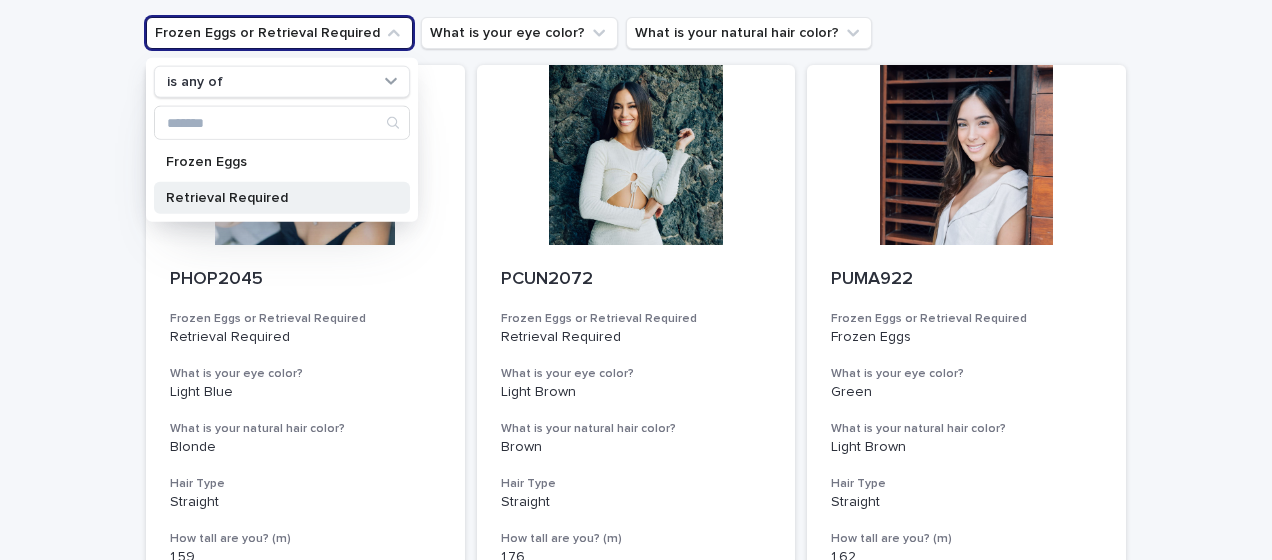 click on "Retrieval Required" at bounding box center [272, 198] 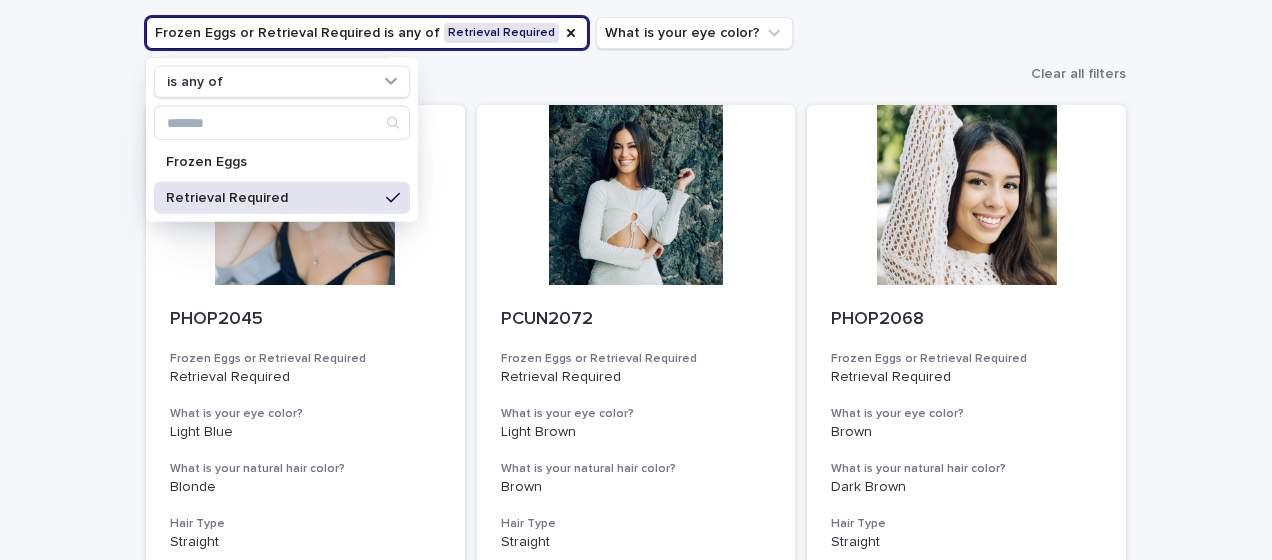 click on "Egg Donors" at bounding box center [636, -31] 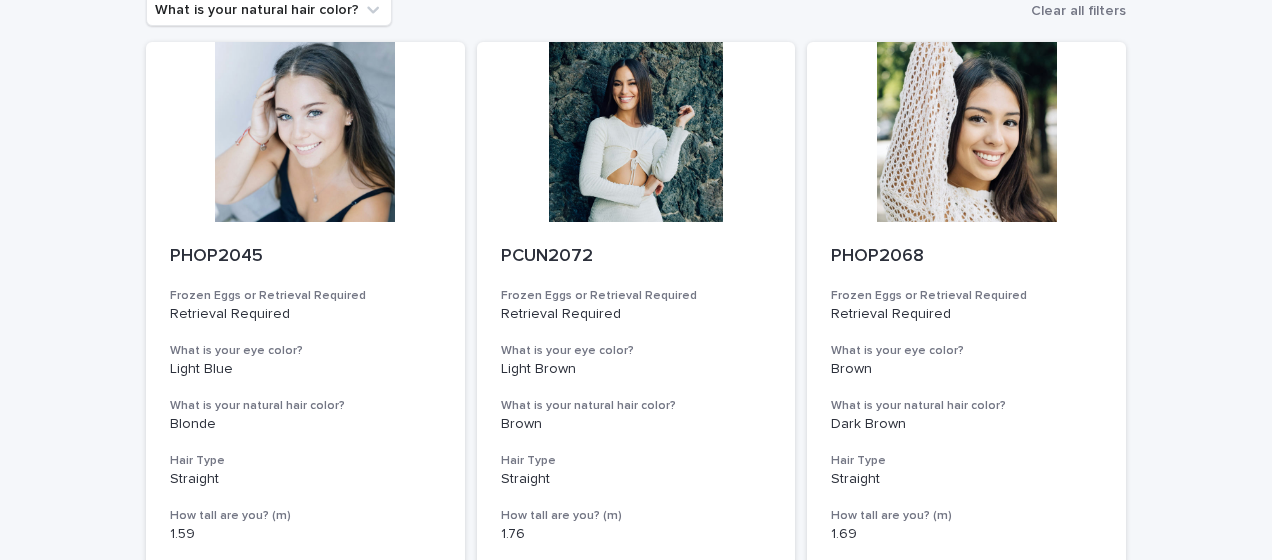 scroll, scrollTop: 213, scrollLeft: 0, axis: vertical 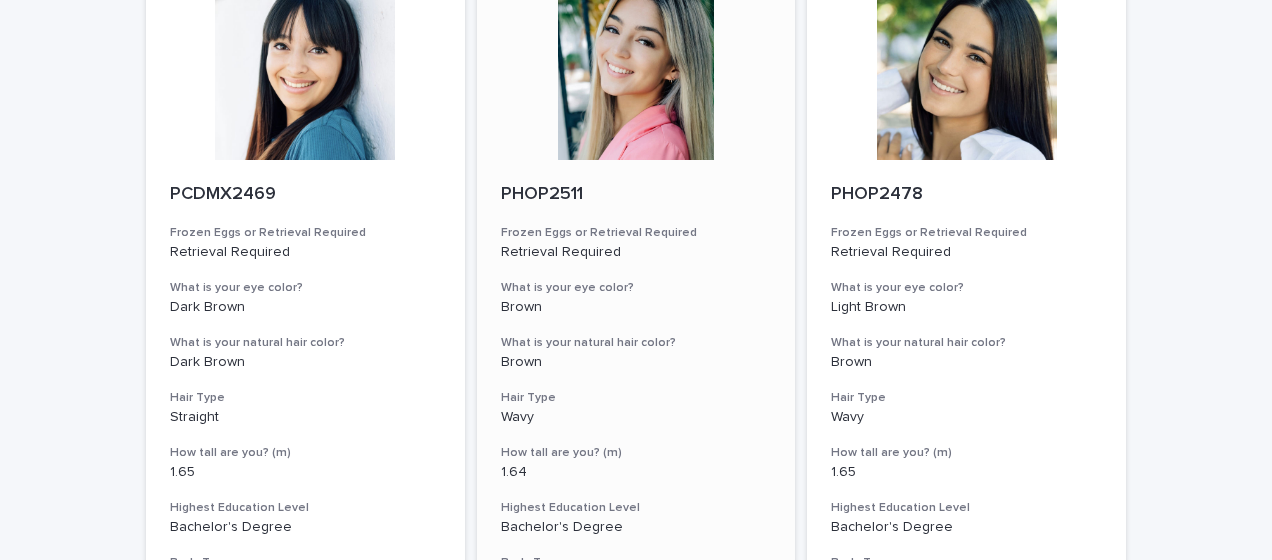 click at bounding box center [636, 70] 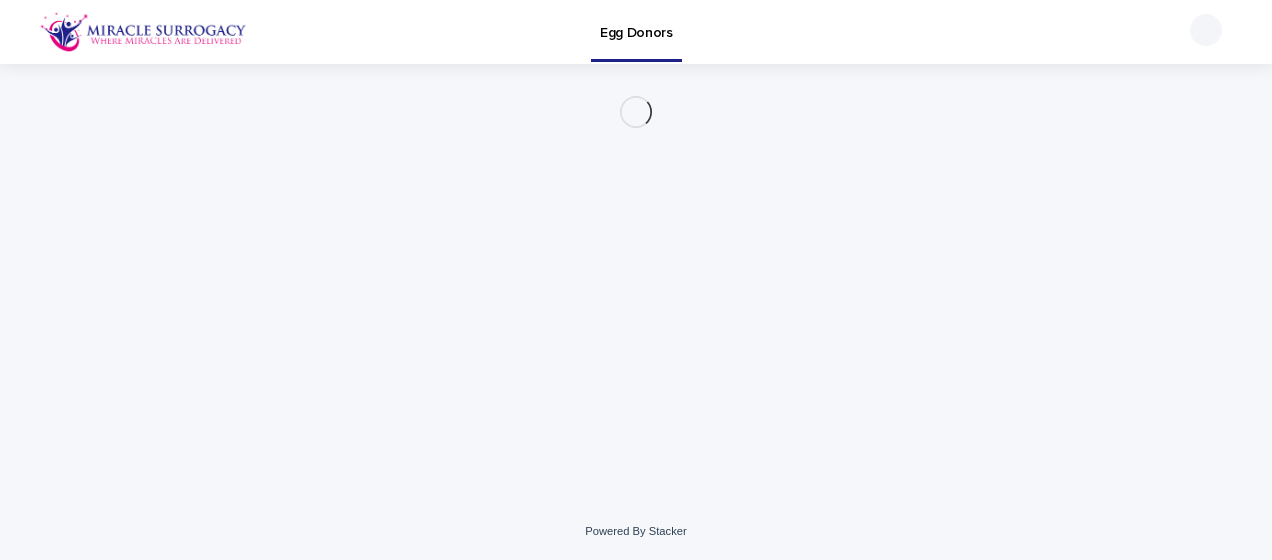 scroll, scrollTop: 0, scrollLeft: 0, axis: both 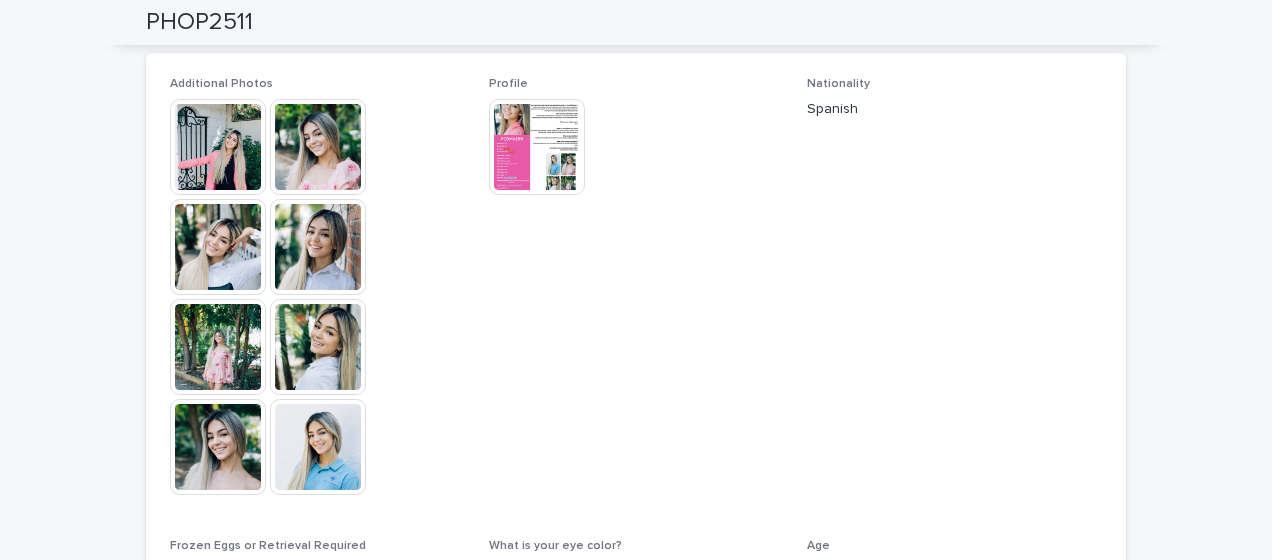 click at bounding box center [318, 147] 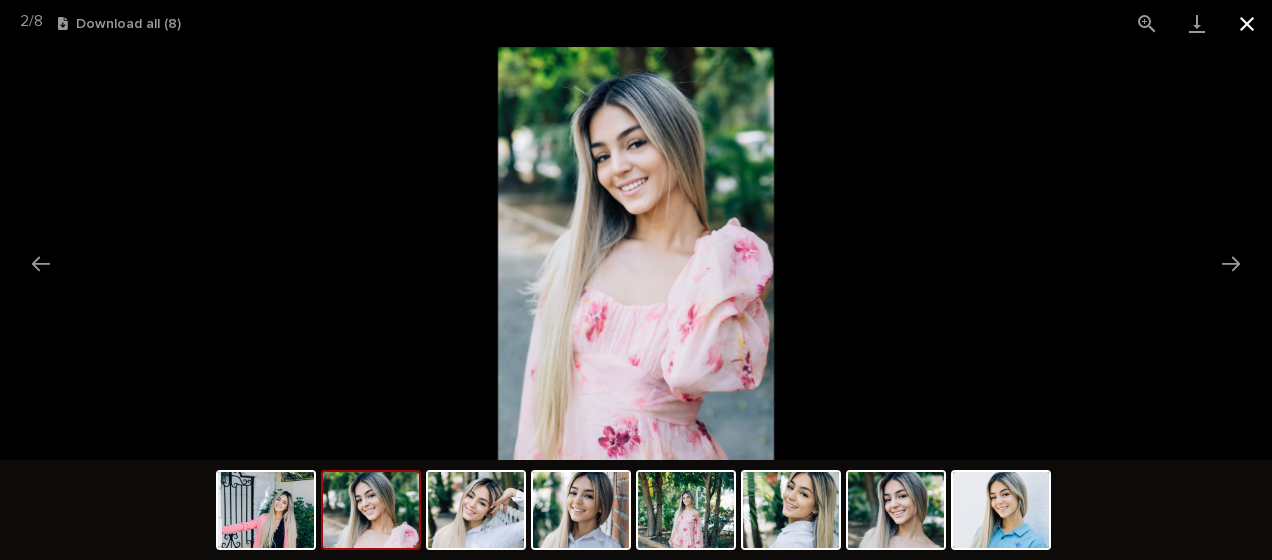 click at bounding box center (1247, 23) 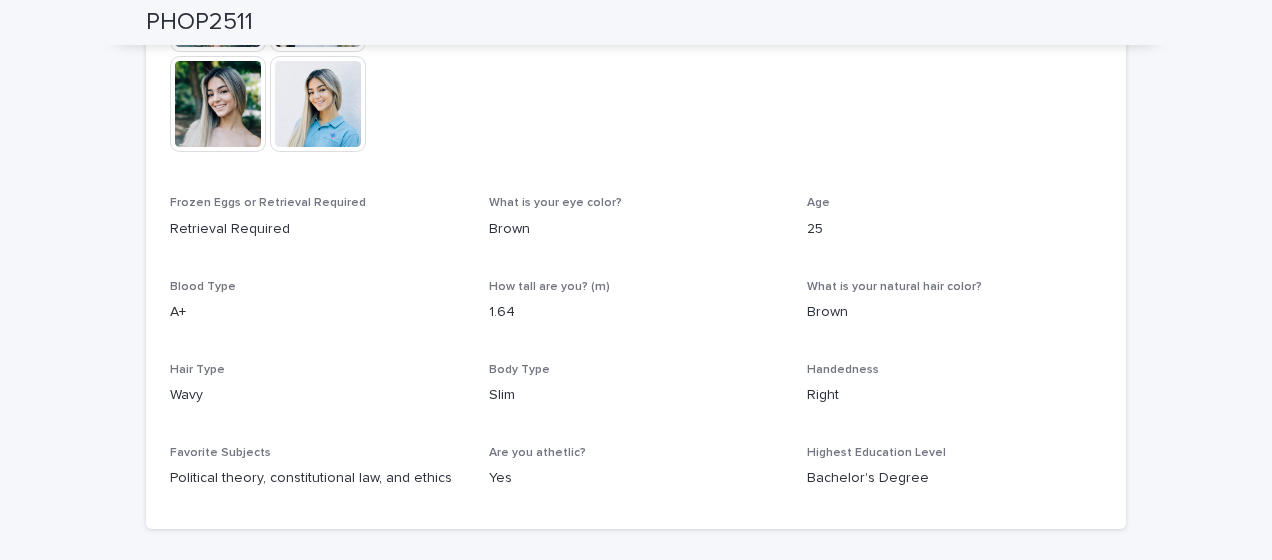 scroll, scrollTop: 894, scrollLeft: 0, axis: vertical 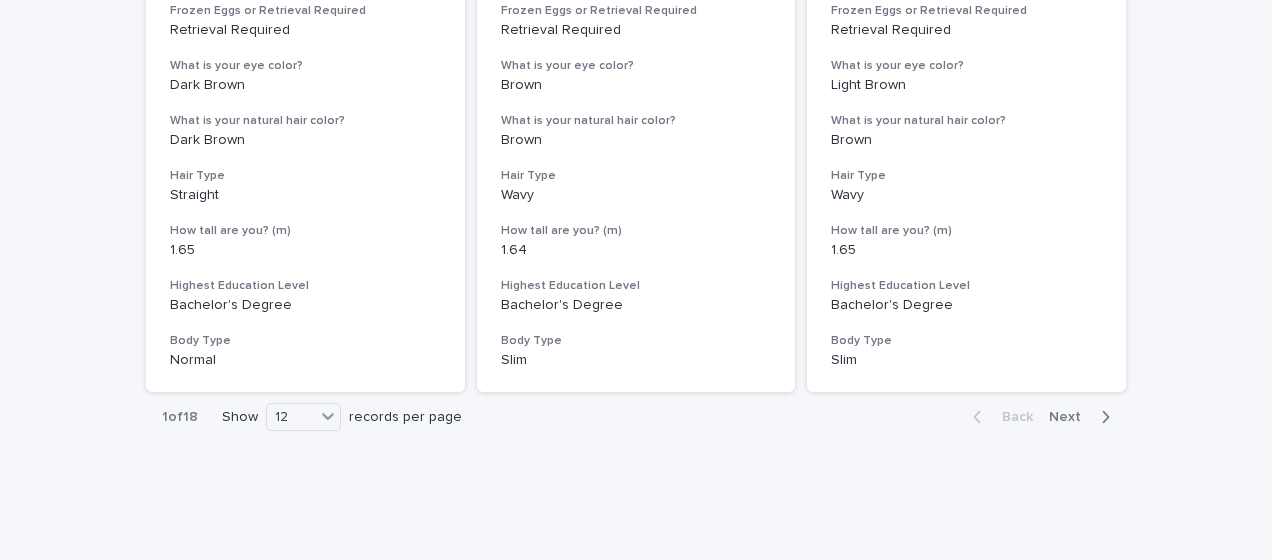 click on "Next" at bounding box center [1083, 417] 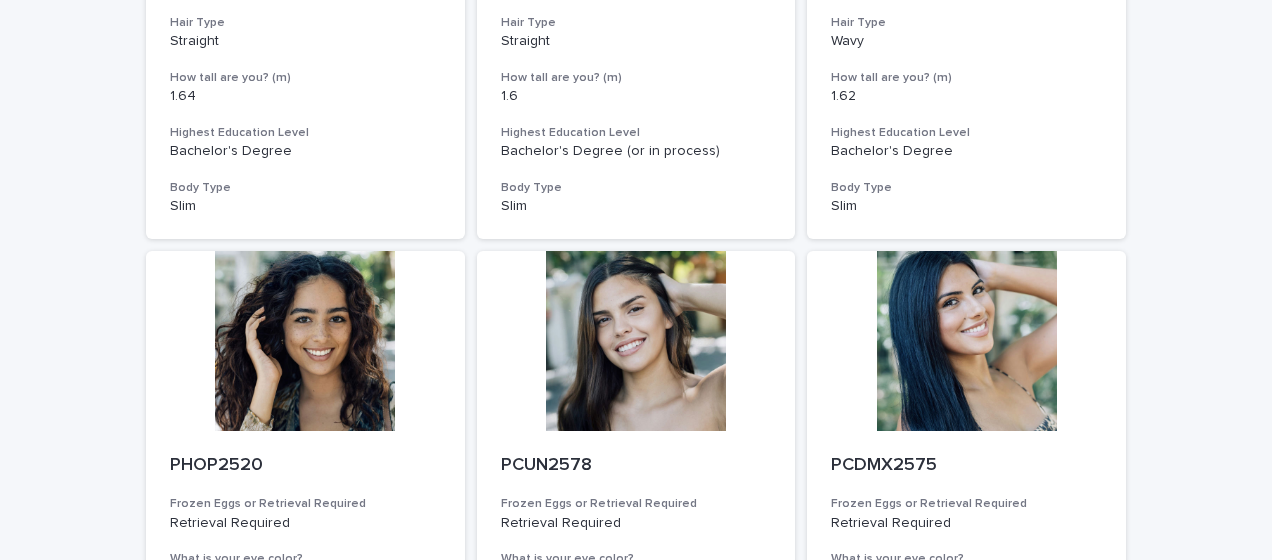 scroll, scrollTop: 1940, scrollLeft: 0, axis: vertical 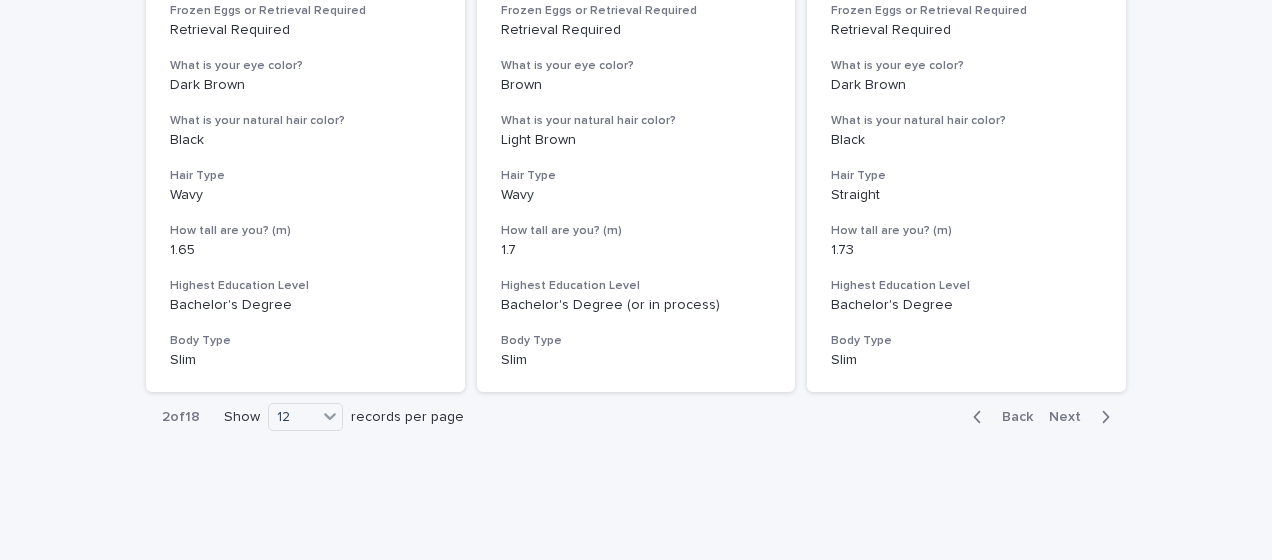 click on "Next" at bounding box center [1083, 417] 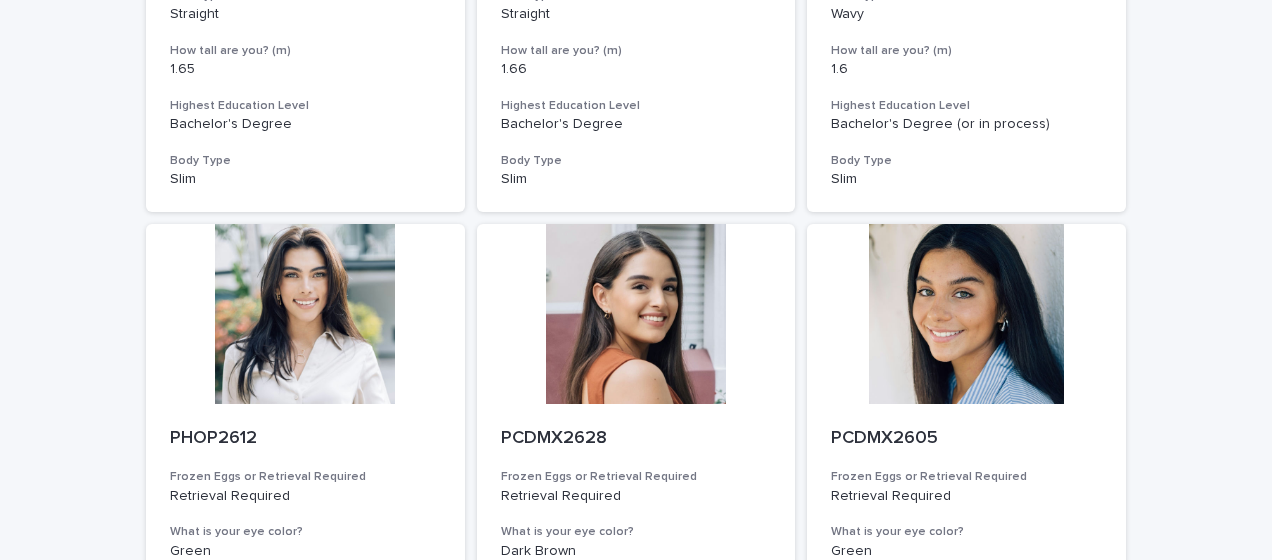 scroll, scrollTop: 1929, scrollLeft: 0, axis: vertical 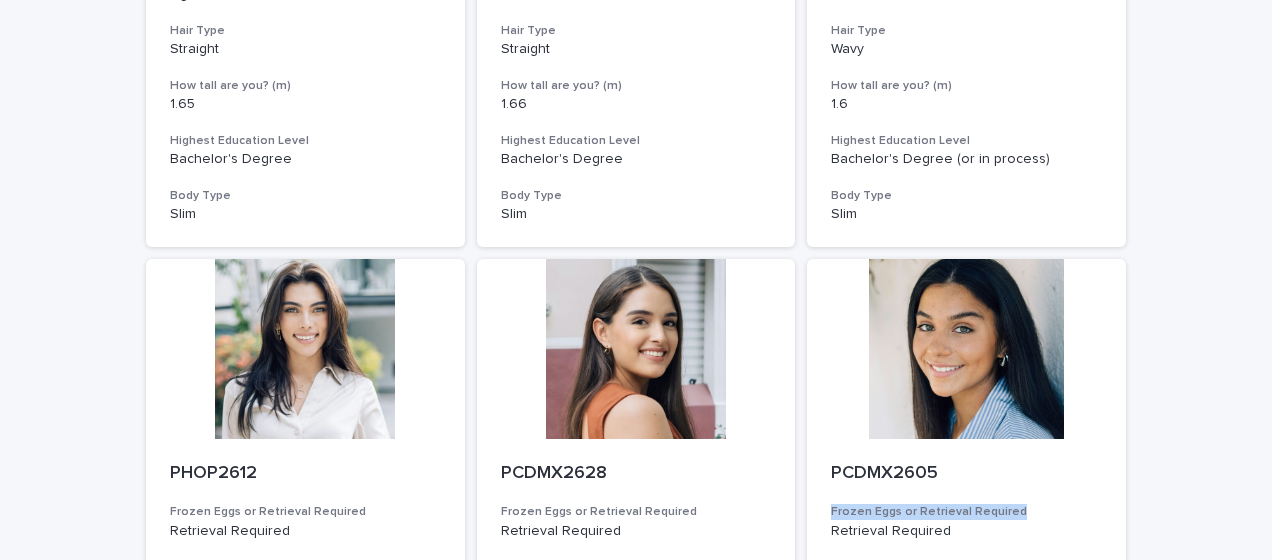 drag, startPoint x: 1254, startPoint y: 403, endPoint x: 1271, endPoint y: 452, distance: 51.86521 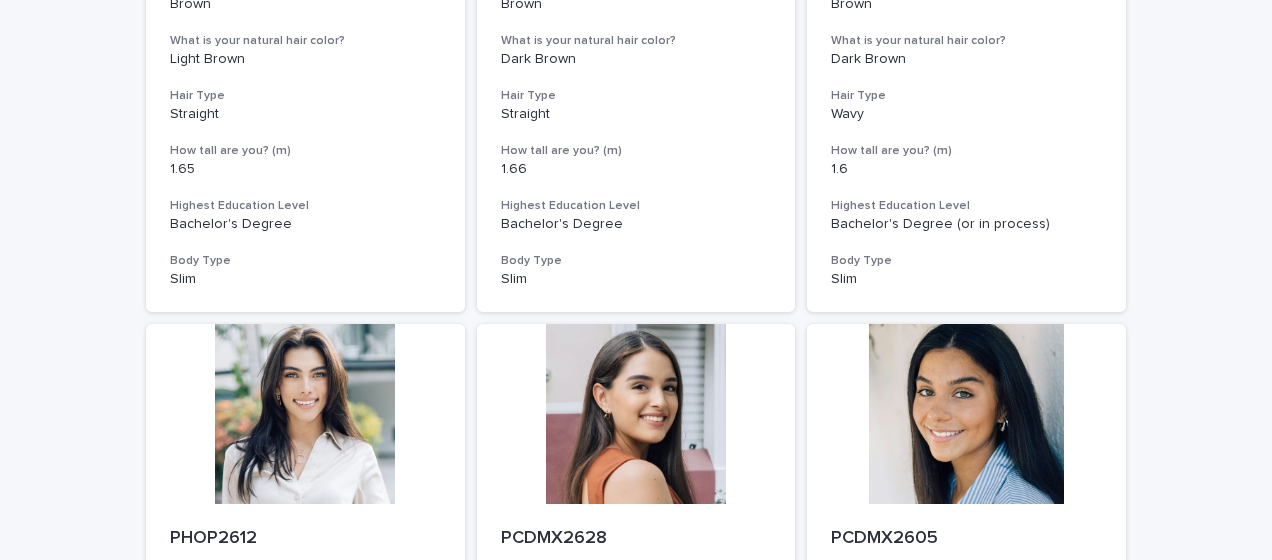 scroll, scrollTop: 1868, scrollLeft: 0, axis: vertical 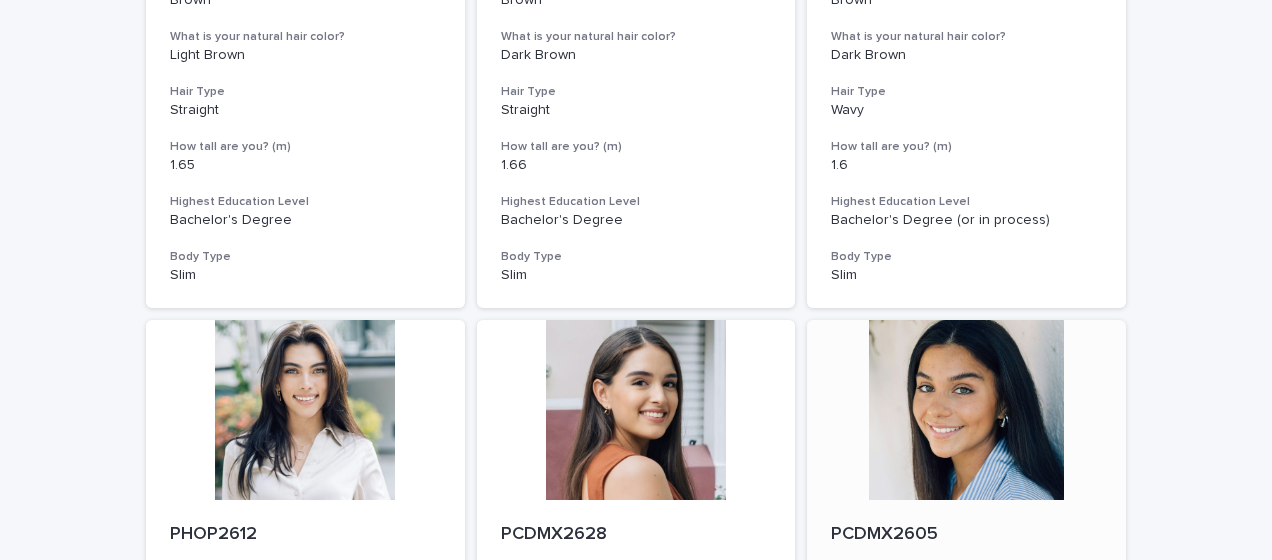 click at bounding box center [966, 410] 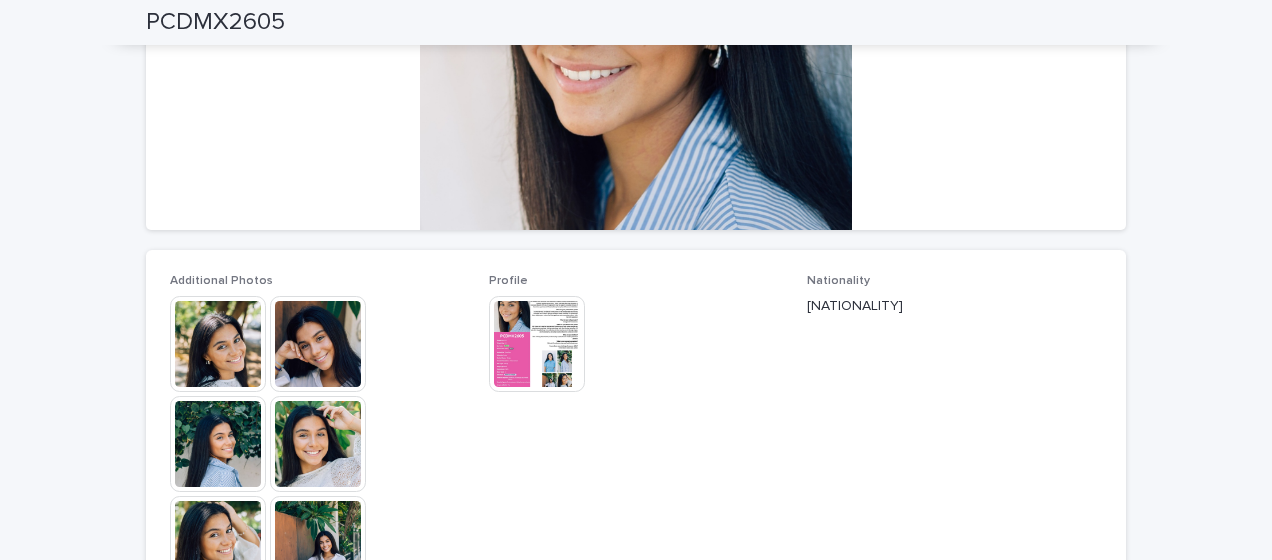 scroll, scrollTop: 356, scrollLeft: 0, axis: vertical 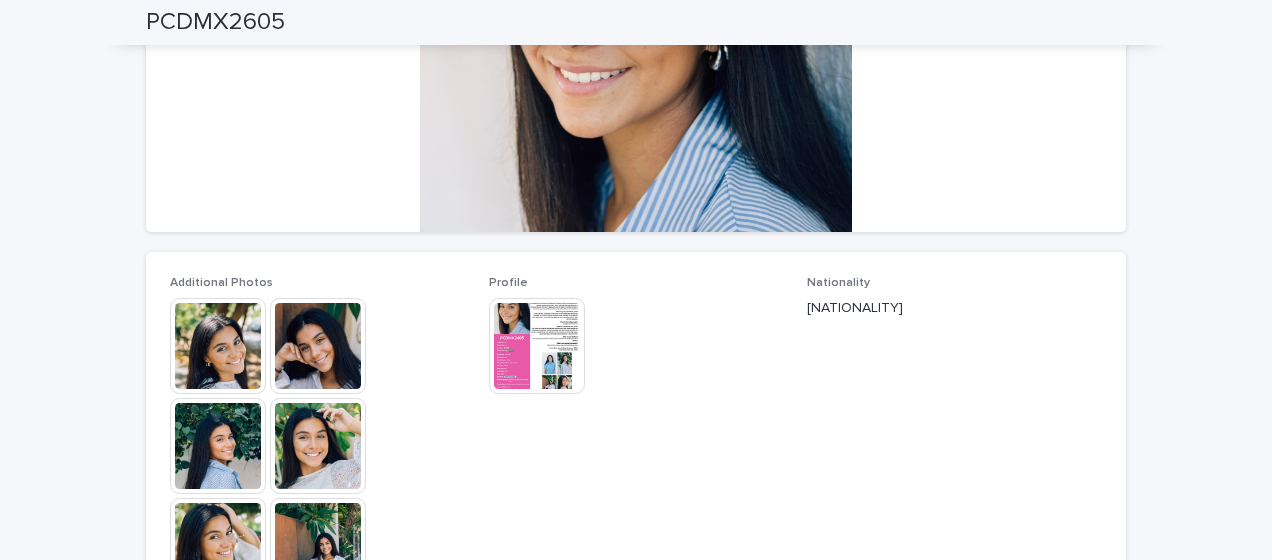 click at bounding box center [218, 346] 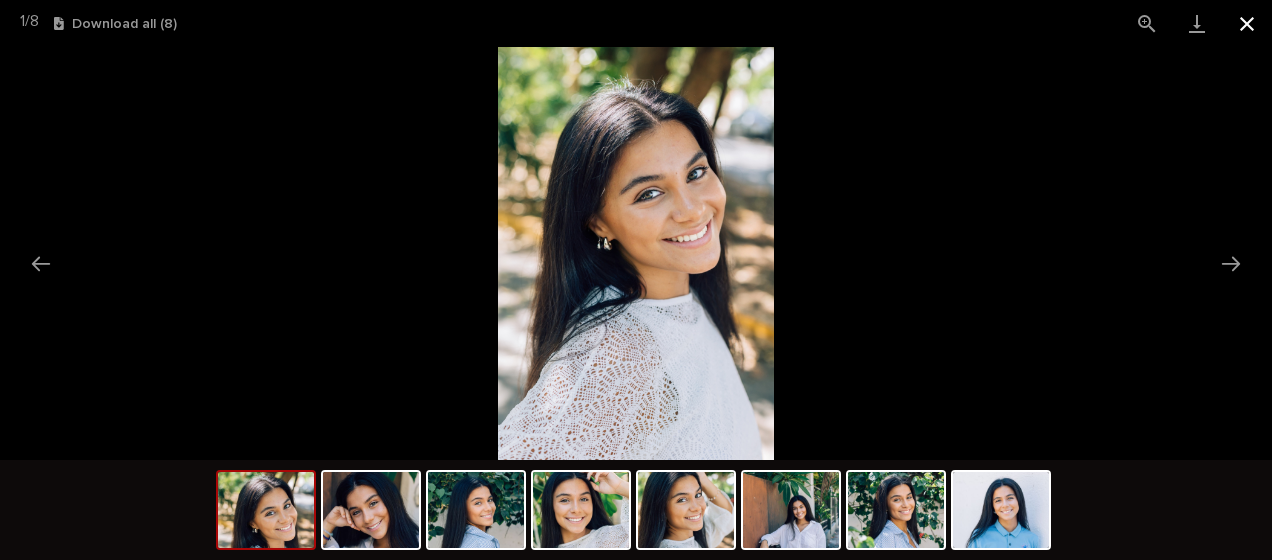 click at bounding box center (1247, 23) 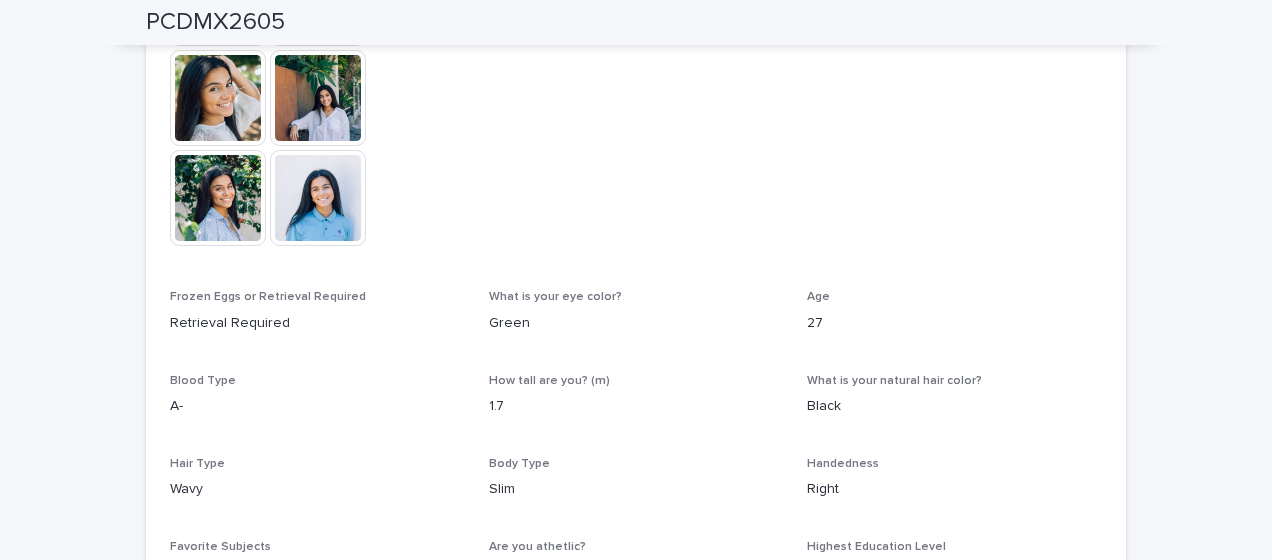 scroll, scrollTop: 1040, scrollLeft: 0, axis: vertical 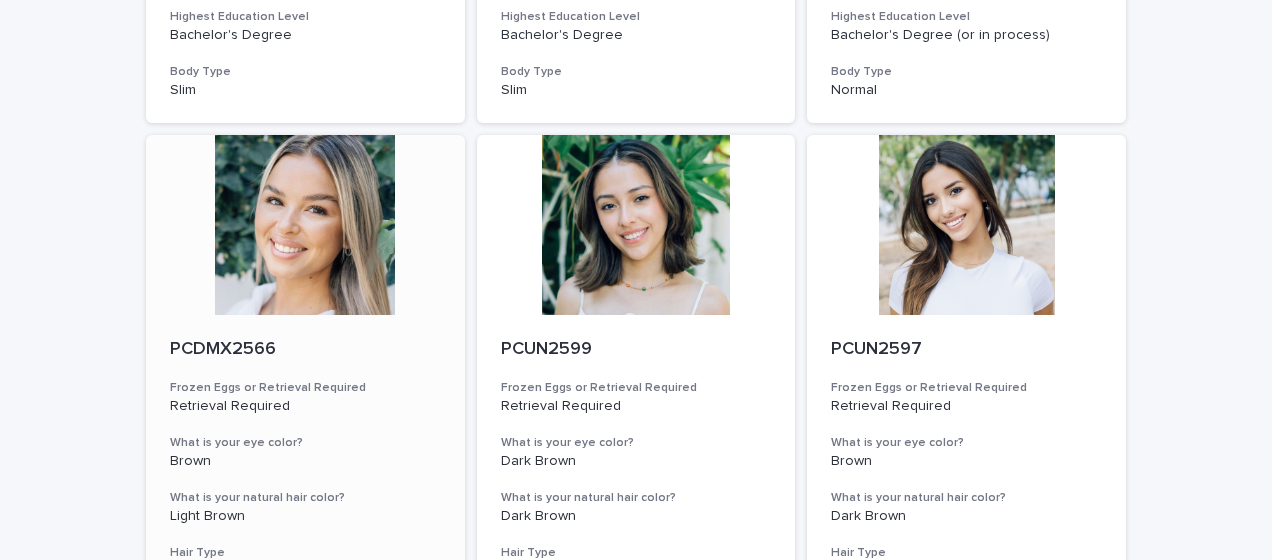 click at bounding box center (305, 225) 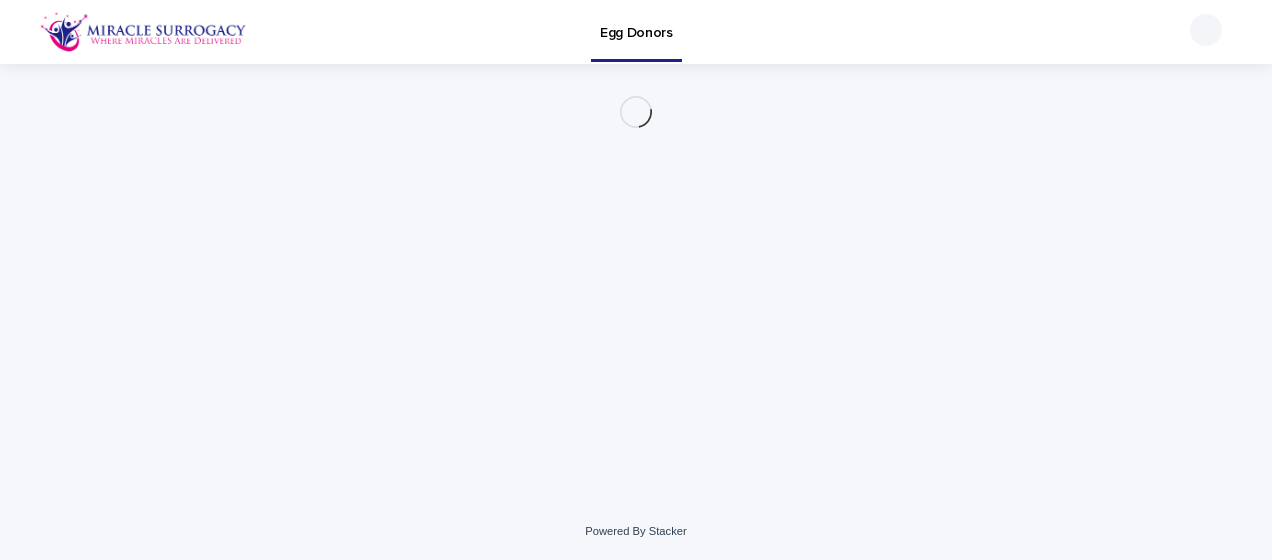 scroll, scrollTop: 0, scrollLeft: 0, axis: both 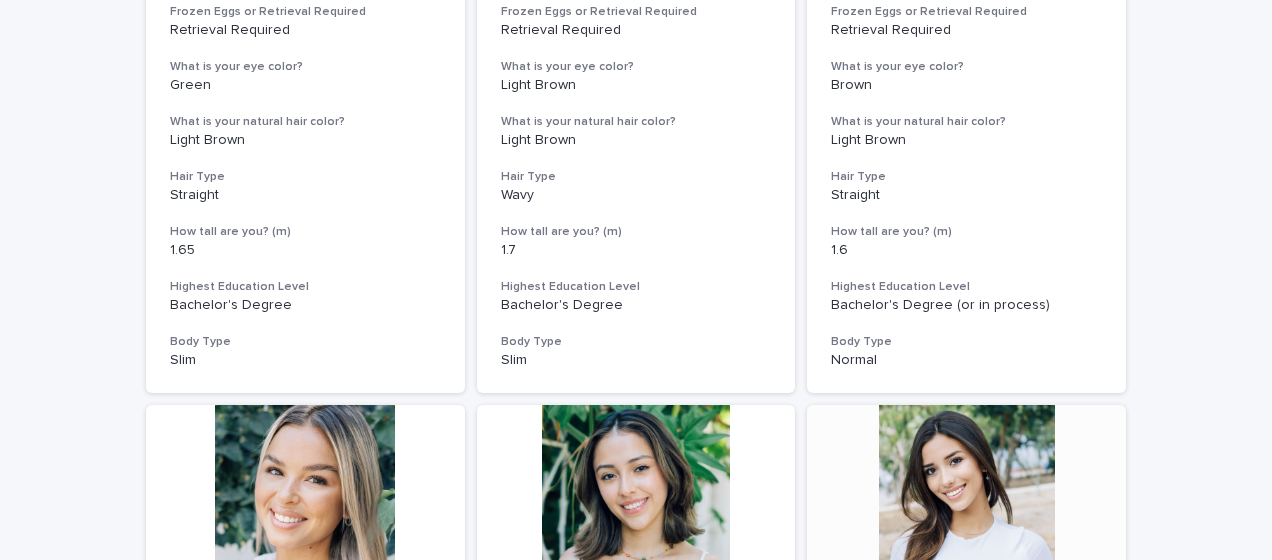 click at bounding box center (966, 495) 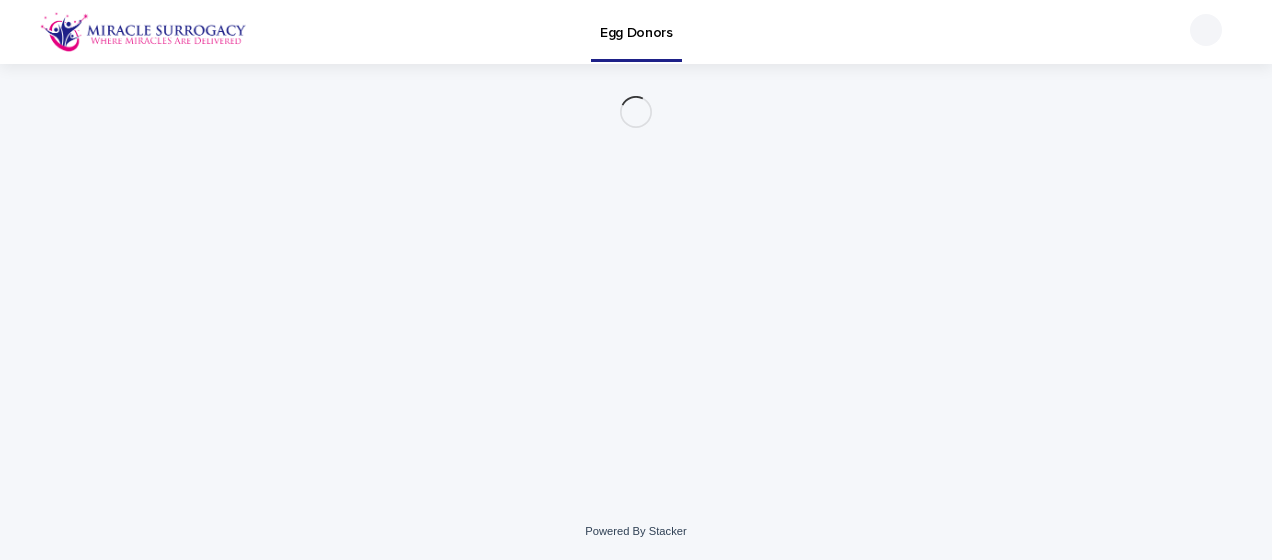 scroll, scrollTop: 0, scrollLeft: 0, axis: both 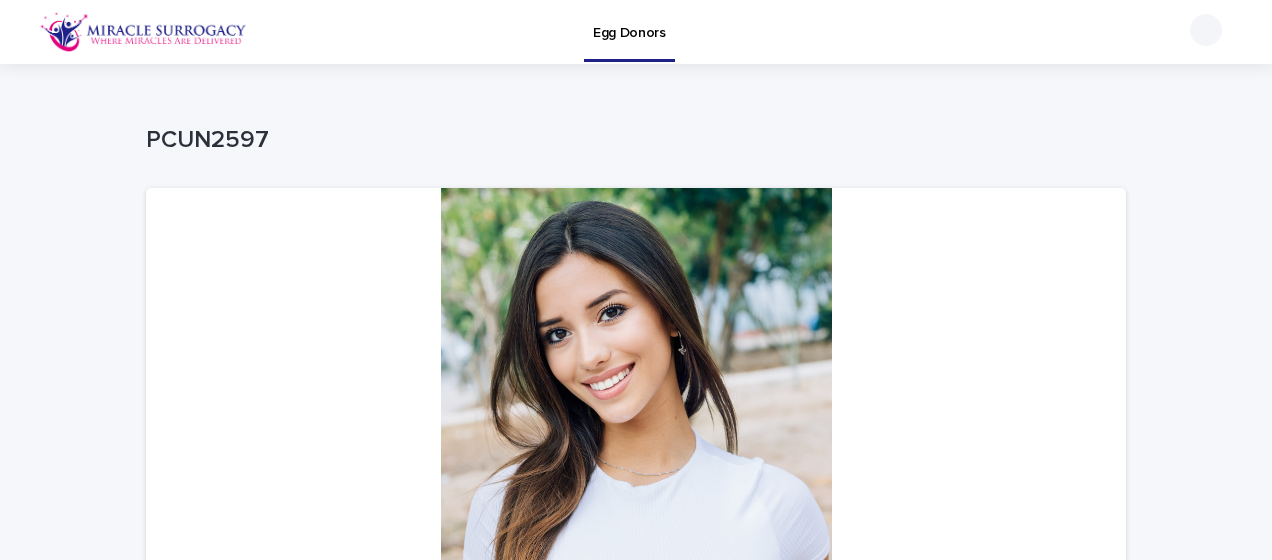 click on "Loading... Saving… Loading... Saving… PCUN2597 PCUN2597 Sorry, there was an error saving your record. Please try again. Please fill out the required fields below. Loading... Saving… Loading... Saving… Loading... Saving… Additional Photos This file cannot be opened Download File Profile This file cannot be opened Download File Nationality [NATIONALITY] Frozen Eggs or Retrieval Required Retrieval Required What is your eye color? Brown Age [AGE] Blood Type [BLOOD_TYPE] How tall are you? (m) 1.7 What is your natural hair color? Dark Brown Hair Type Wavy Body Type Slim Handedness Right Favorite Subjects Music theory, acoustics, and digital media Are you athetlic? Yes Highest Education Level Bachelor's Degree (or in process)" at bounding box center [636, 853] 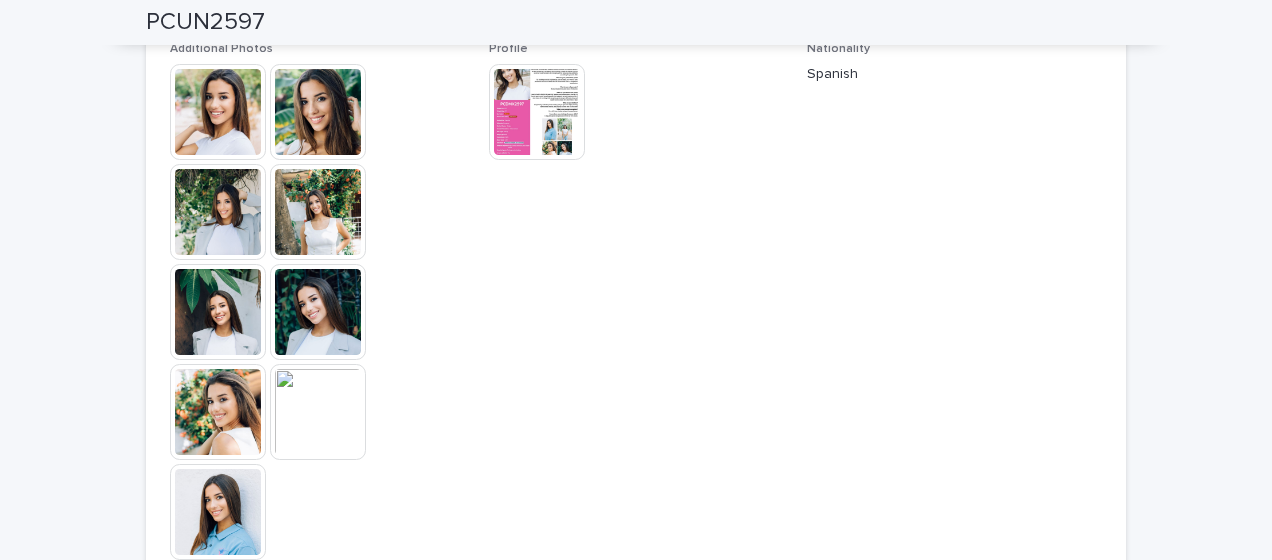 scroll, scrollTop: 588, scrollLeft: 0, axis: vertical 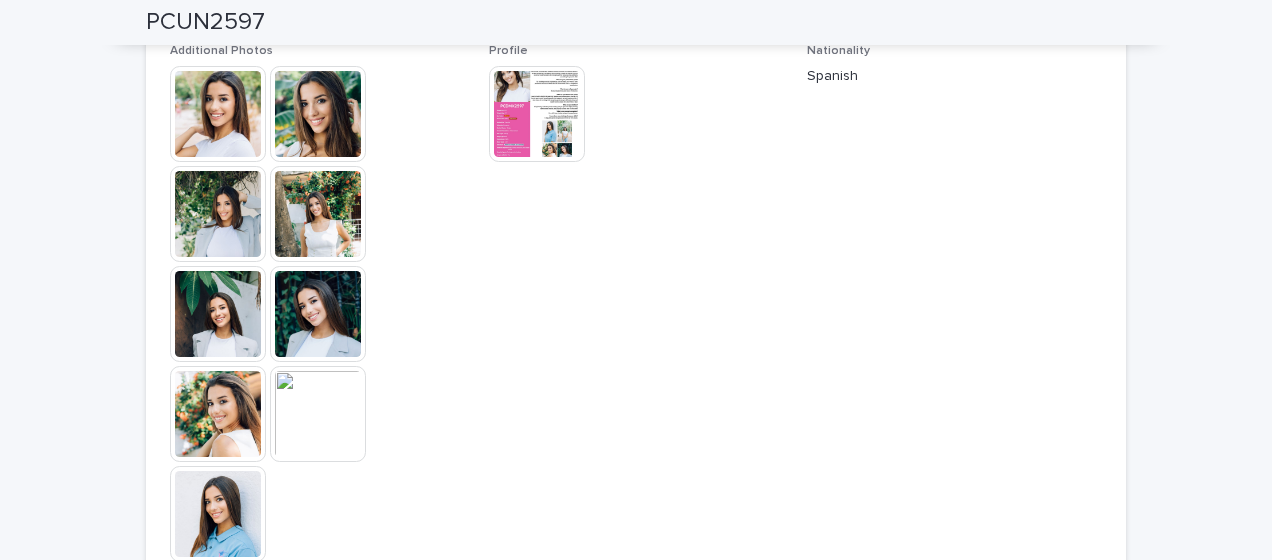 click at bounding box center (218, 114) 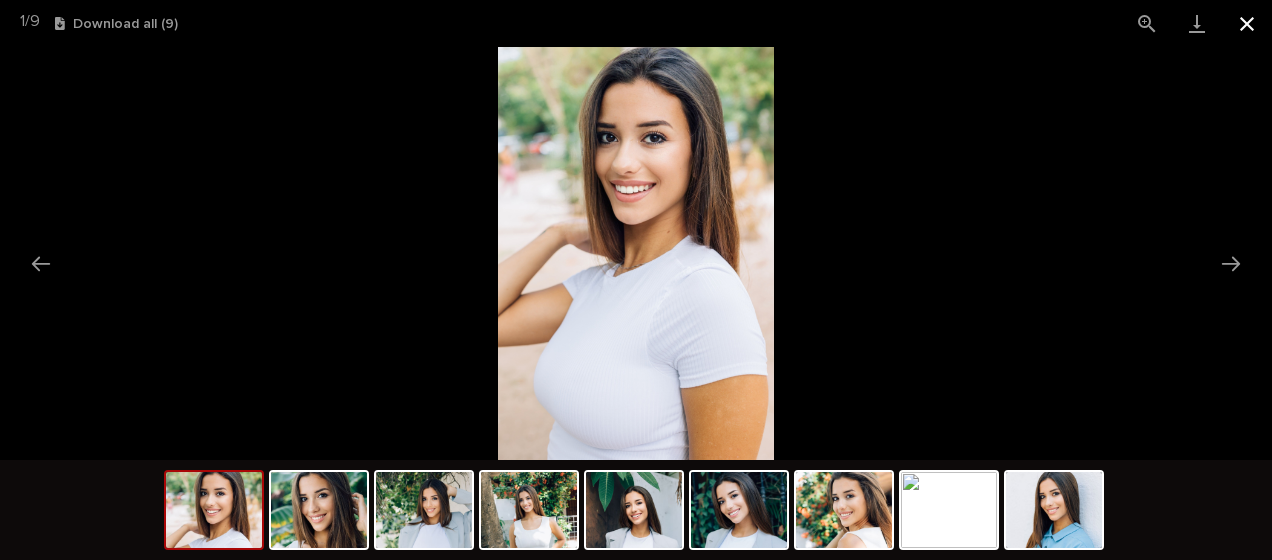 click at bounding box center (1247, 23) 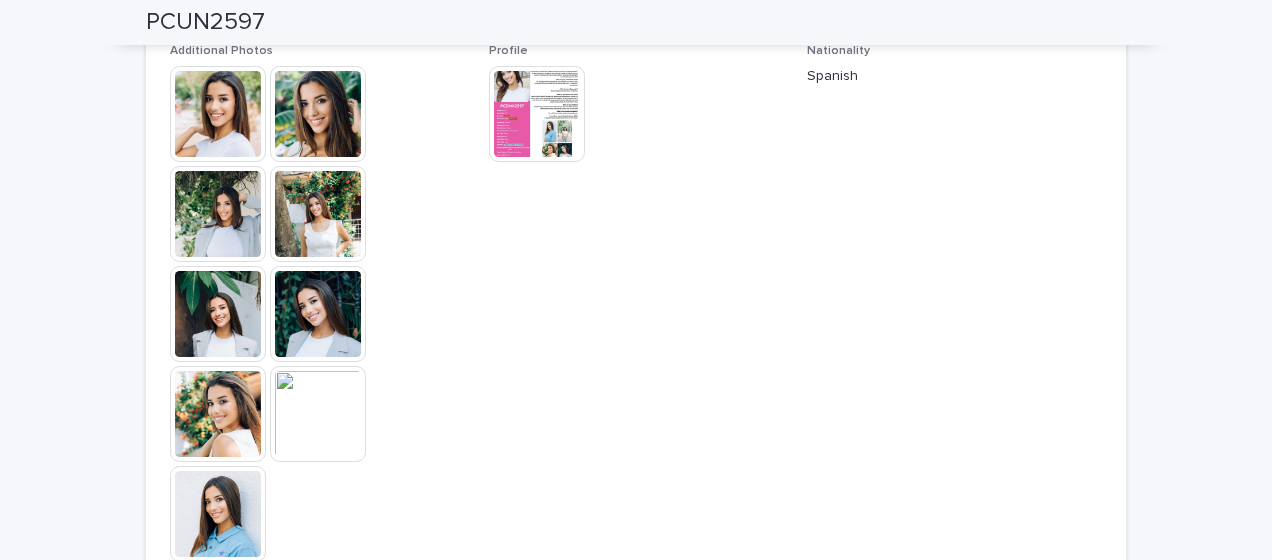 click at bounding box center [537, 114] 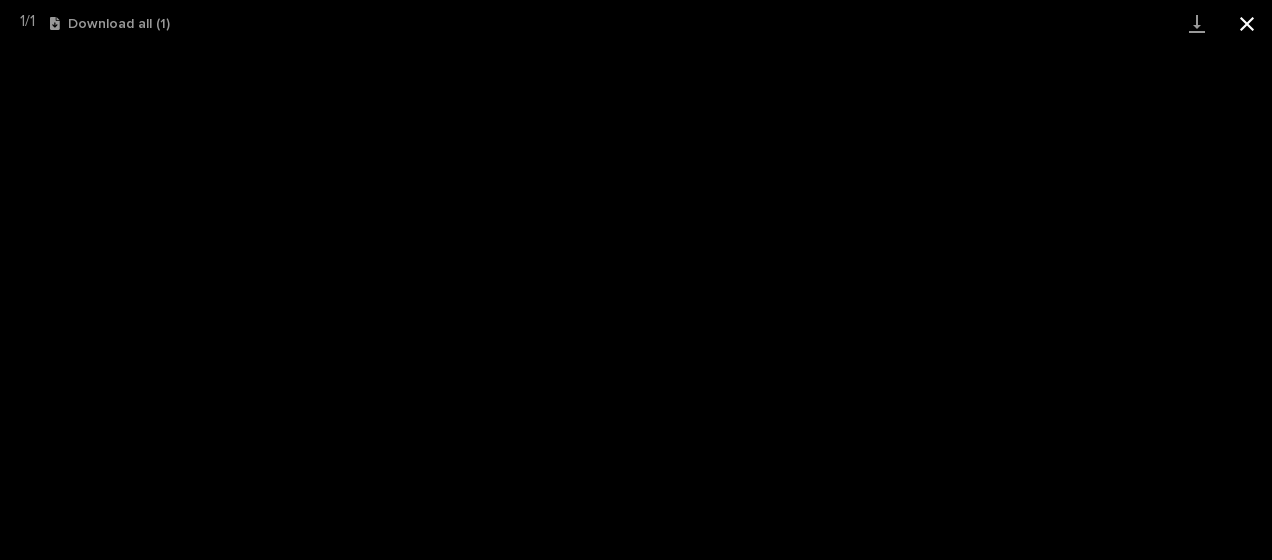 click at bounding box center [1247, 23] 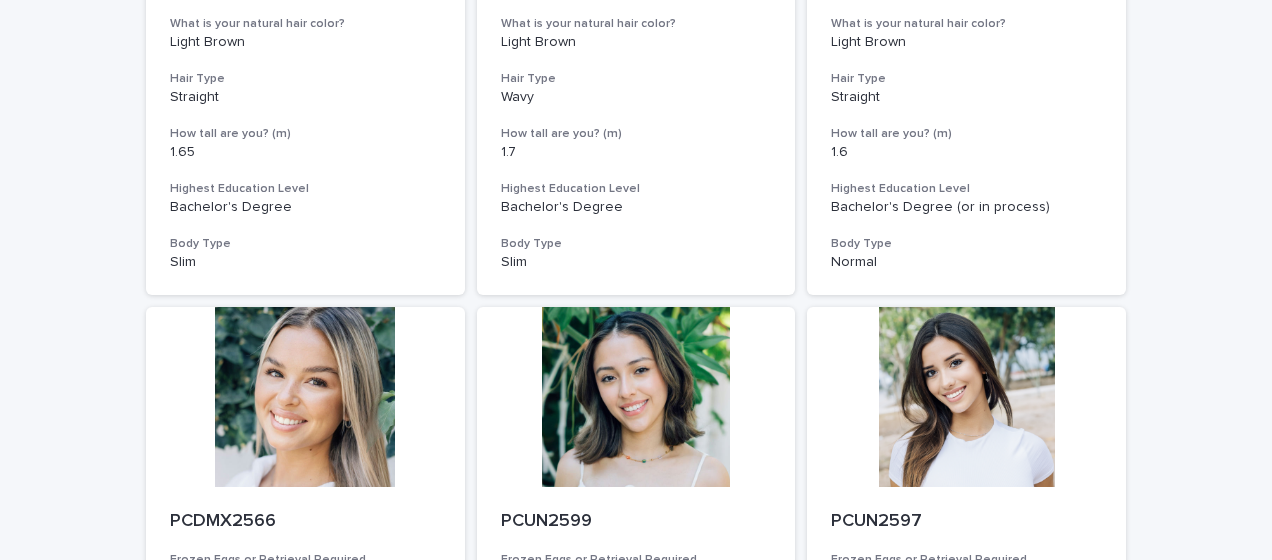 scroll, scrollTop: 0, scrollLeft: 0, axis: both 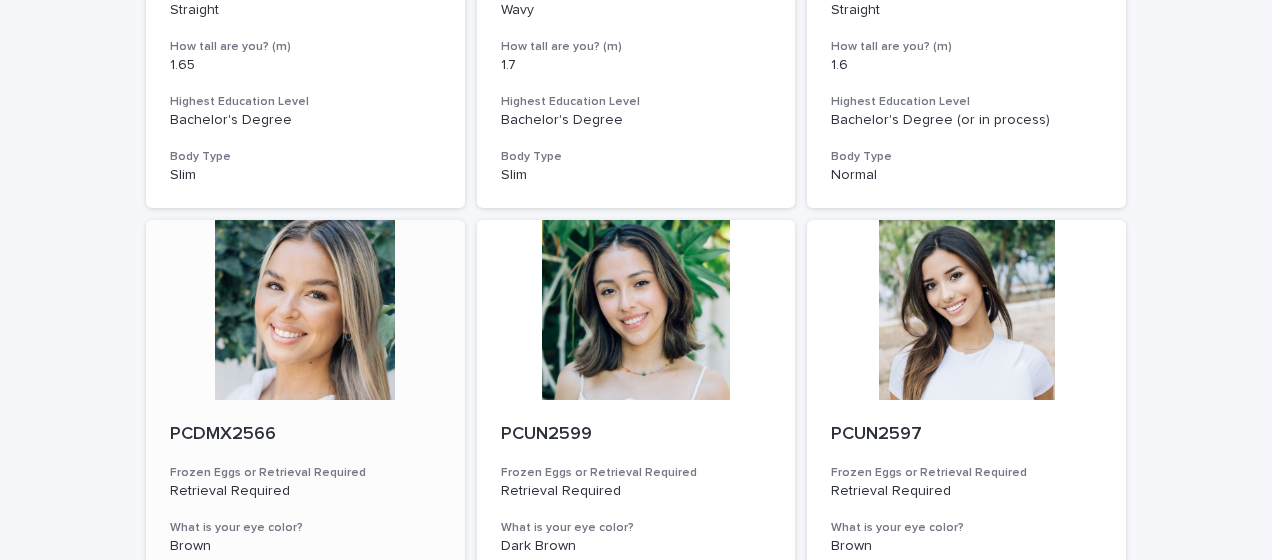 click at bounding box center (305, 310) 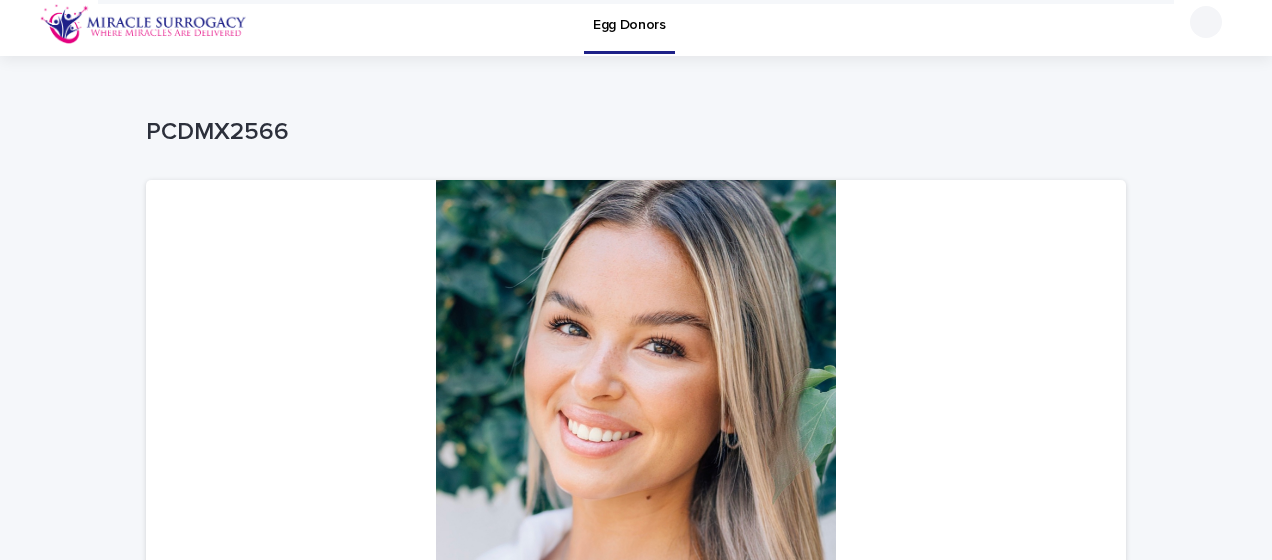 scroll, scrollTop: 0, scrollLeft: 0, axis: both 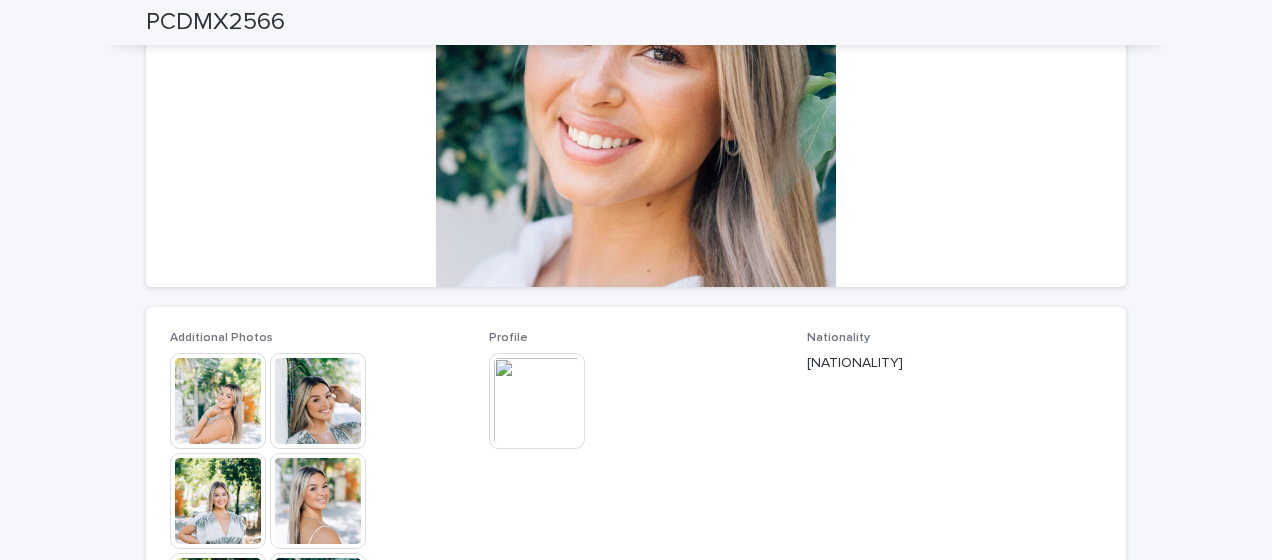 click at bounding box center [218, 401] 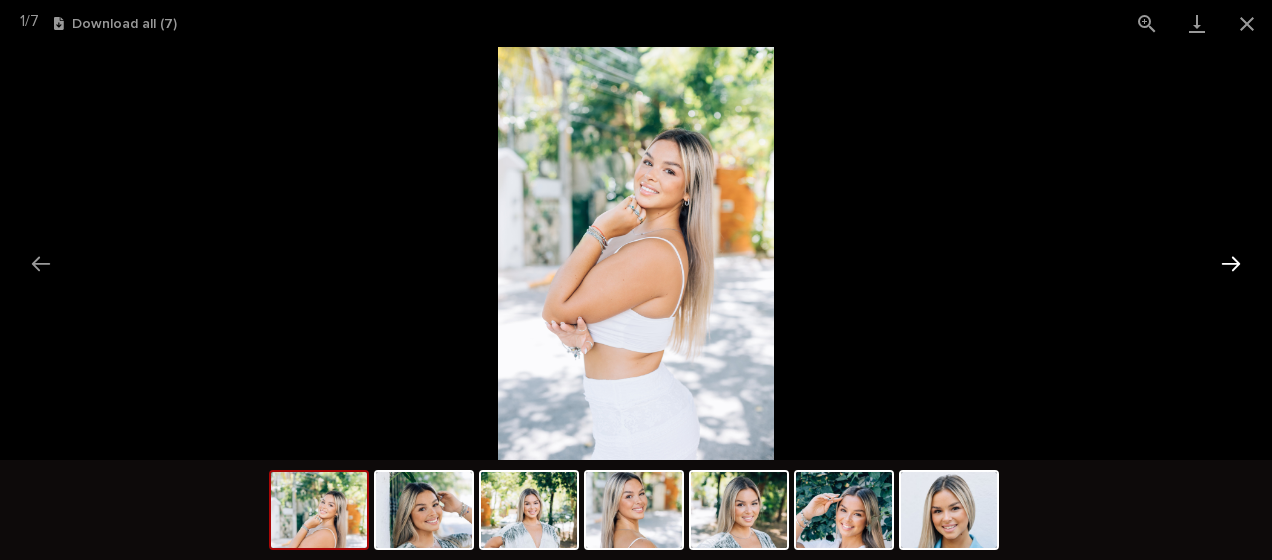 click at bounding box center [1231, 263] 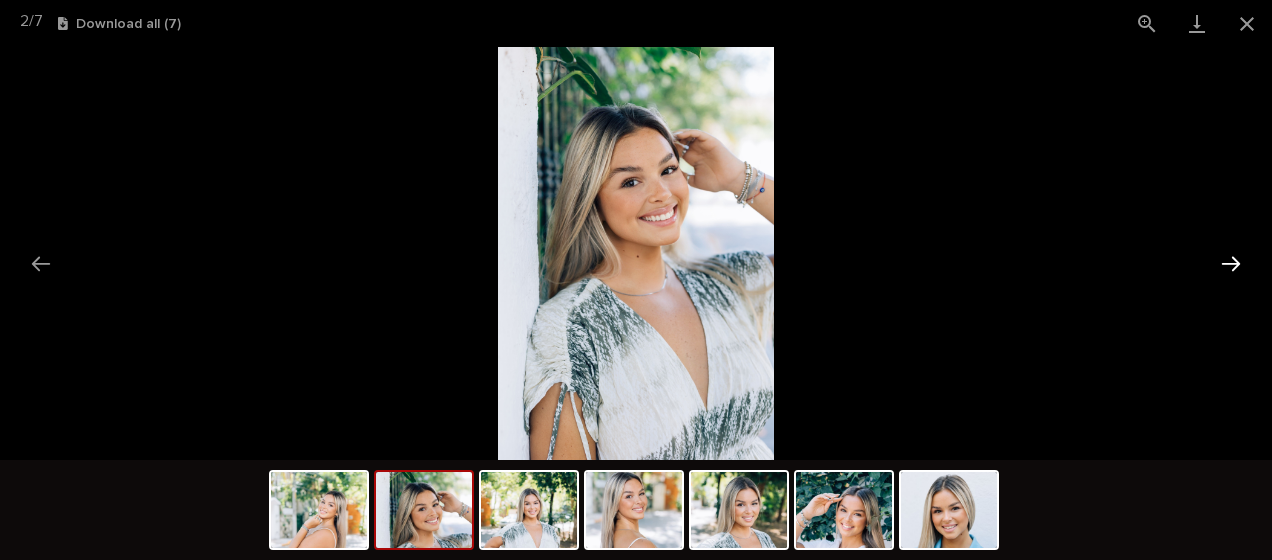 click at bounding box center (1231, 263) 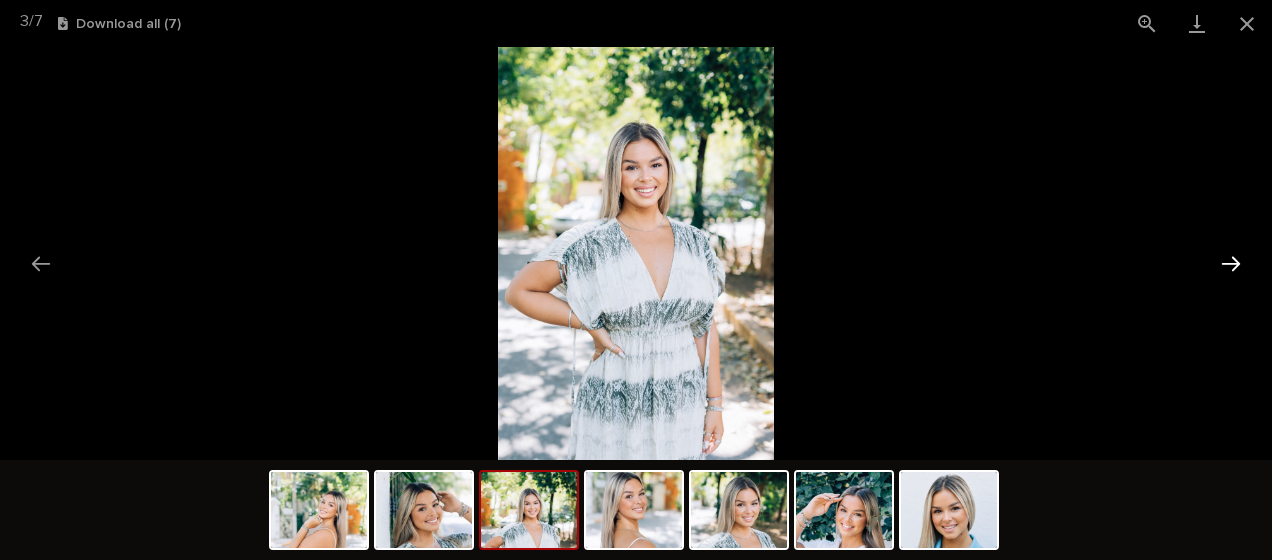 click at bounding box center (1231, 263) 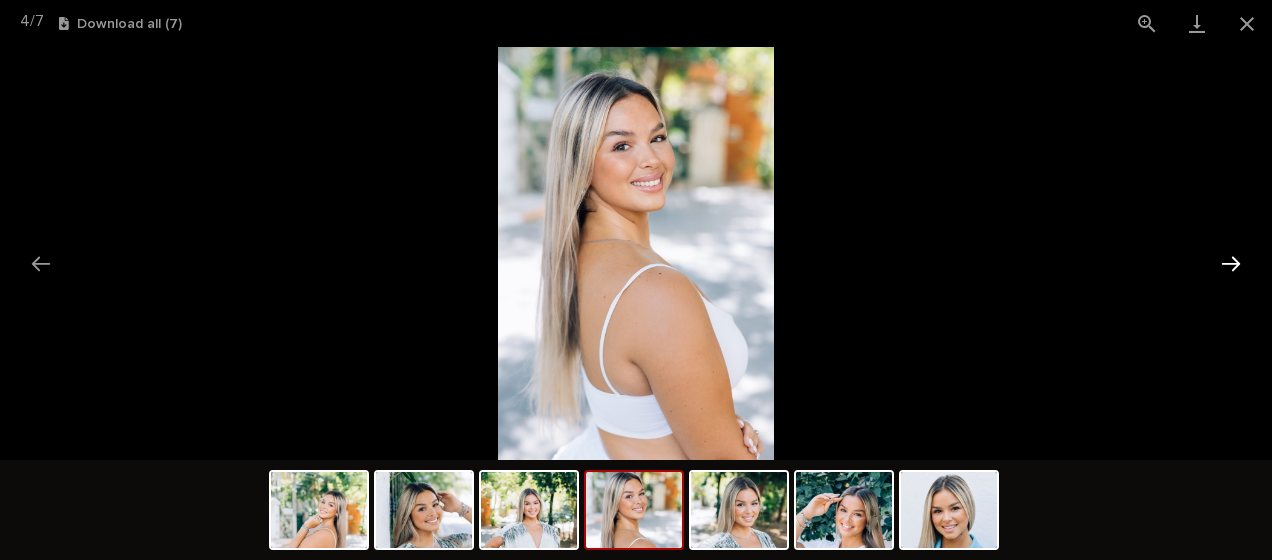 click at bounding box center [1231, 263] 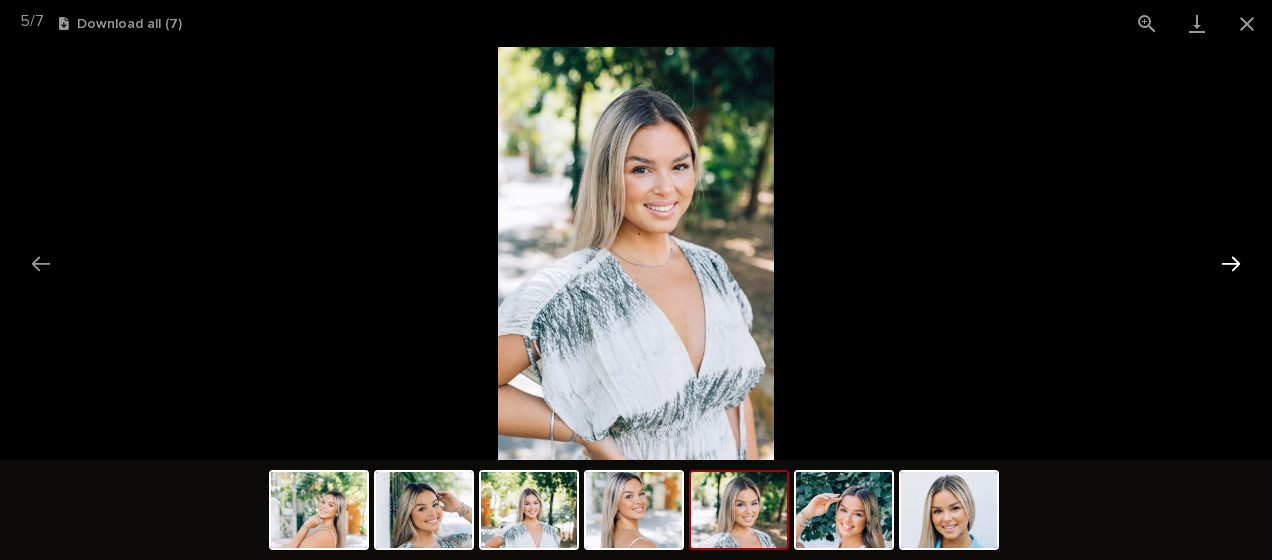 click at bounding box center [1231, 263] 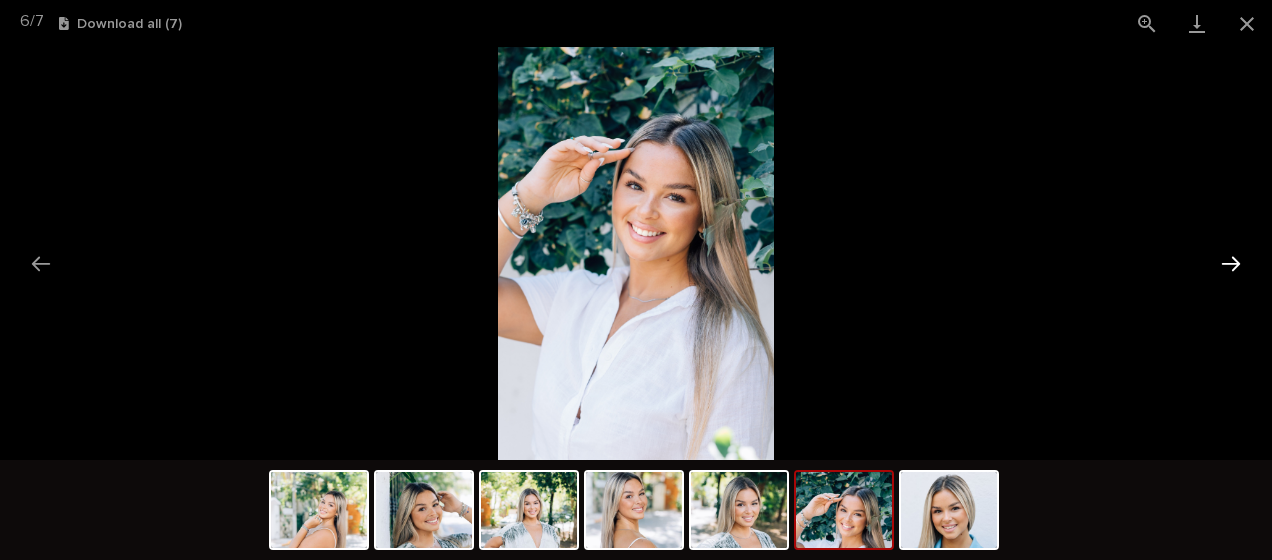 click at bounding box center (1231, 263) 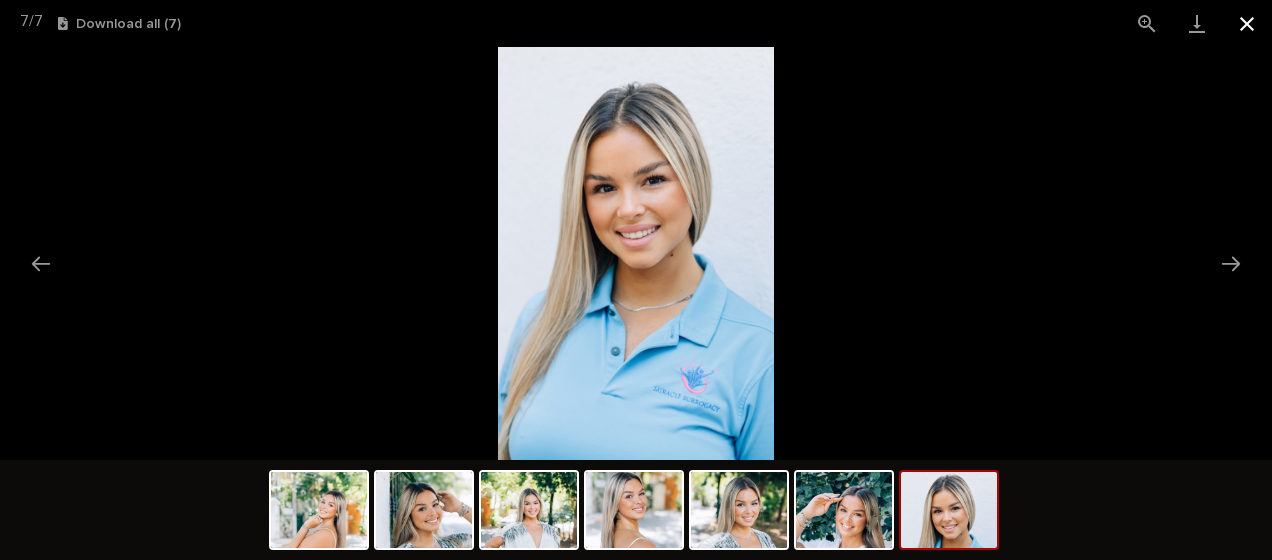 click at bounding box center [1247, 23] 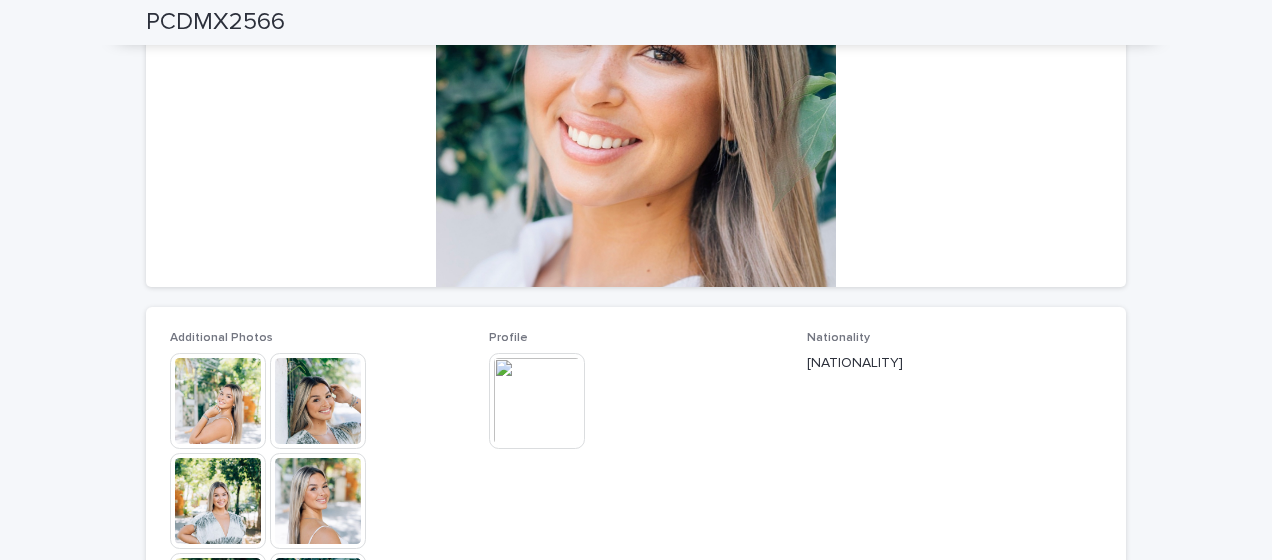 click at bounding box center (537, 401) 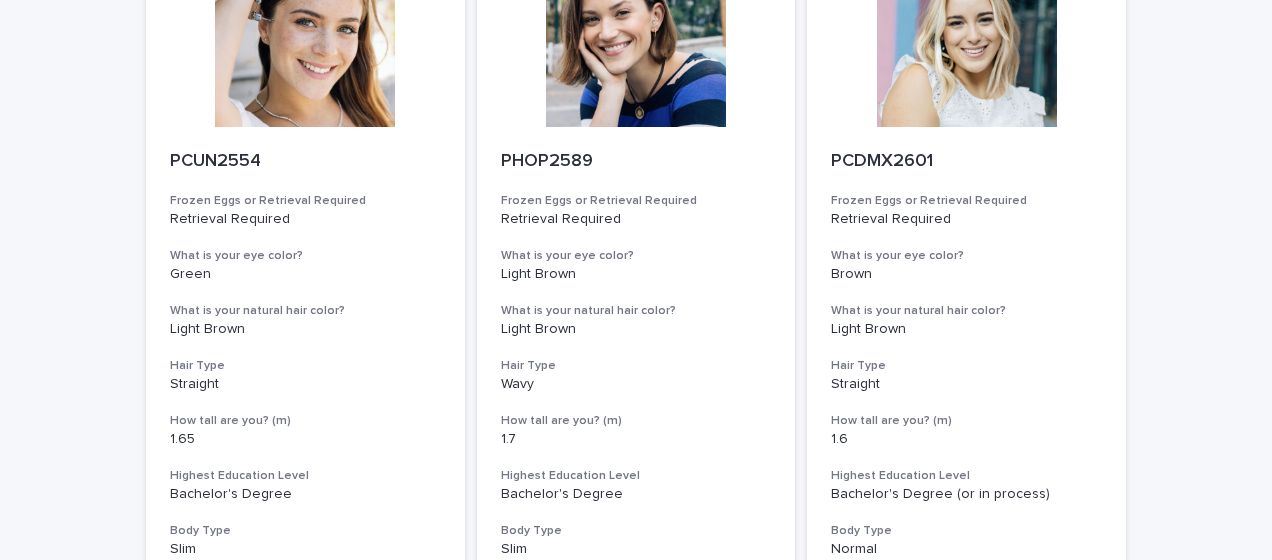 scroll, scrollTop: 0, scrollLeft: 0, axis: both 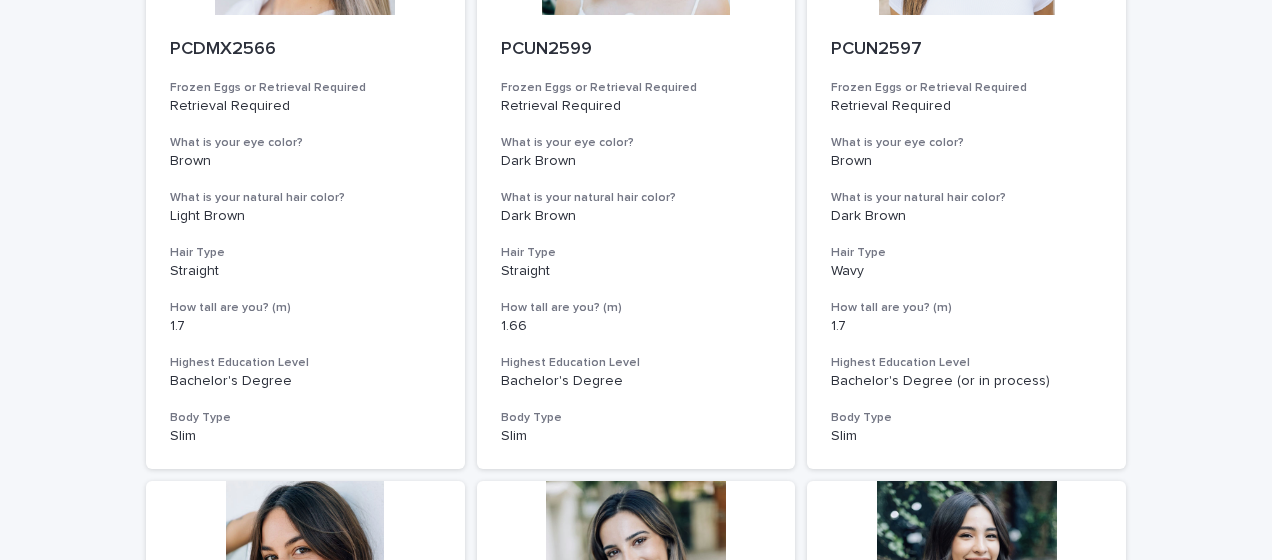 click on "Loading... Saving… Loading... Saving… Egg Donors Frozen Eggs or Retrieval Required is any of Retrieval Required What is your eye color? What is your natural hair color? Clear all filters PCUN2554 Frozen Eggs or Retrieval Required Retrieval Required What is your eye color? Green What is your natural hair color? Light Brown Hair Type Straight How tall are you? (m) 1.65 Highest Education Level Bachelor's Degree  Body Type Slim PHOP2589 Frozen Eggs or Retrieval Required Retrieval Required What is your eye color? Light Brown What is your natural hair color? Light Brown Hair Type Wavy How tall are you? (m) 1.7 Highest Education Level Bachelor's Degree  Body Type Slim PCDMX2601 Frozen Eggs or Retrieval Required Retrieval Required What is your eye color? Brown What is your natural hair color? Light Brown Hair Type Straight How tall are you? (m) 1.6 Highest Education Level Bachelor's Degree (or in process) Body Type Normal PCDMX2566 Frozen Eggs or Retrieval Required Retrieval Required What is your eye color? Brown" at bounding box center (636, 458) 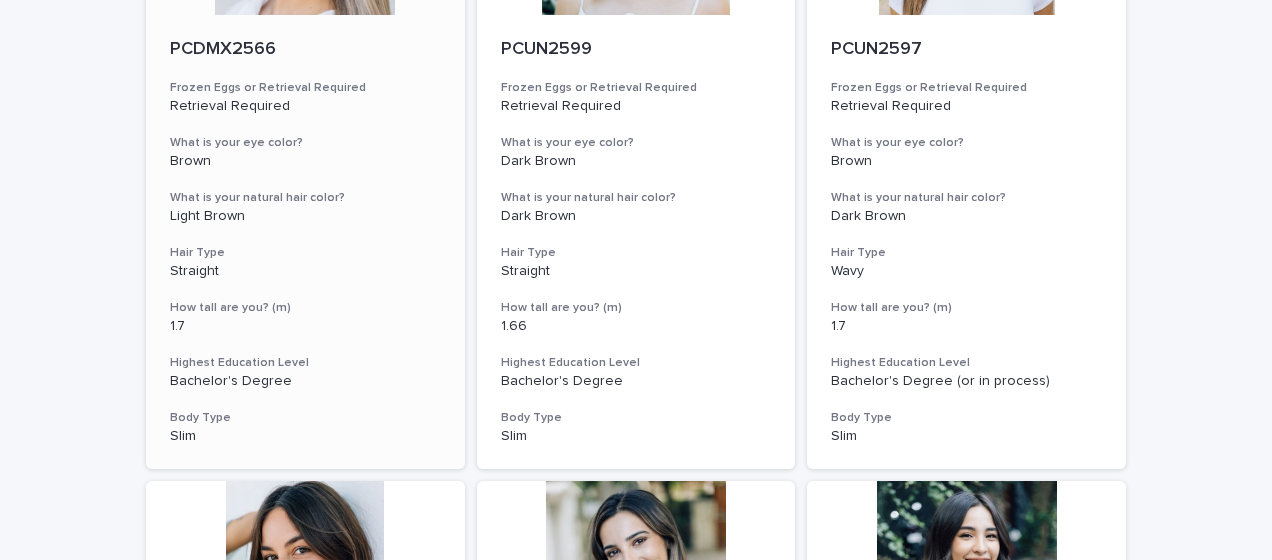 click on "Retrieval Required" at bounding box center [305, 106] 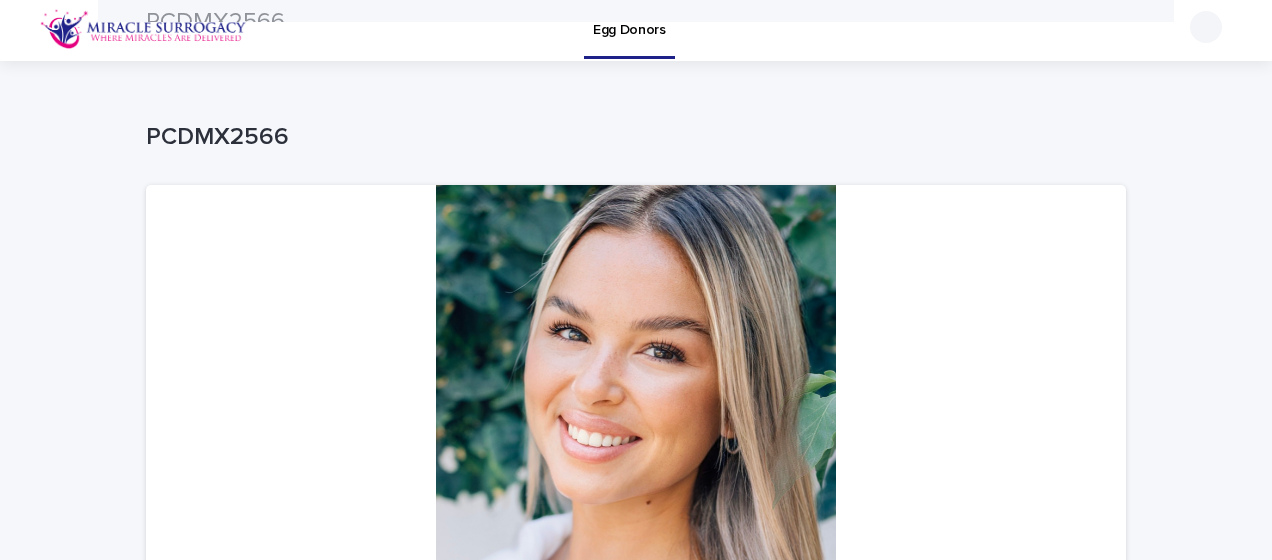 scroll, scrollTop: 0, scrollLeft: 0, axis: both 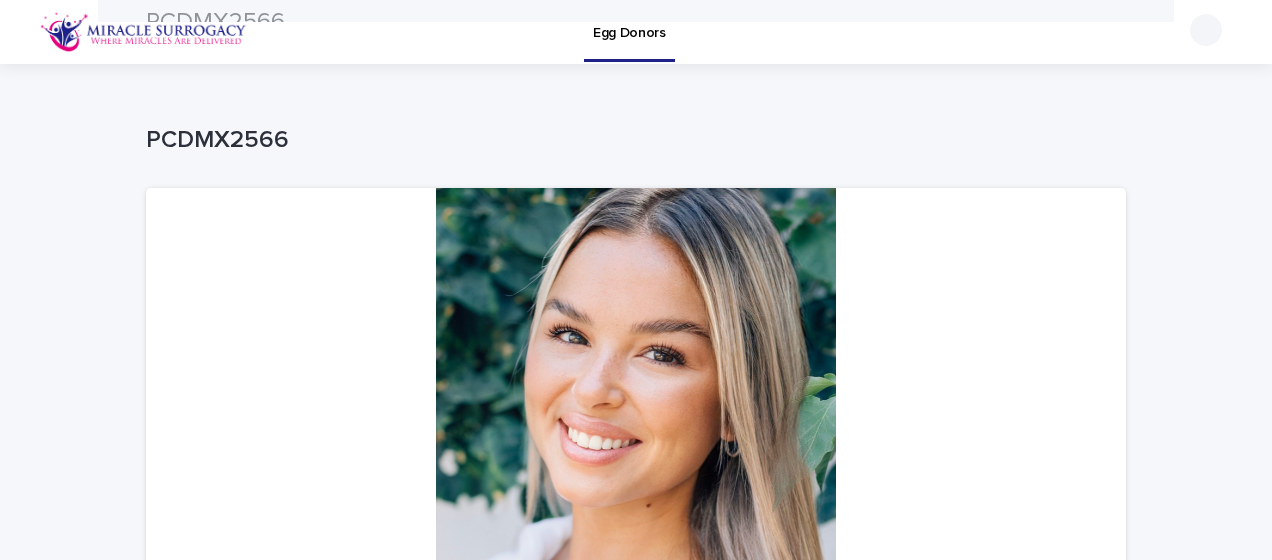 drag, startPoint x: 250, startPoint y: 58, endPoint x: 691, endPoint y: 309, distance: 507.42685 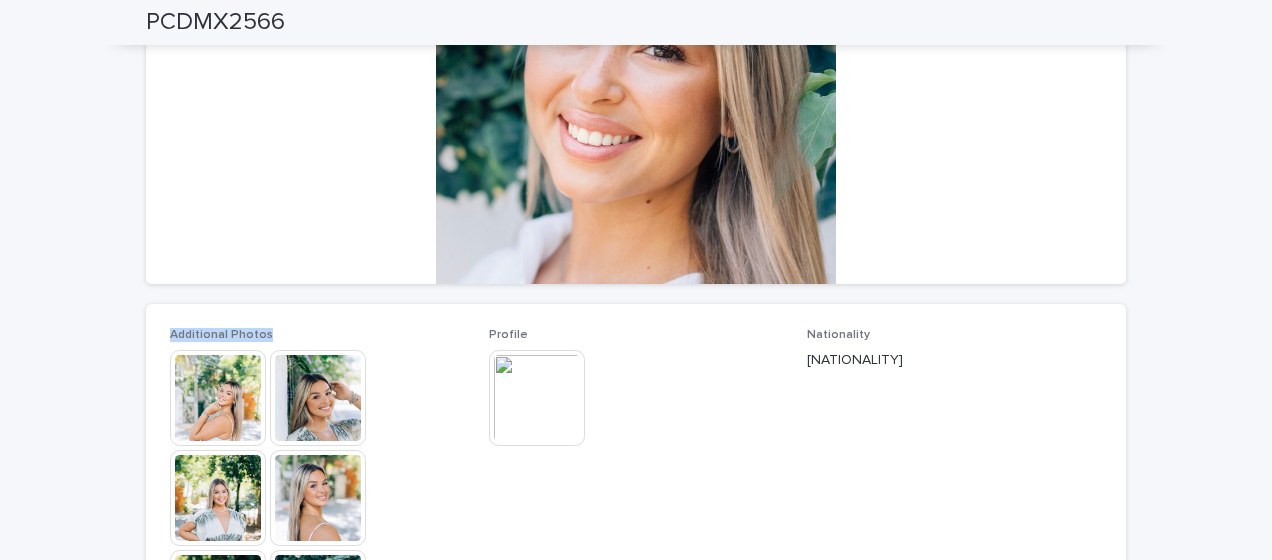 scroll, scrollTop: 306, scrollLeft: 0, axis: vertical 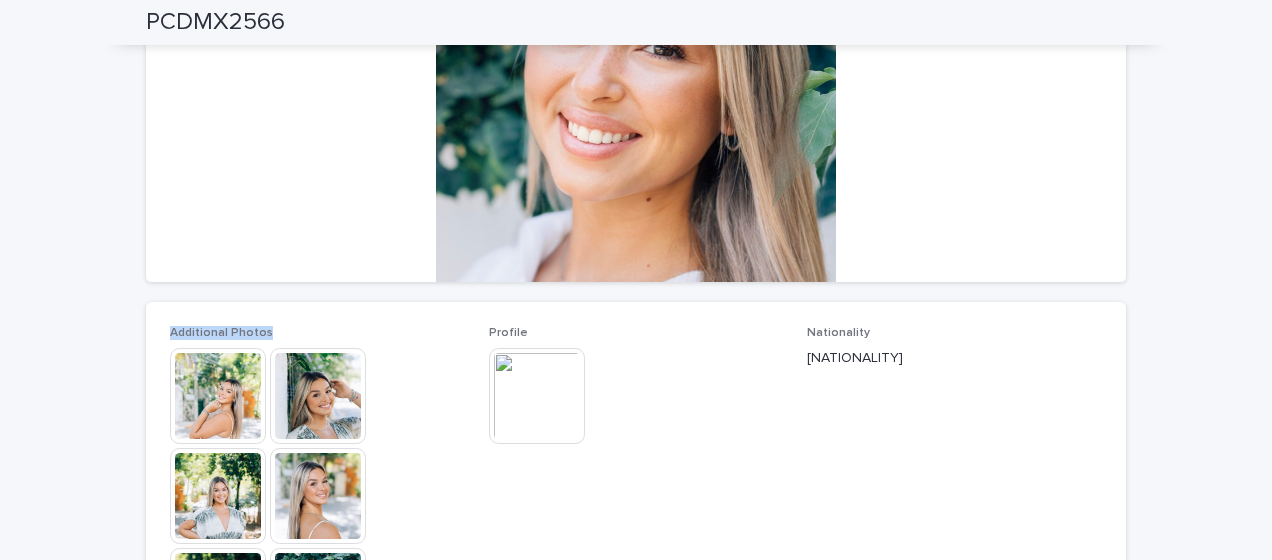 click at bounding box center (537, 396) 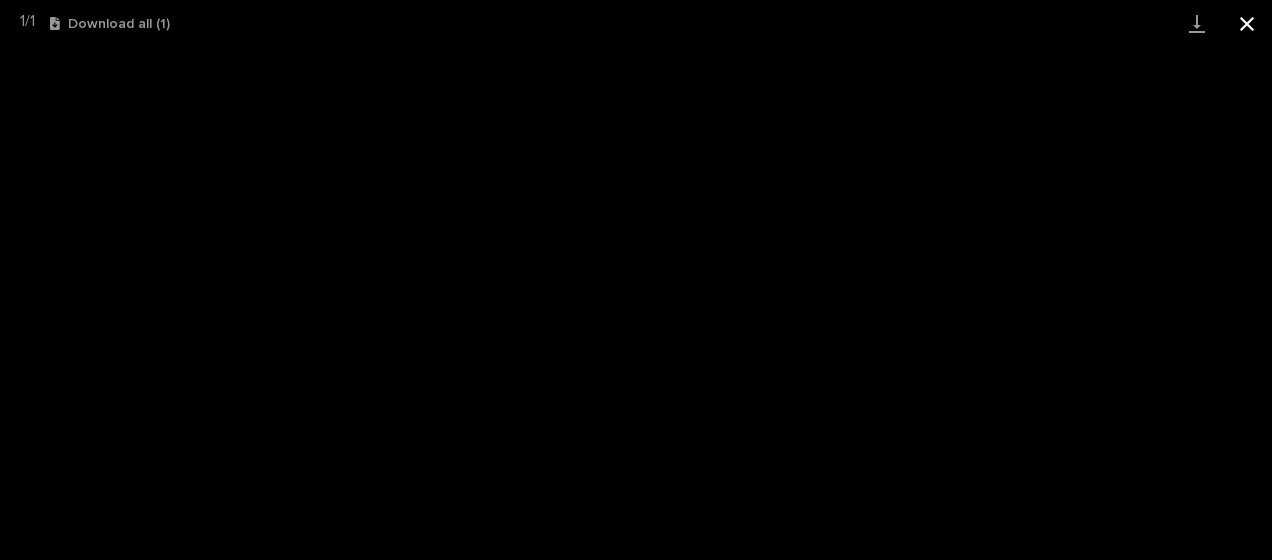 click at bounding box center [1247, 23] 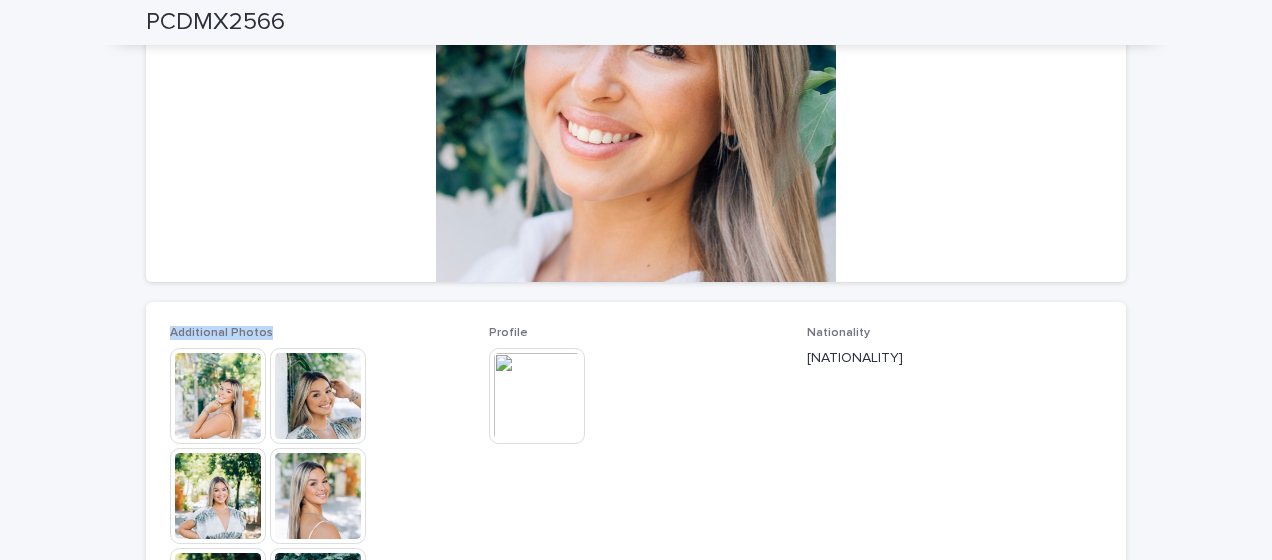 scroll, scrollTop: 0, scrollLeft: 0, axis: both 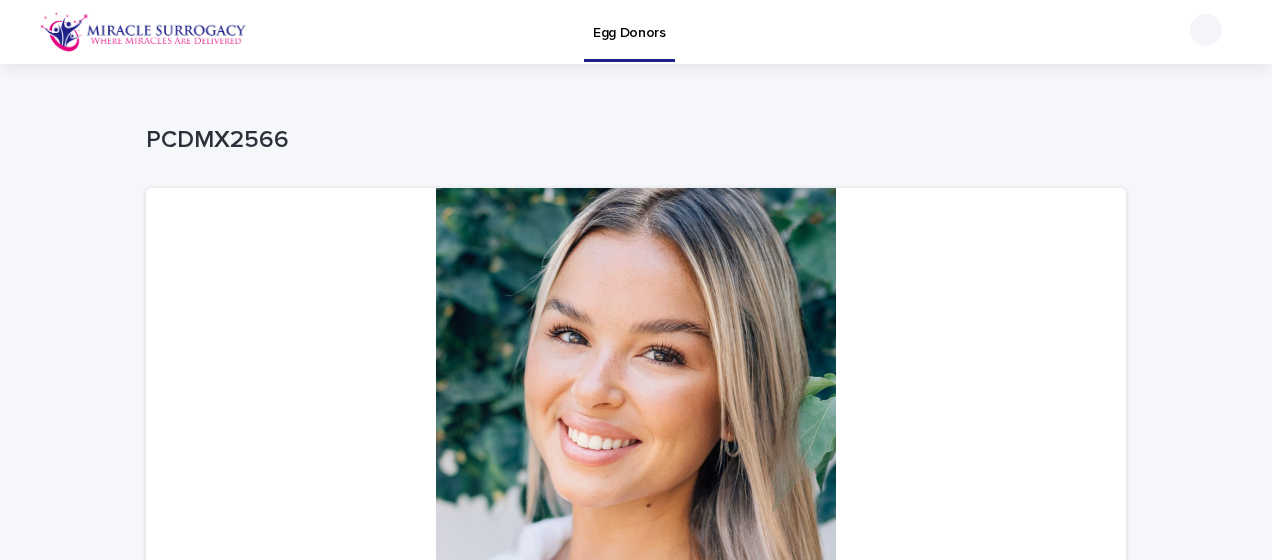 click on "Egg Donors" at bounding box center [629, 21] 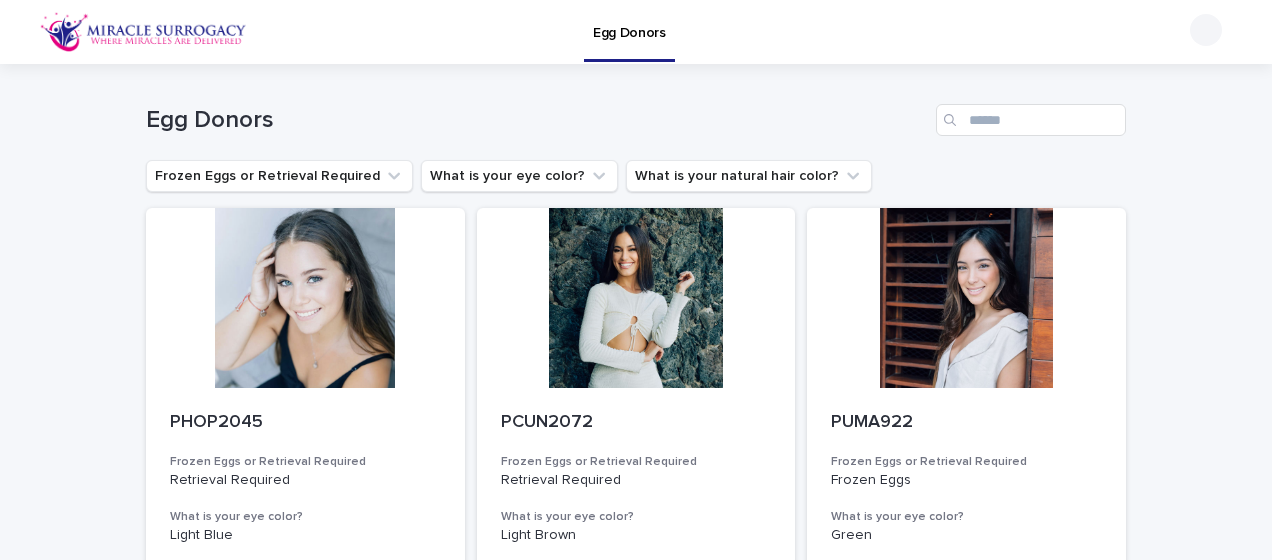 click on "Egg Donors" at bounding box center (629, 21) 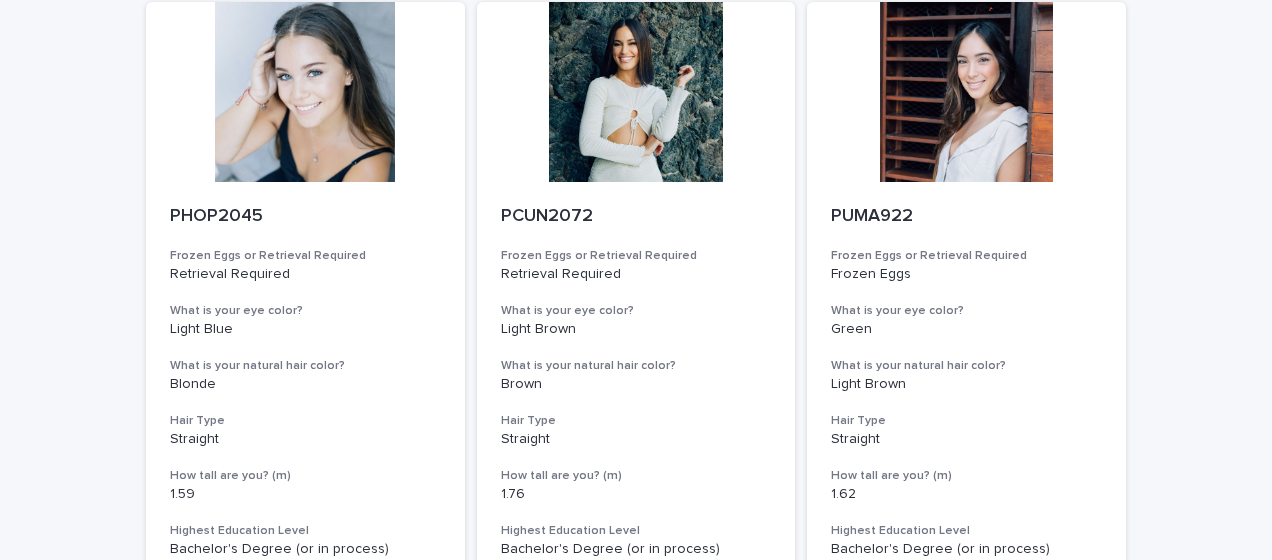 scroll, scrollTop: 209, scrollLeft: 0, axis: vertical 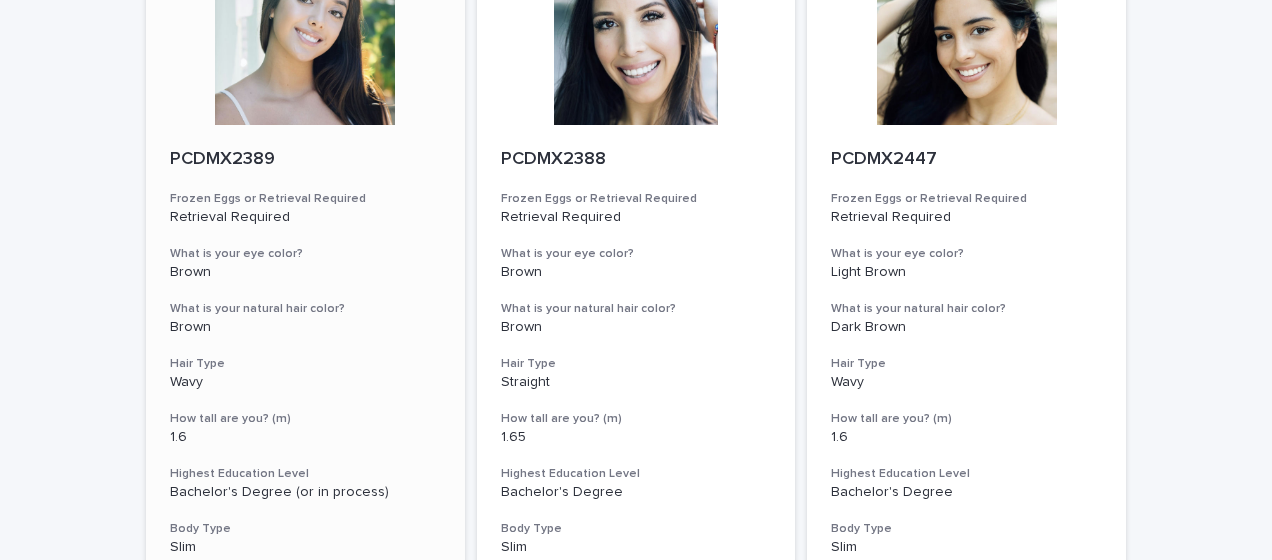 click at bounding box center [305, 35] 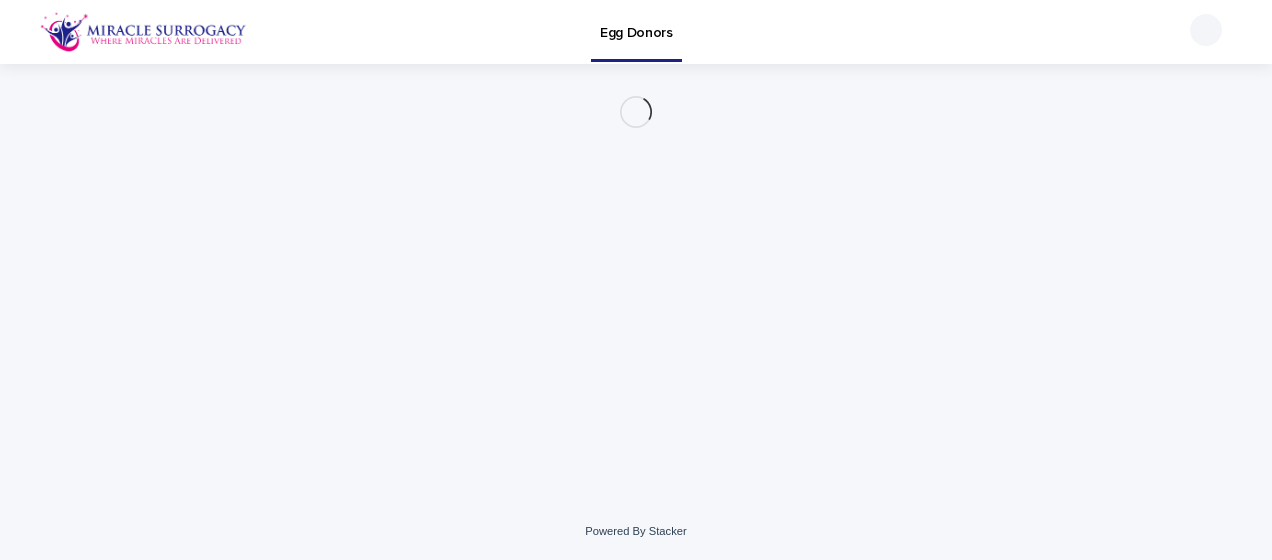 scroll, scrollTop: 0, scrollLeft: 0, axis: both 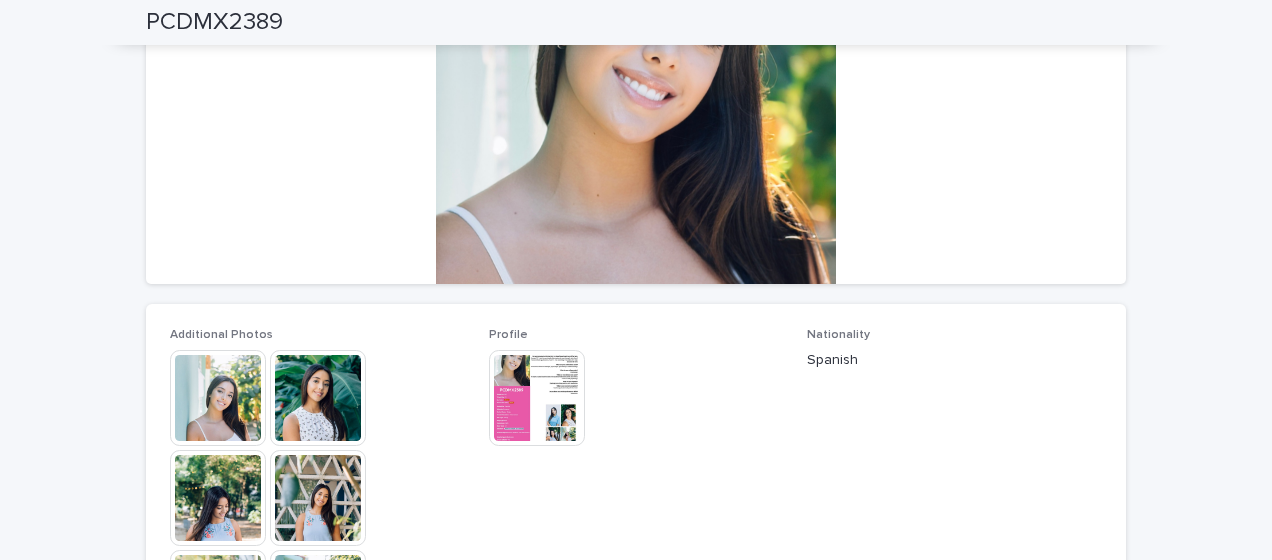 click at bounding box center [318, 398] 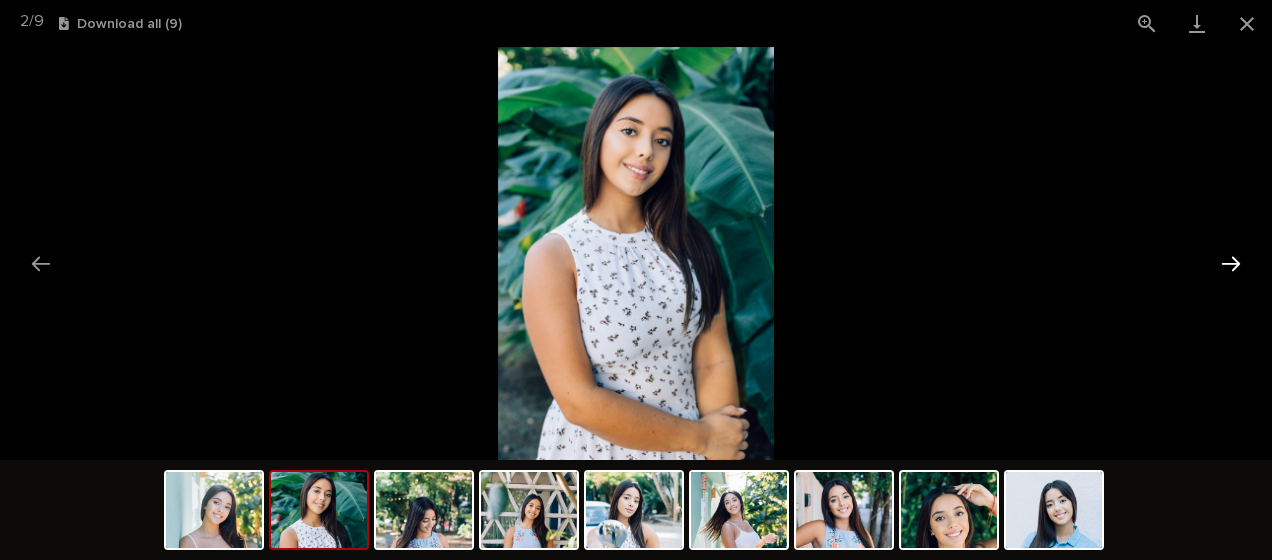 click at bounding box center [1231, 263] 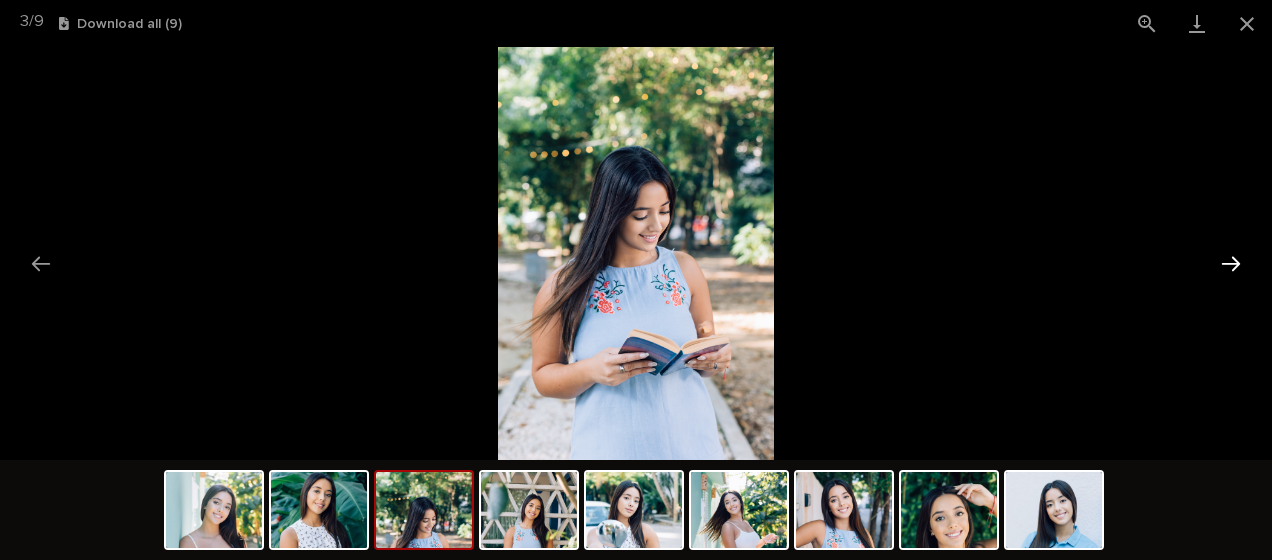 click at bounding box center (1231, 263) 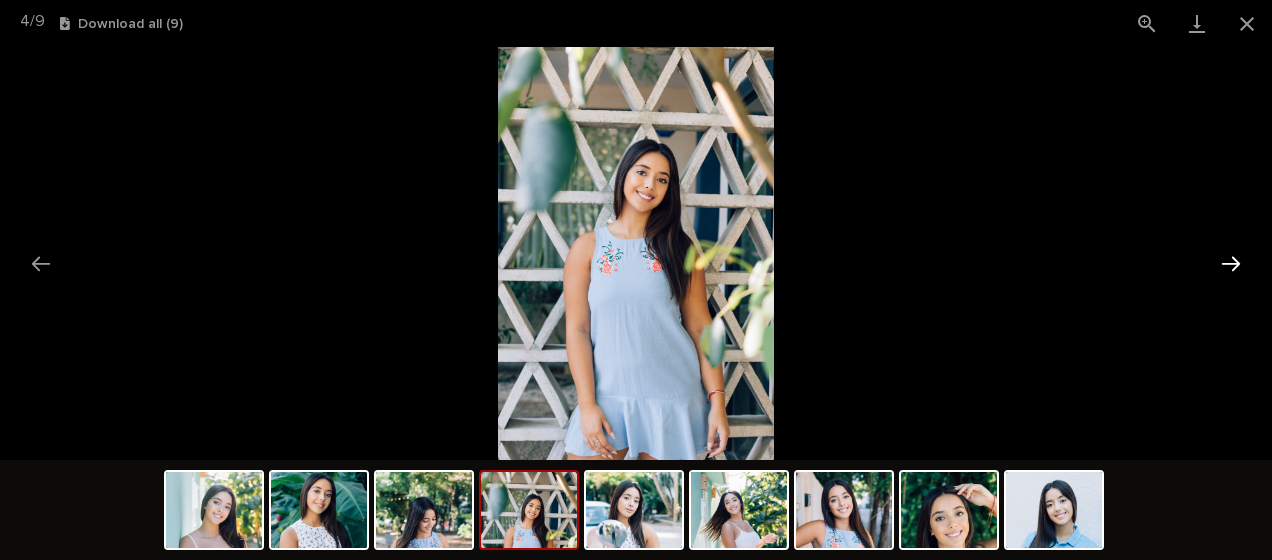 click at bounding box center (1231, 263) 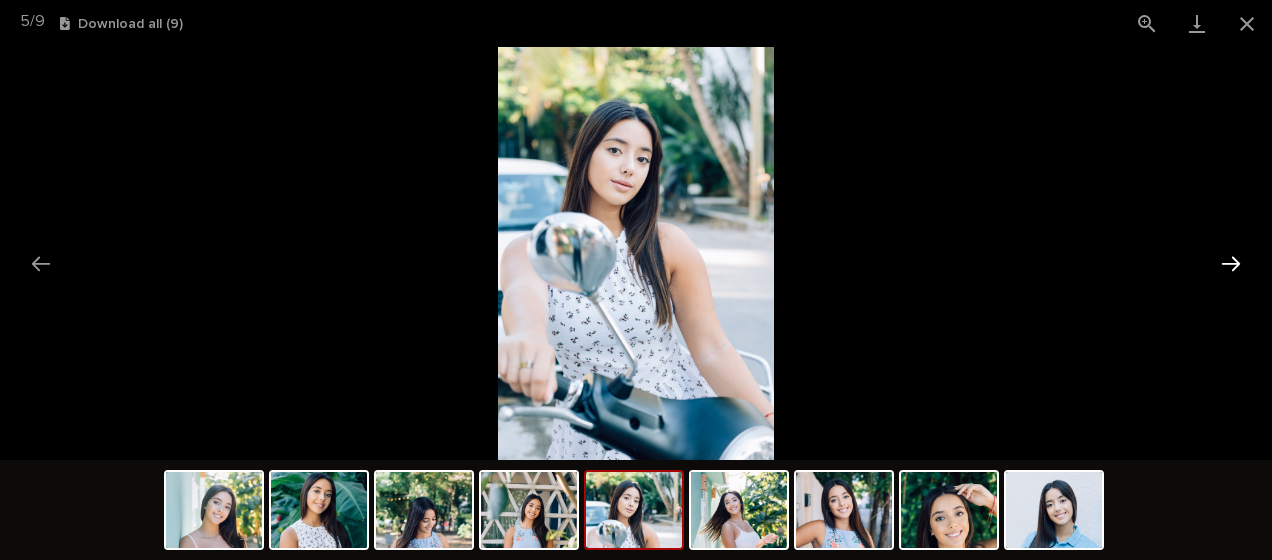click at bounding box center [1231, 263] 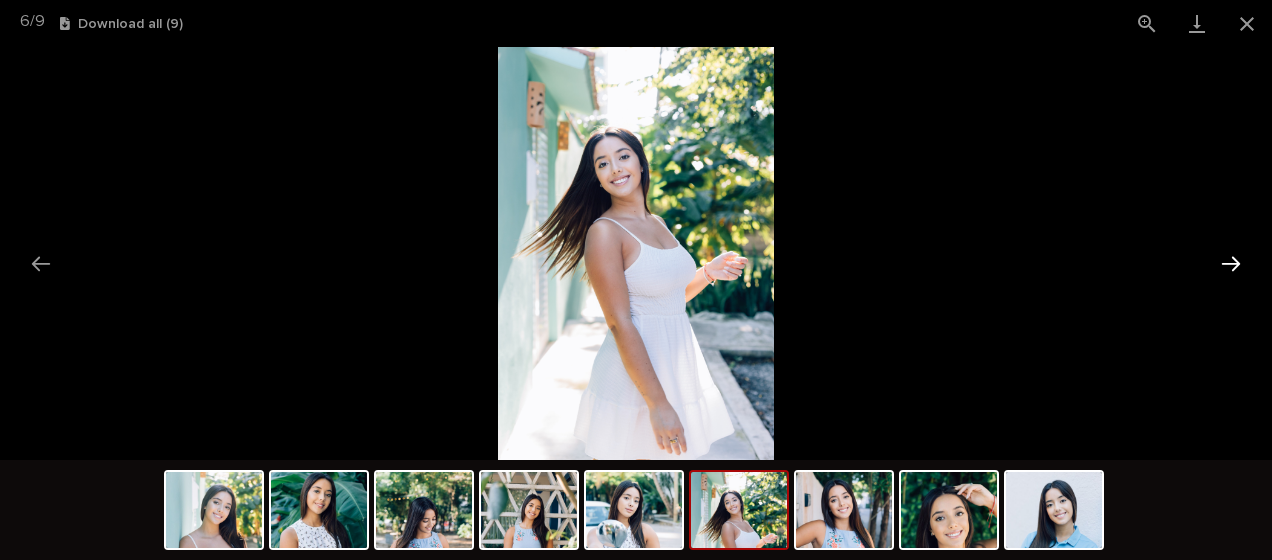 click at bounding box center (1231, 263) 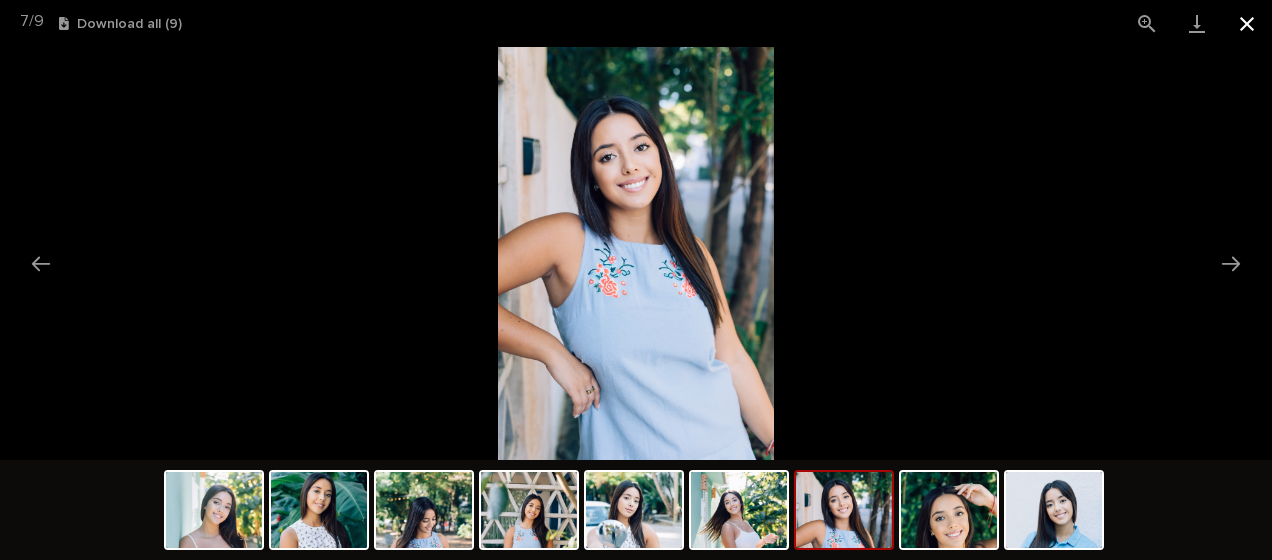 click at bounding box center [1247, 23] 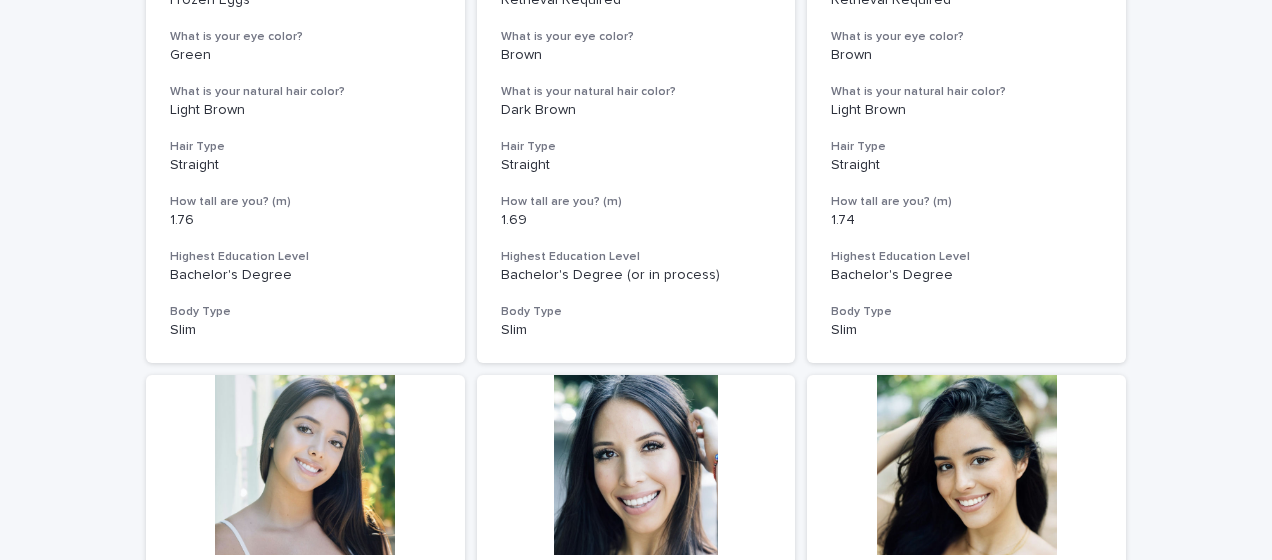 scroll, scrollTop: 1114, scrollLeft: 0, axis: vertical 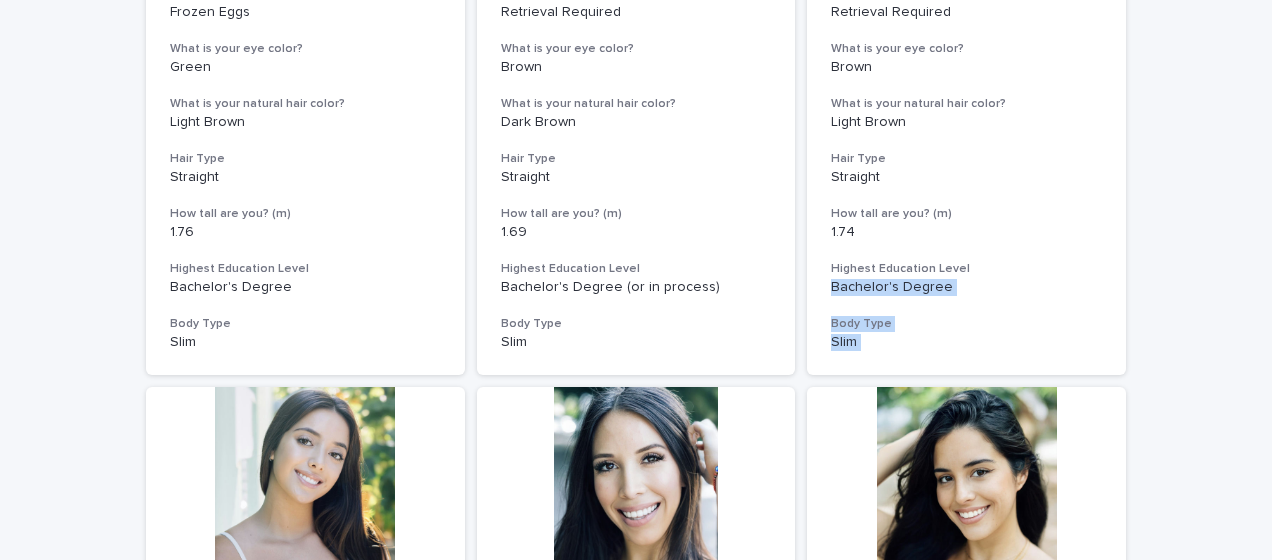 drag, startPoint x: 1241, startPoint y: 282, endPoint x: 1247, endPoint y: 390, distance: 108.16654 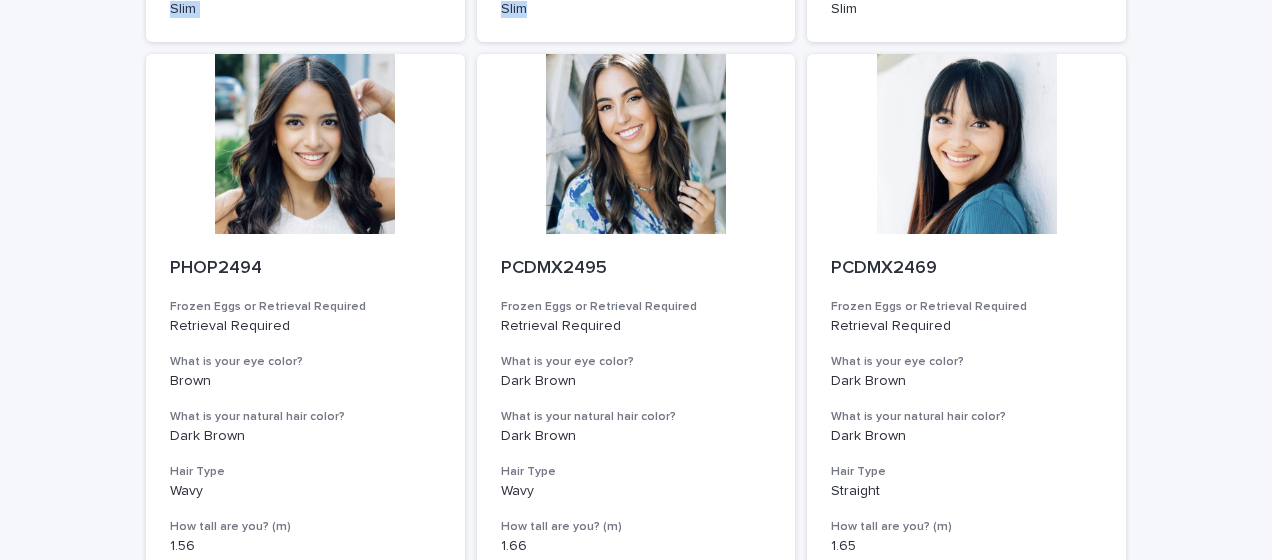 scroll, scrollTop: 2430, scrollLeft: 0, axis: vertical 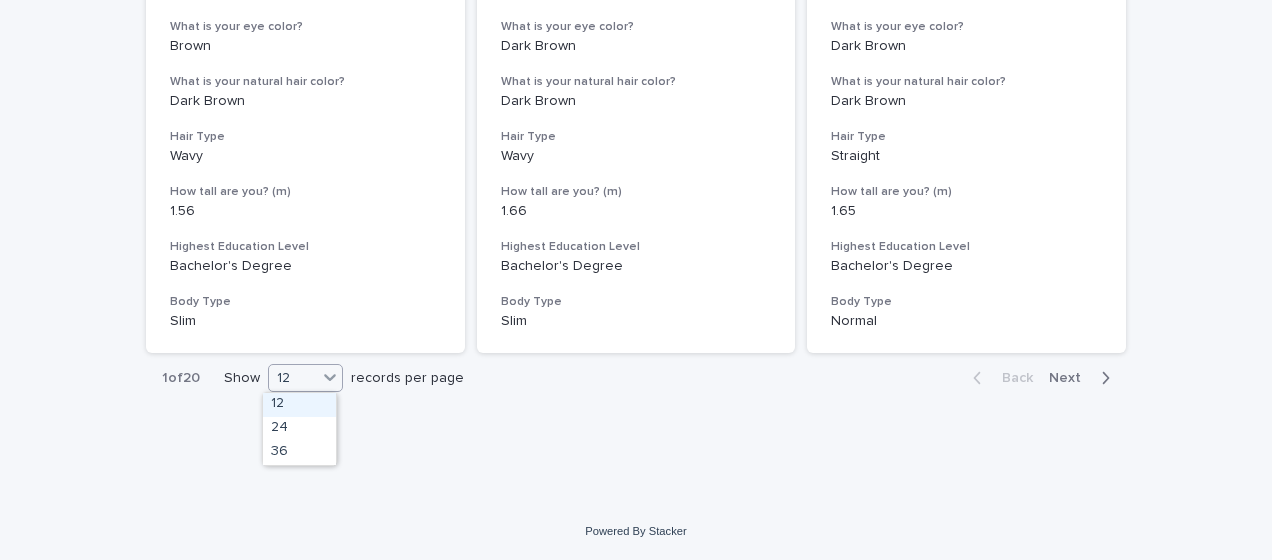 click on "12" at bounding box center (293, 378) 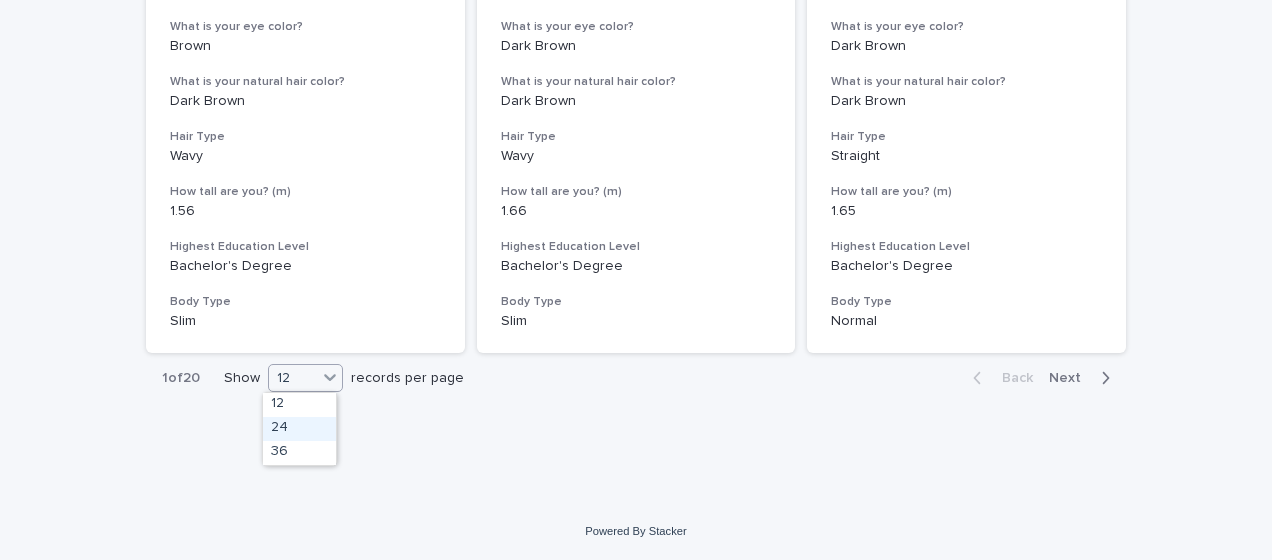 click on "Next" at bounding box center (1071, 378) 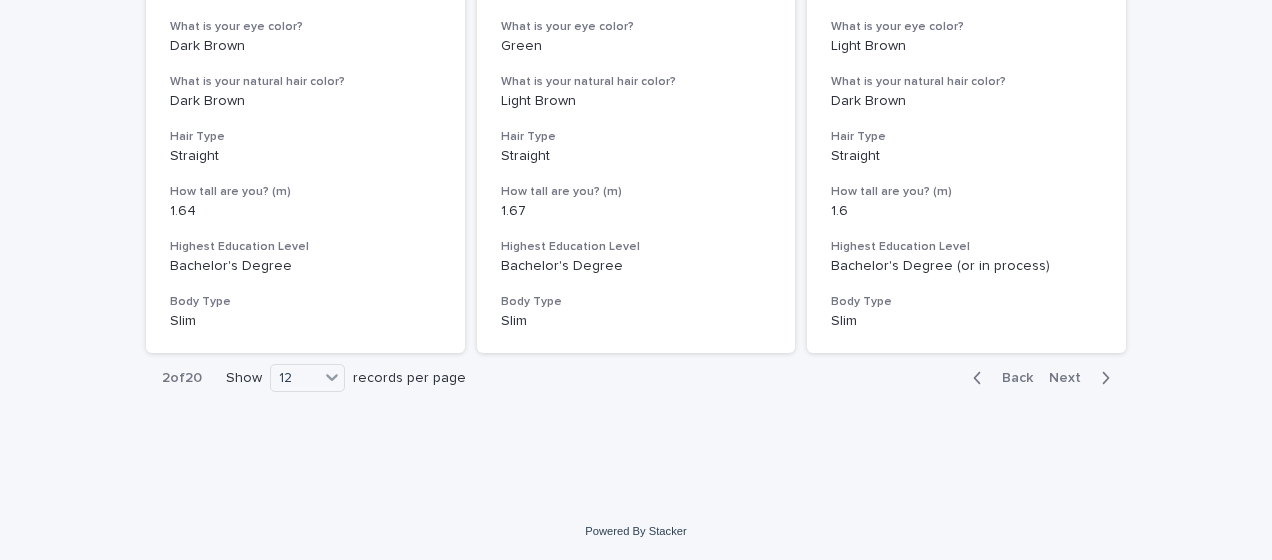 click on "Loading... Saving… Loading... Saving… Egg Donors Frozen Eggs or Retrieval Required What is your eye color? What is your natural hair color? PHOP2511 Frozen Eggs or Retrieval Required Retrieval Required What is your eye color? Brown What is your natural hair color? Brown Hair Type Wavy How tall are you? (m) 1.64 Highest Education Level Bachelor's Degree  Body Type Slim PHOP2478 Frozen Eggs or Retrieval Required Retrieval Required What is your eye color? Light Brown What is your natural hair color? Brown Hair Type Wavy How tall are you? (m) 1.65 Highest Education Level Bachelor's Degree  Body Type Slim PCDMX2528 Frozen Eggs or Retrieval Required Retrieval Required What is your eye color? Dark Brown What is your natural hair color? Dark Brown Hair Type Wavy How tall are you? (m) 1.65 Highest Education Level Bachelor's Degree  Body Type Slim PCDMX2539 Frozen Eggs or Retrieval Required Retrieval Required What is your eye color? Dark Brown What is your natural hair color? Brown Hair Type Straight 1.6 Body Type" at bounding box center (636, -931) 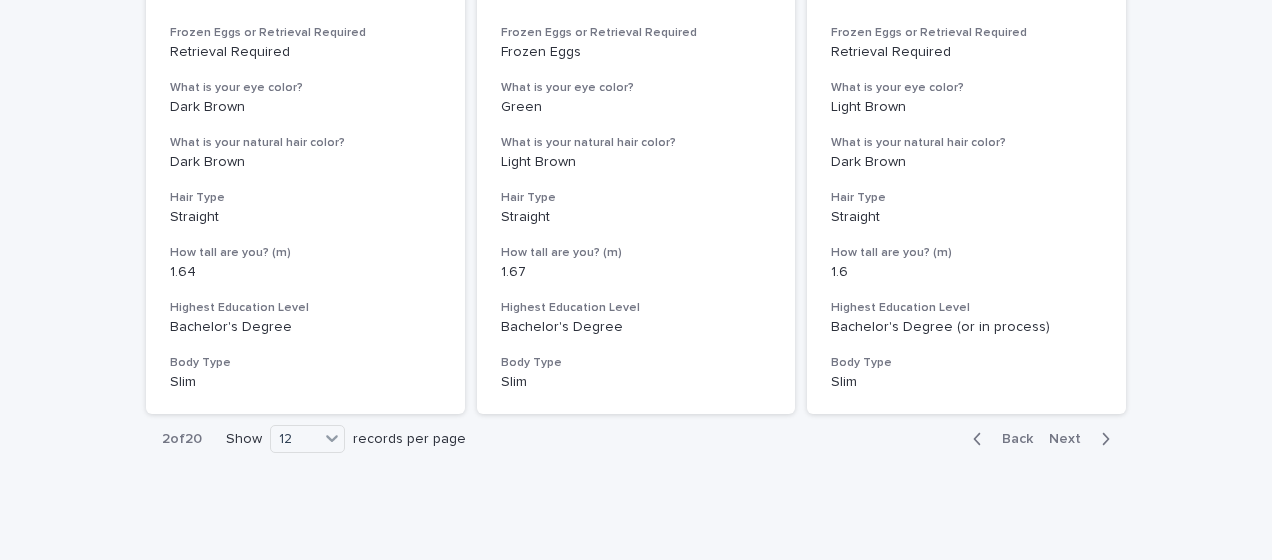 scroll, scrollTop: 2430, scrollLeft: 0, axis: vertical 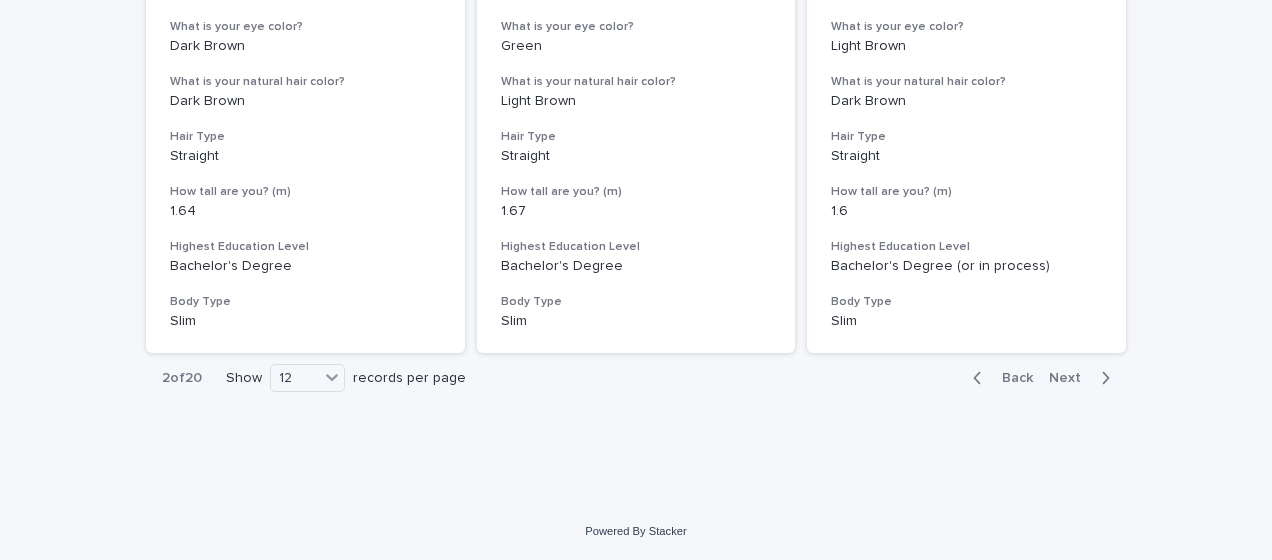 click on "Next" at bounding box center [1071, 378] 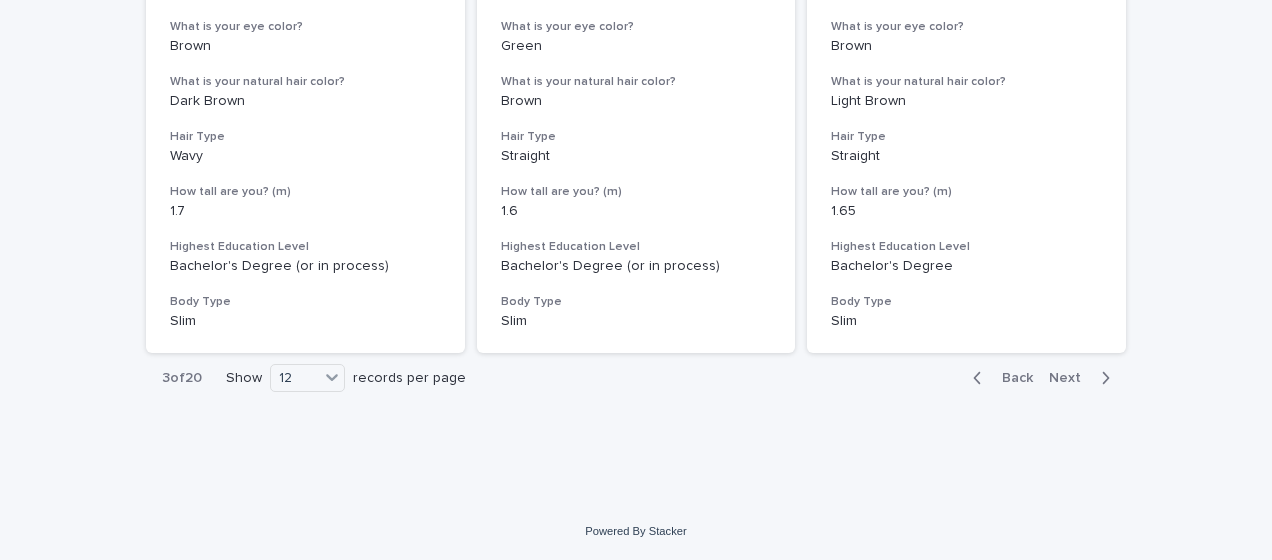 drag, startPoint x: 1256, startPoint y: 478, endPoint x: 1261, endPoint y: 384, distance: 94.13288 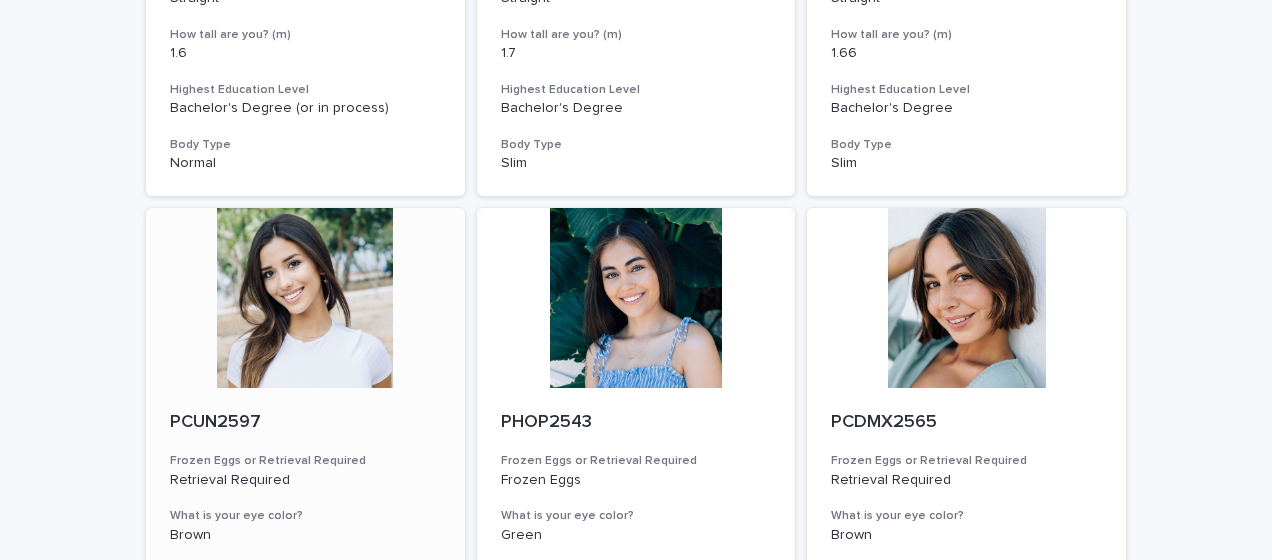 click at bounding box center [305, 298] 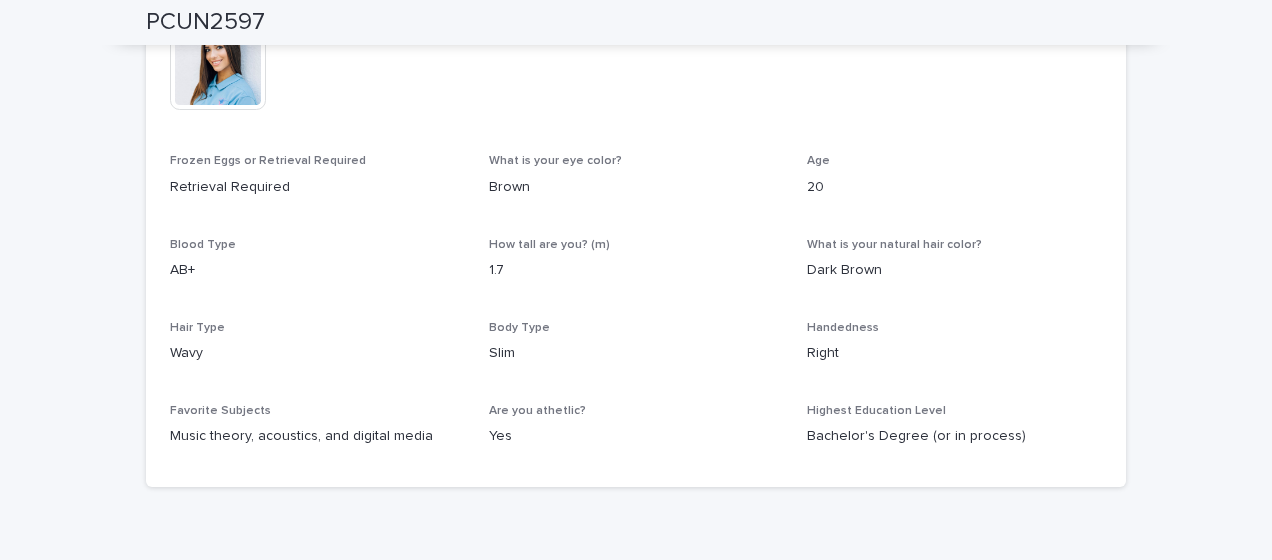 scroll, scrollTop: 1029, scrollLeft: 0, axis: vertical 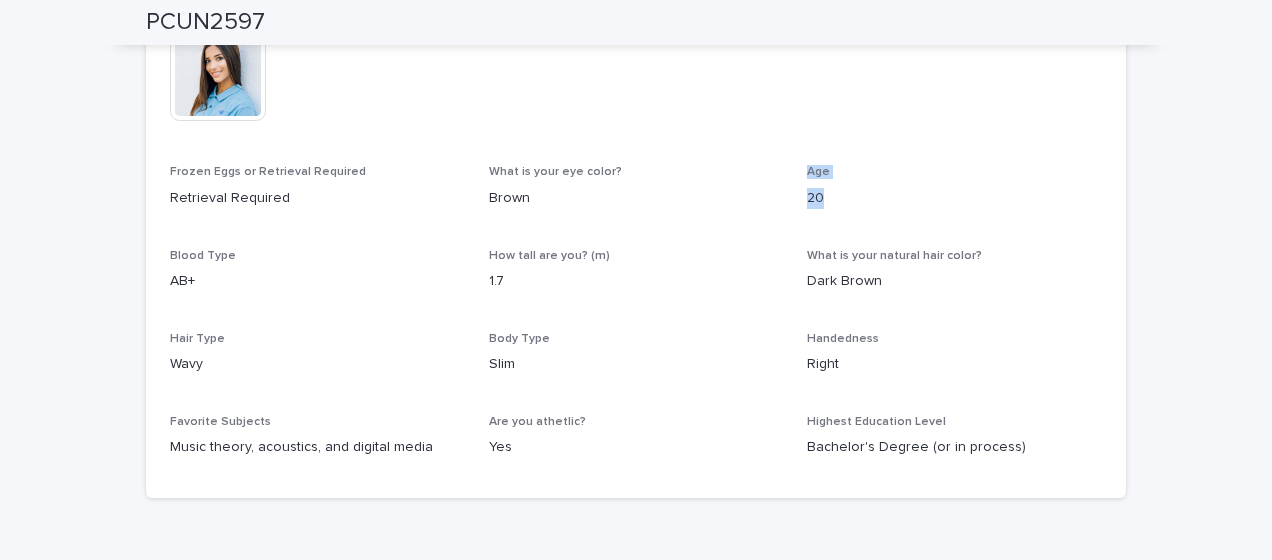 drag, startPoint x: 854, startPoint y: 206, endPoint x: 772, endPoint y: 192, distance: 83.18654 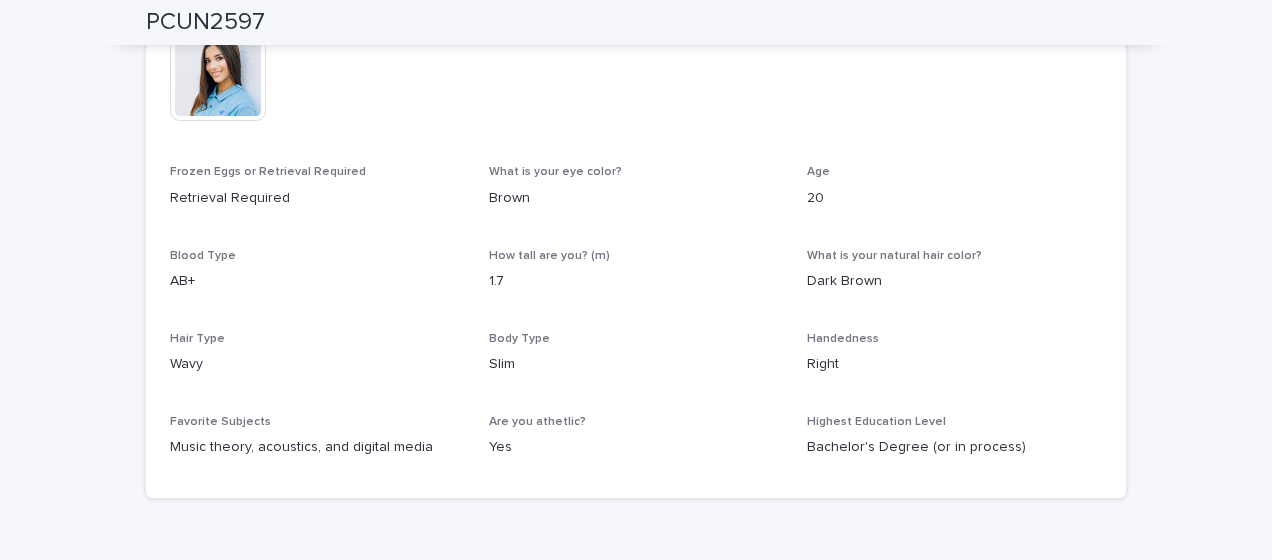 drag, startPoint x: 772, startPoint y: 192, endPoint x: 582, endPoint y: 262, distance: 202.48457 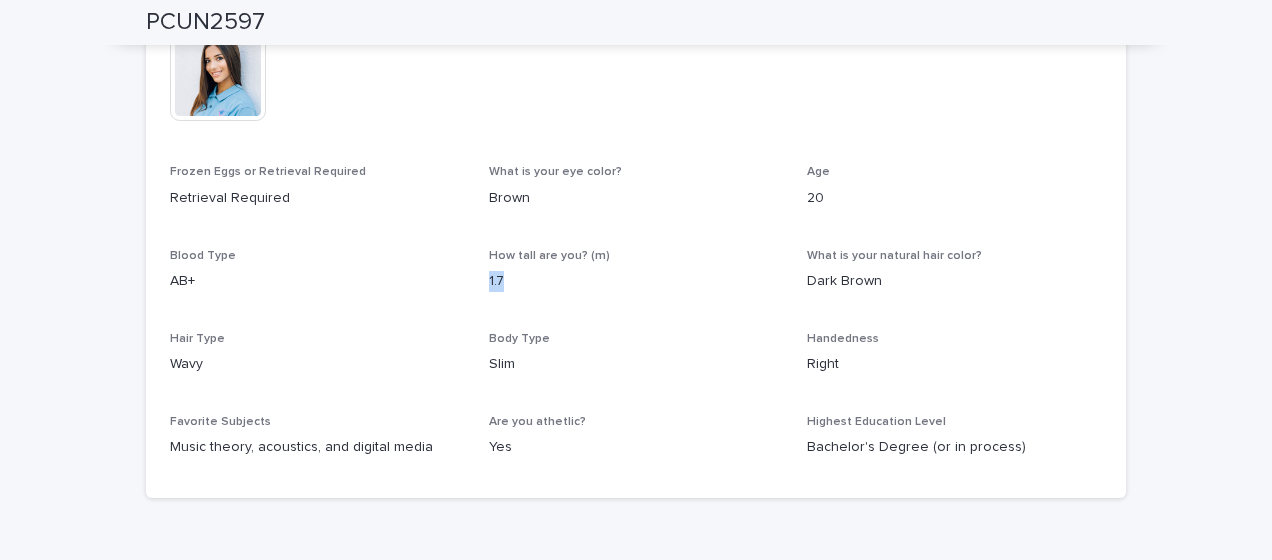 drag, startPoint x: 508, startPoint y: 284, endPoint x: 471, endPoint y: 292, distance: 37.85499 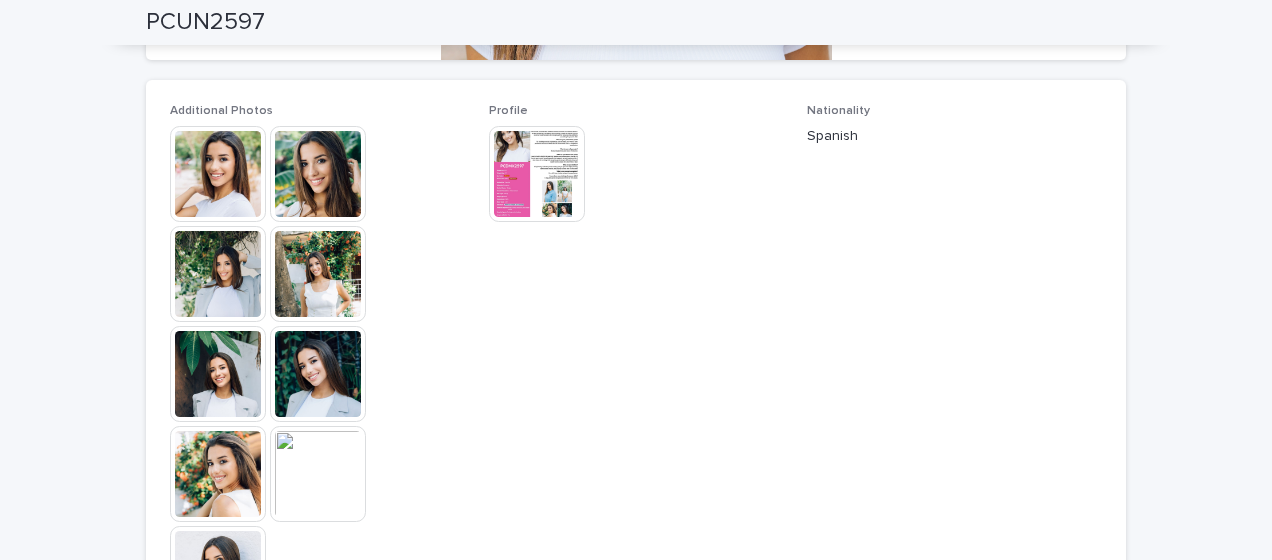 scroll, scrollTop: 532, scrollLeft: 0, axis: vertical 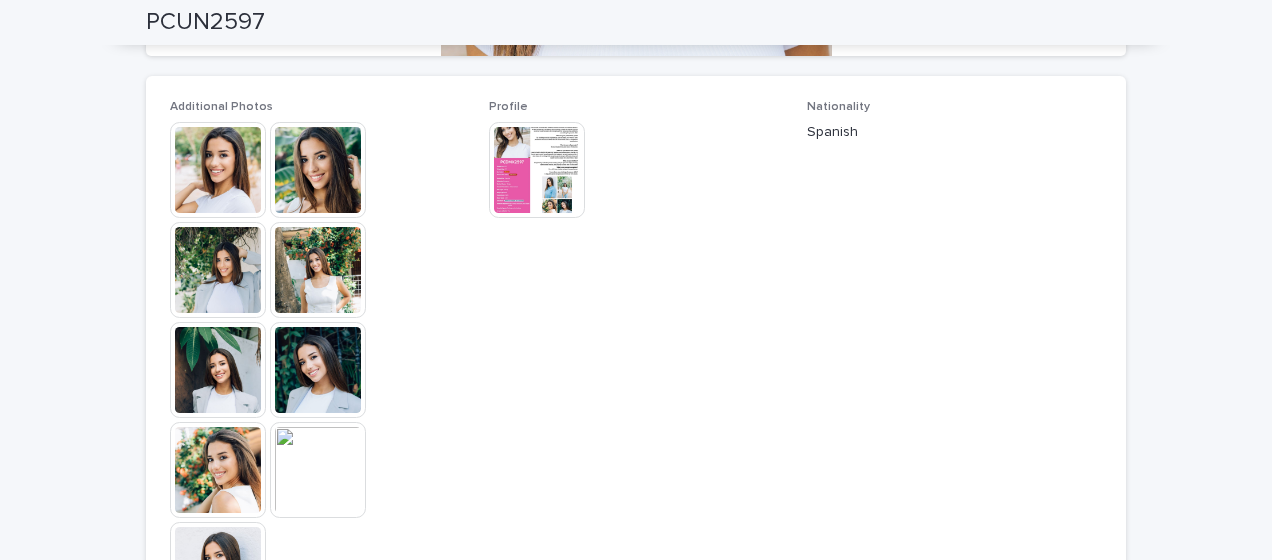 click at bounding box center [537, 170] 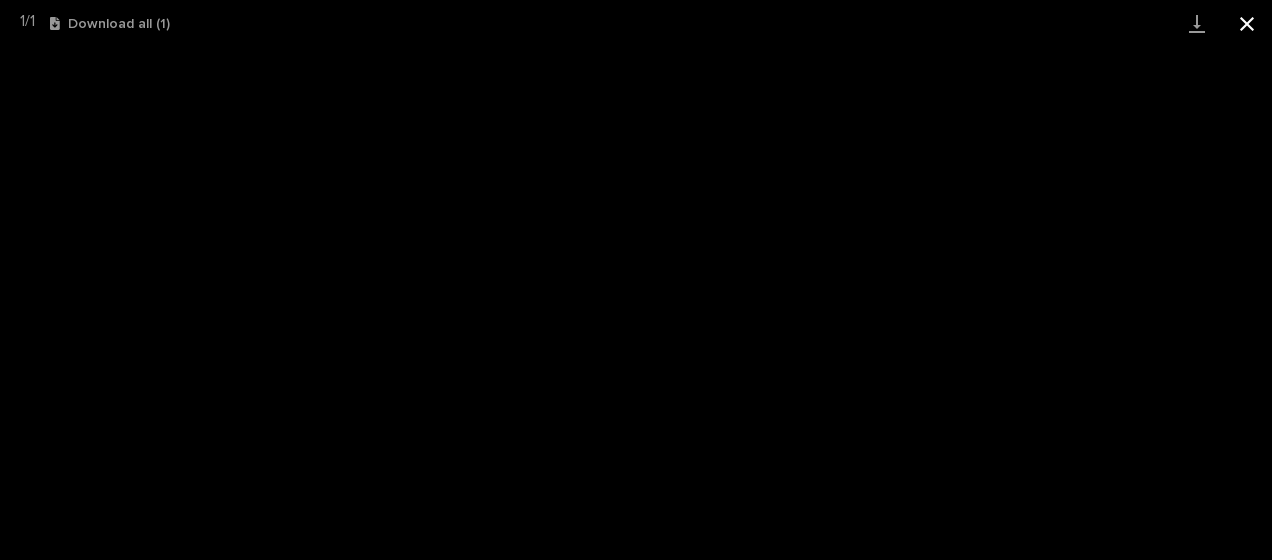click at bounding box center [1247, 23] 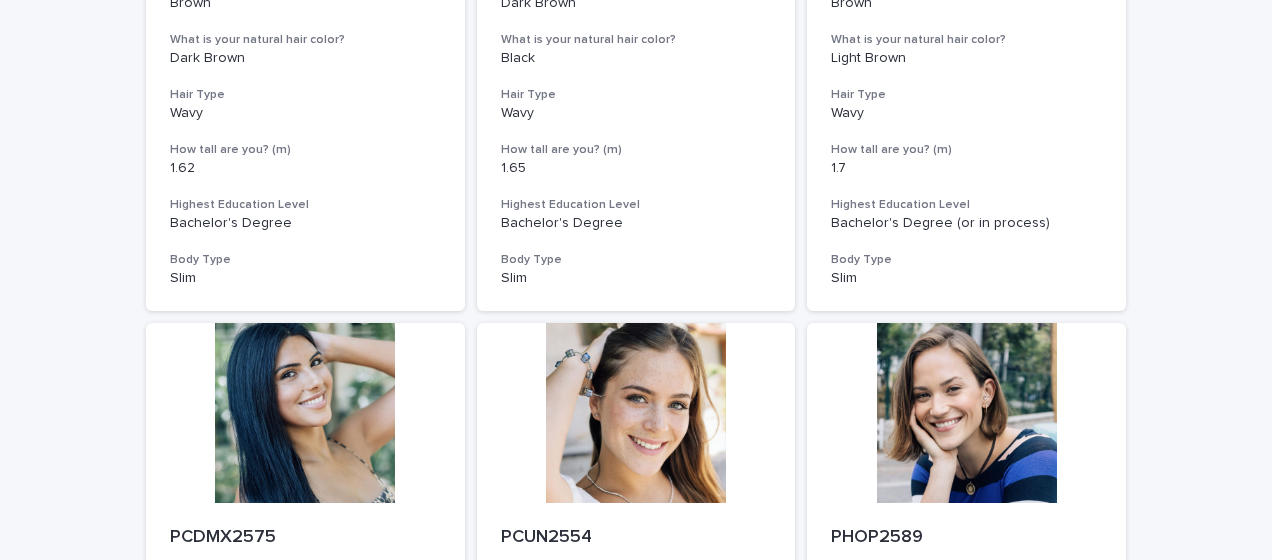 scroll, scrollTop: 0, scrollLeft: 0, axis: both 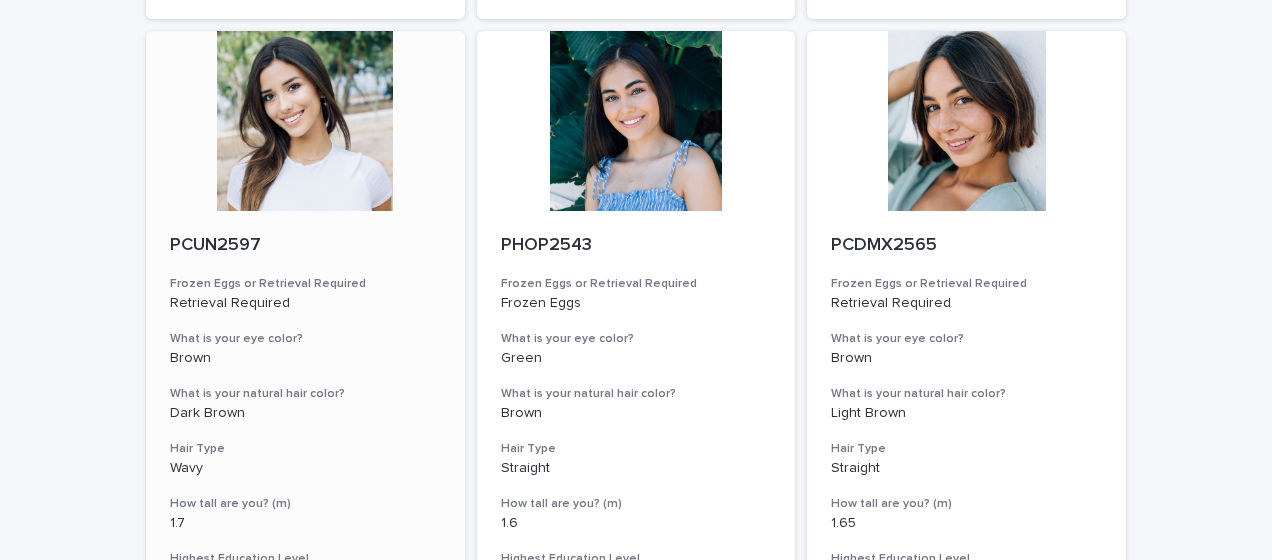 click at bounding box center [305, 121] 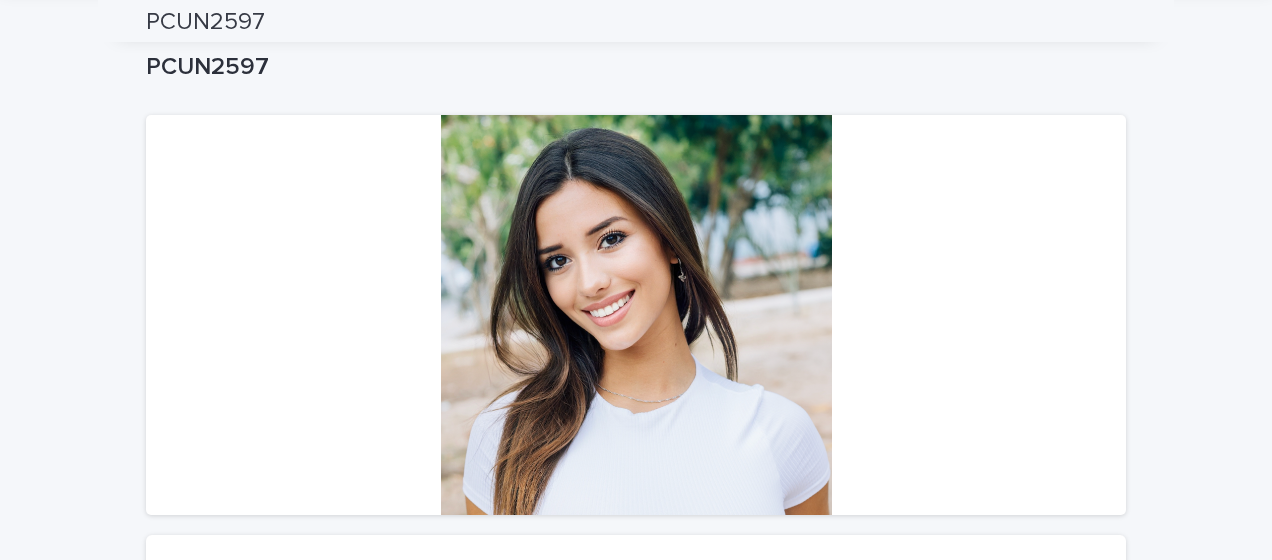 scroll, scrollTop: 0, scrollLeft: 0, axis: both 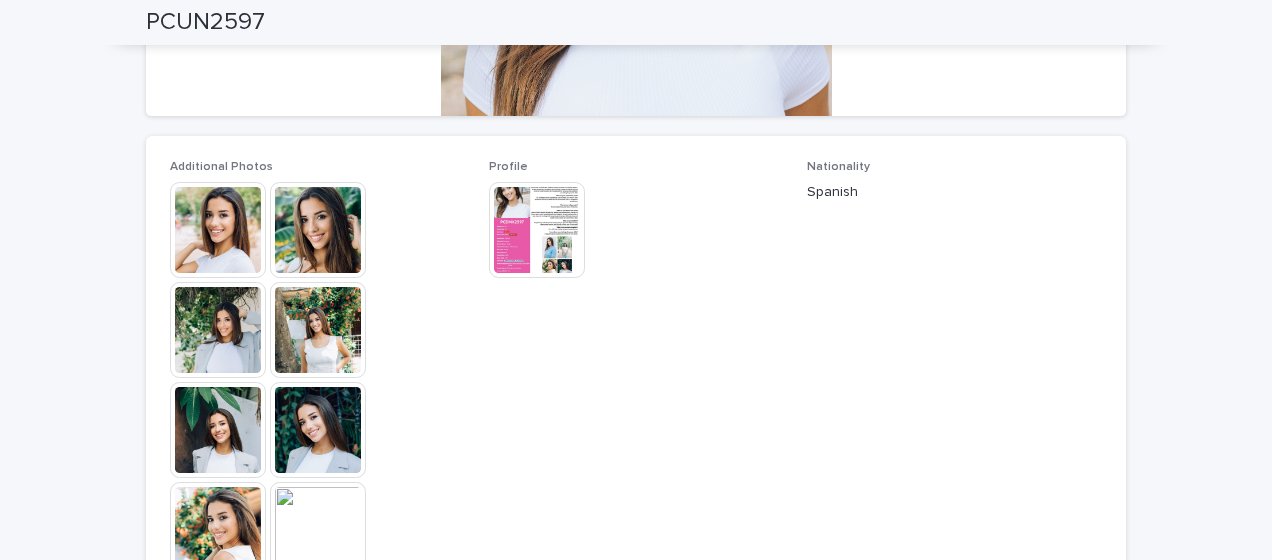 click at bounding box center (218, 230) 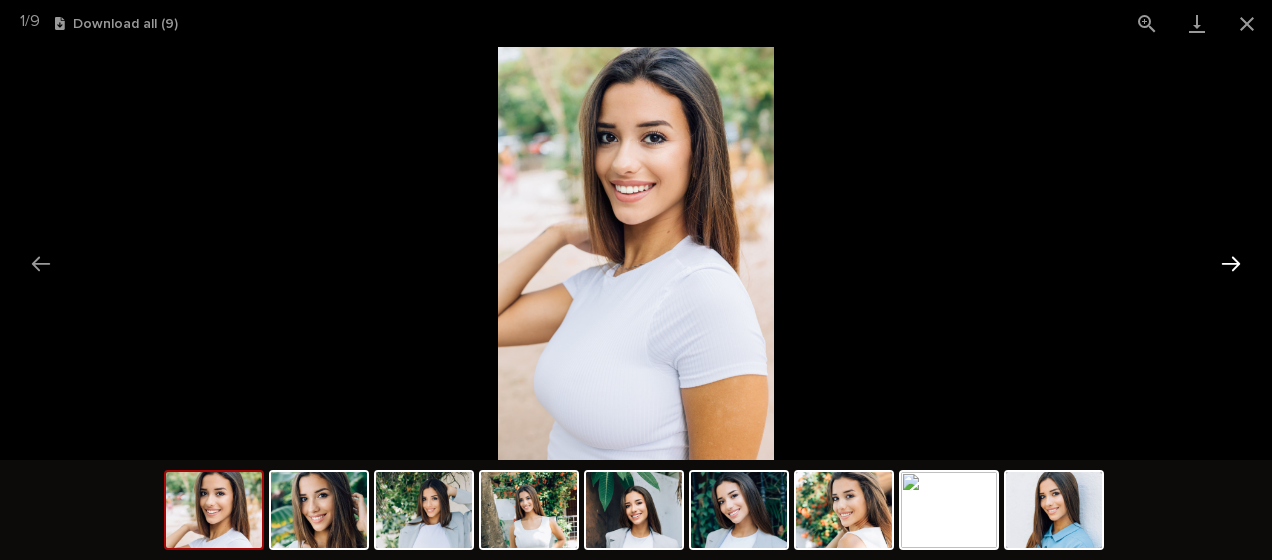 click at bounding box center [1231, 263] 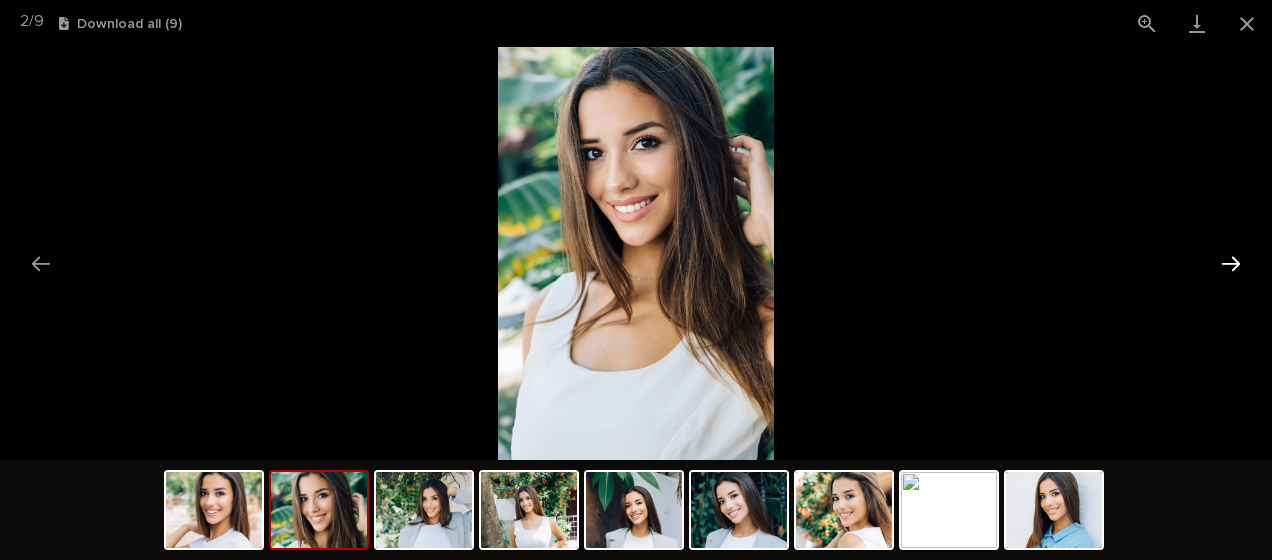 click at bounding box center (1231, 263) 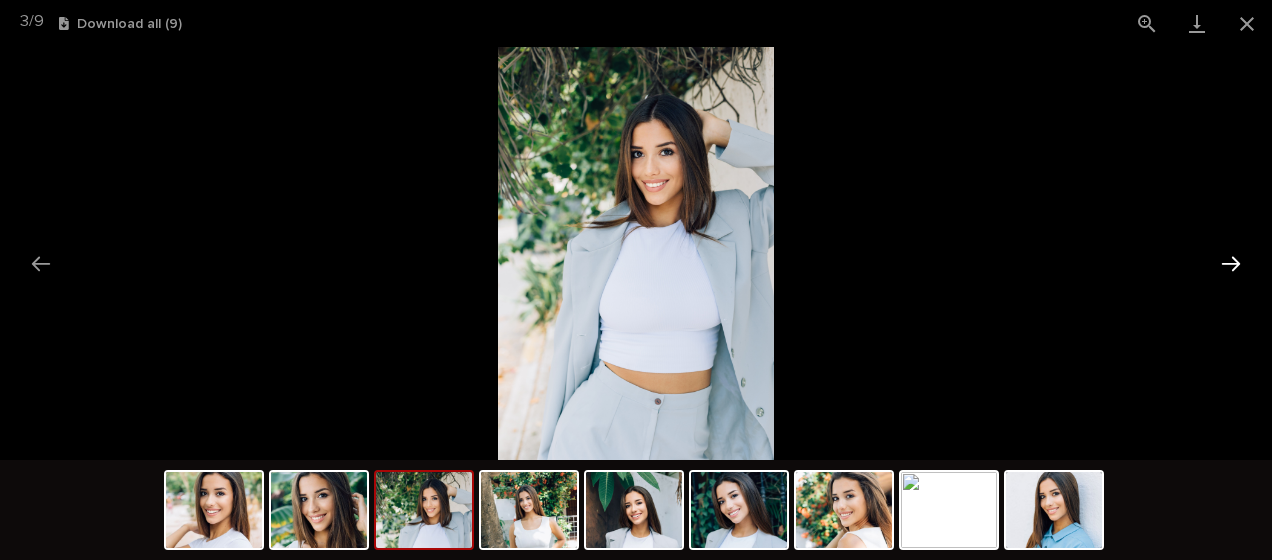 click at bounding box center [1231, 263] 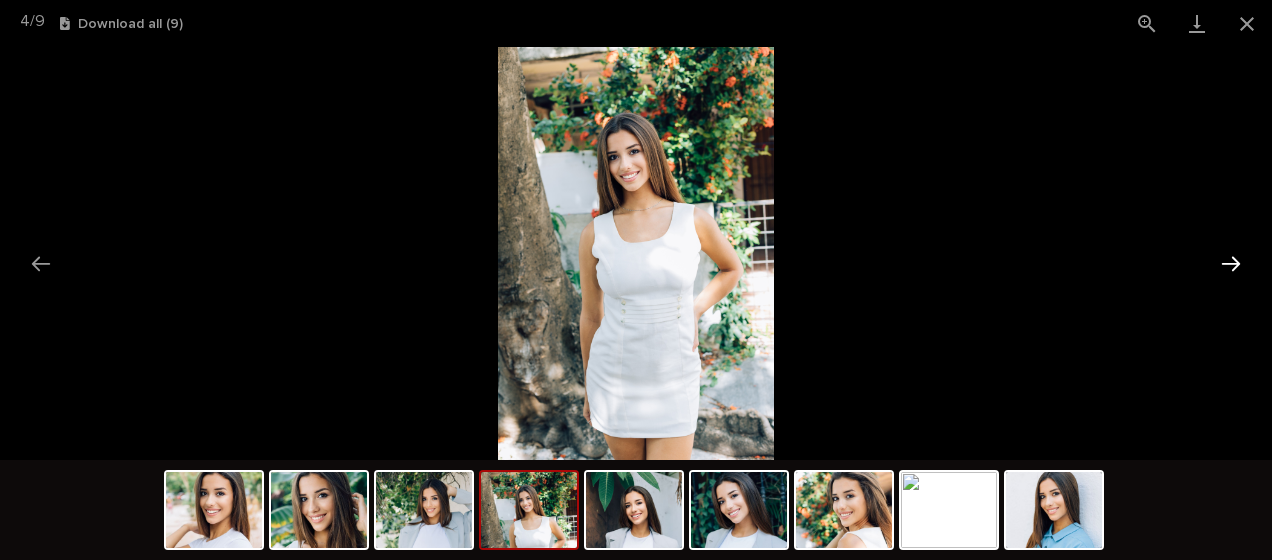 click at bounding box center (1231, 263) 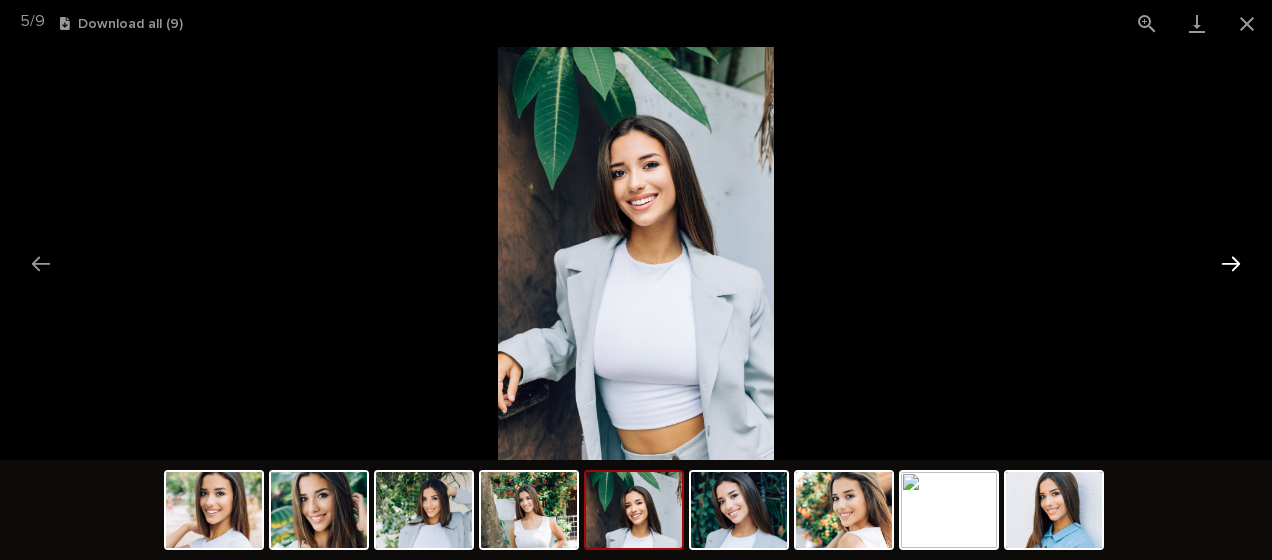 click at bounding box center [1231, 263] 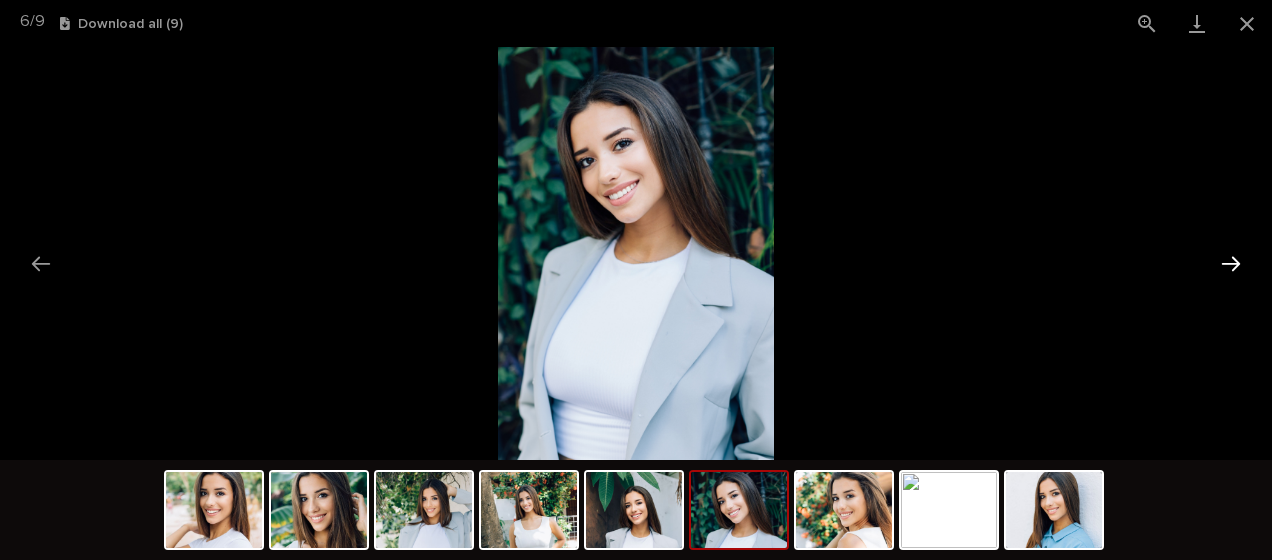click at bounding box center [1231, 263] 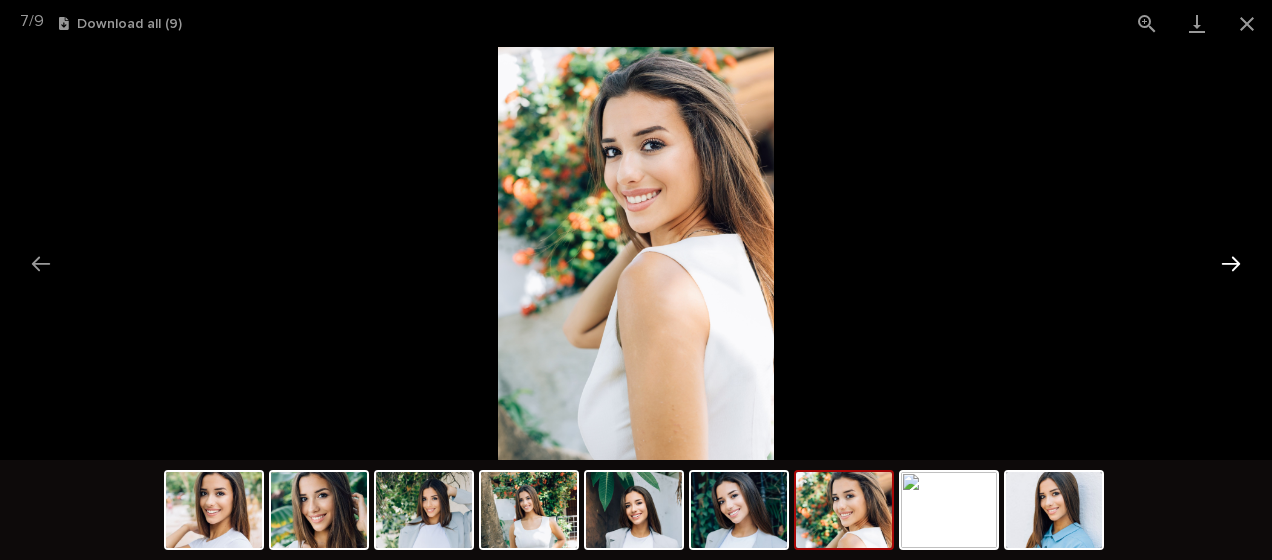 click at bounding box center [1231, 263] 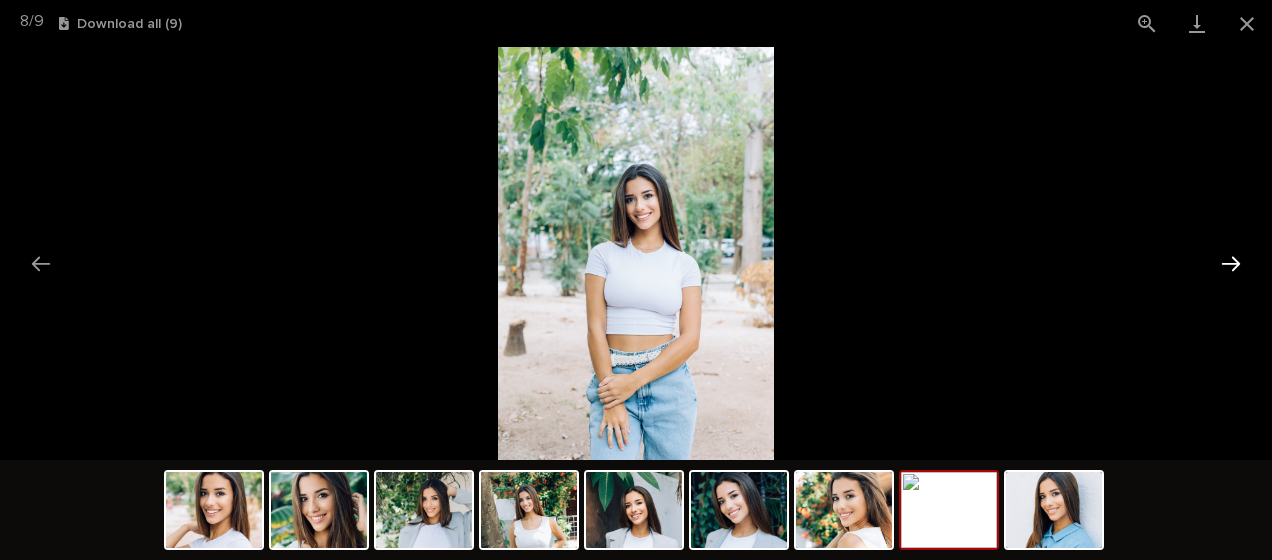 click at bounding box center (1231, 263) 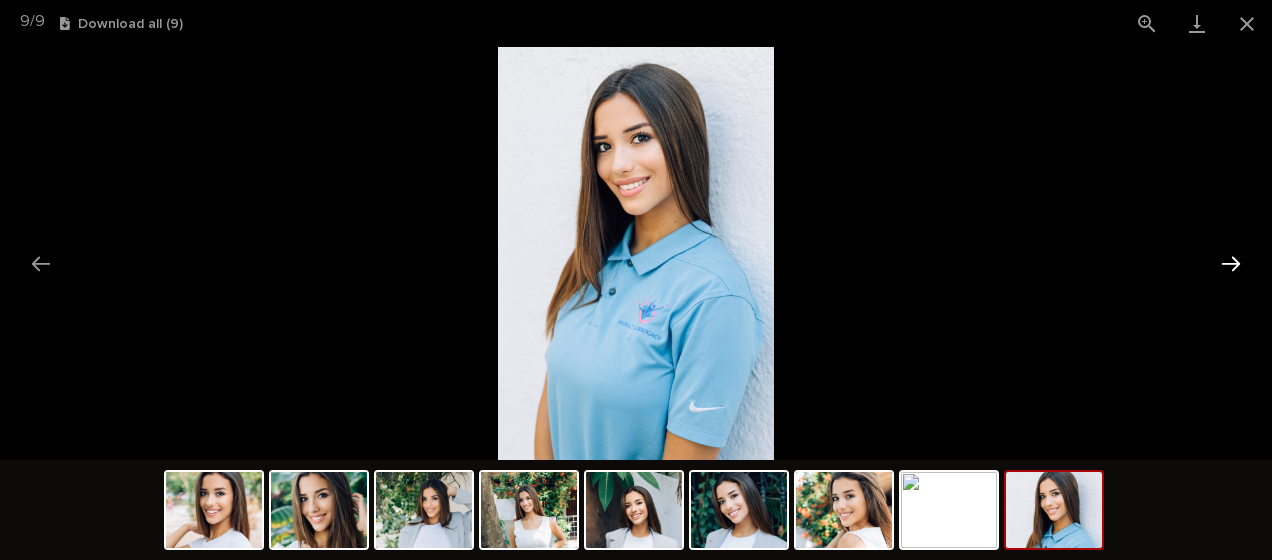 click at bounding box center [1231, 263] 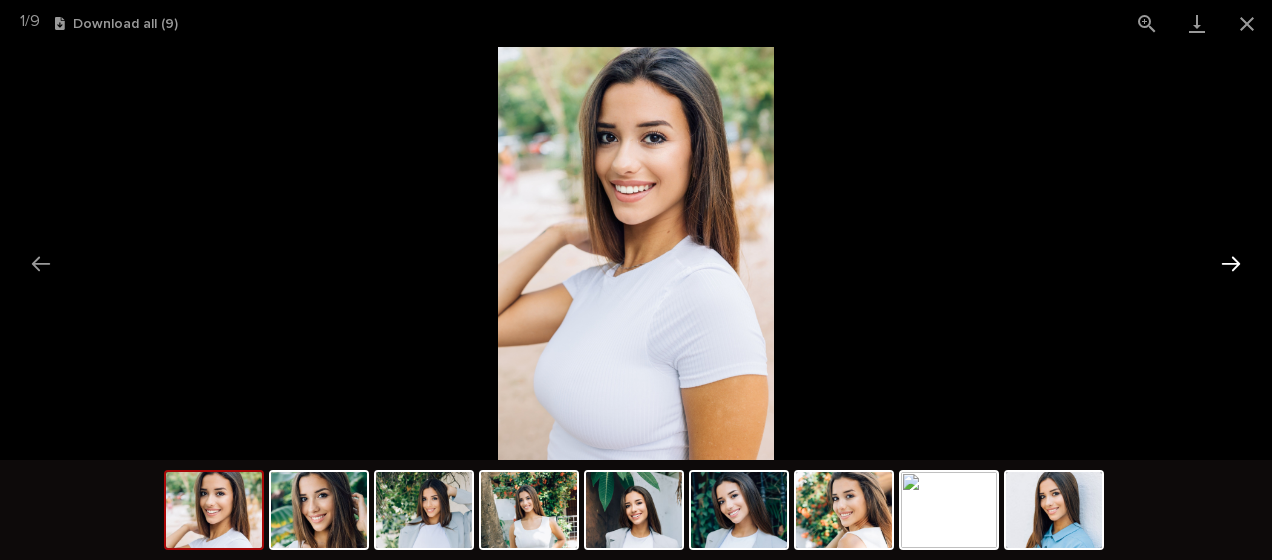 click at bounding box center [1231, 263] 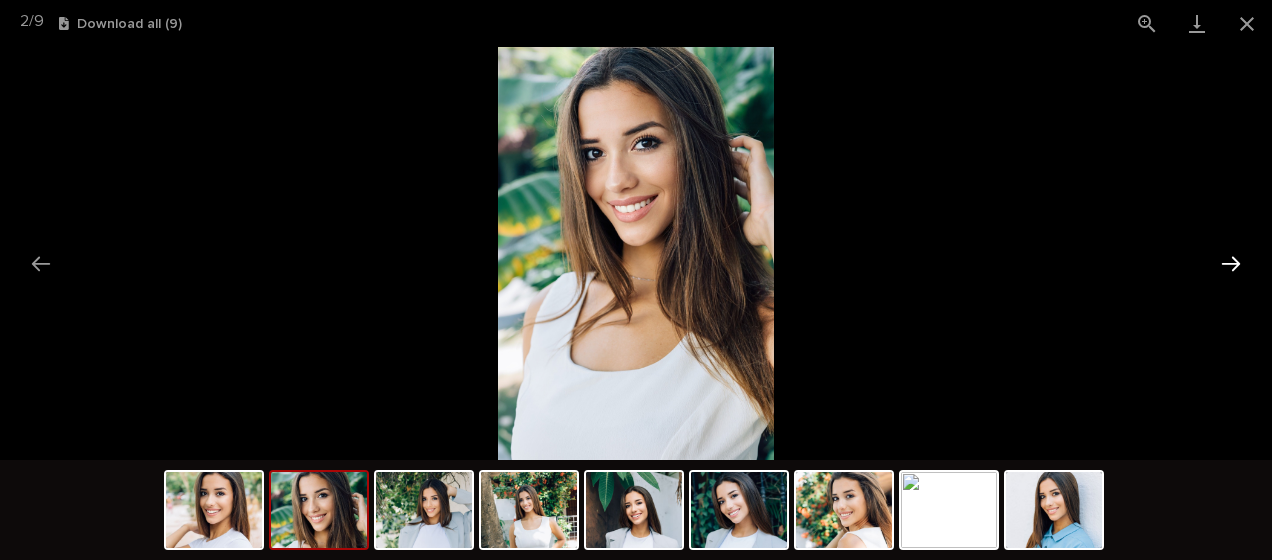 click at bounding box center [1231, 263] 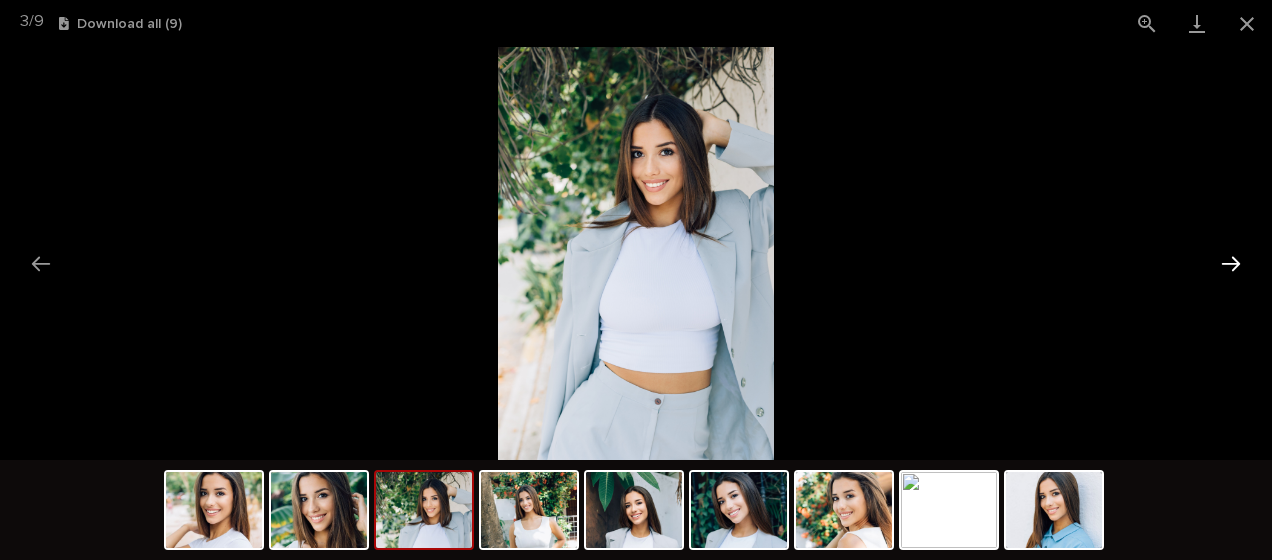 click at bounding box center [1231, 263] 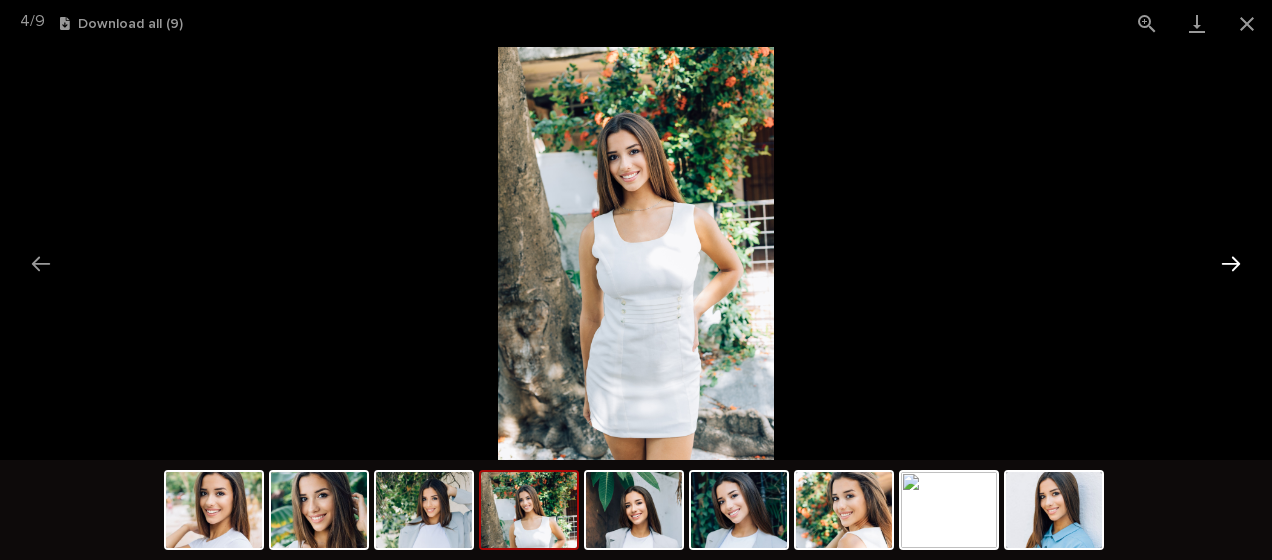 click at bounding box center [1231, 263] 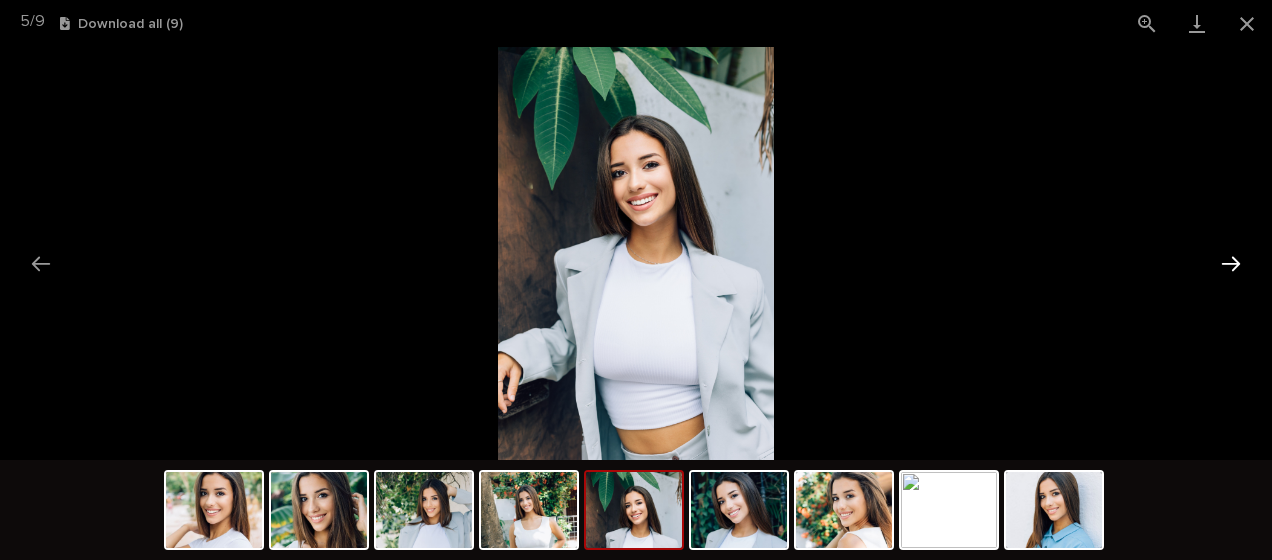 click at bounding box center (1231, 263) 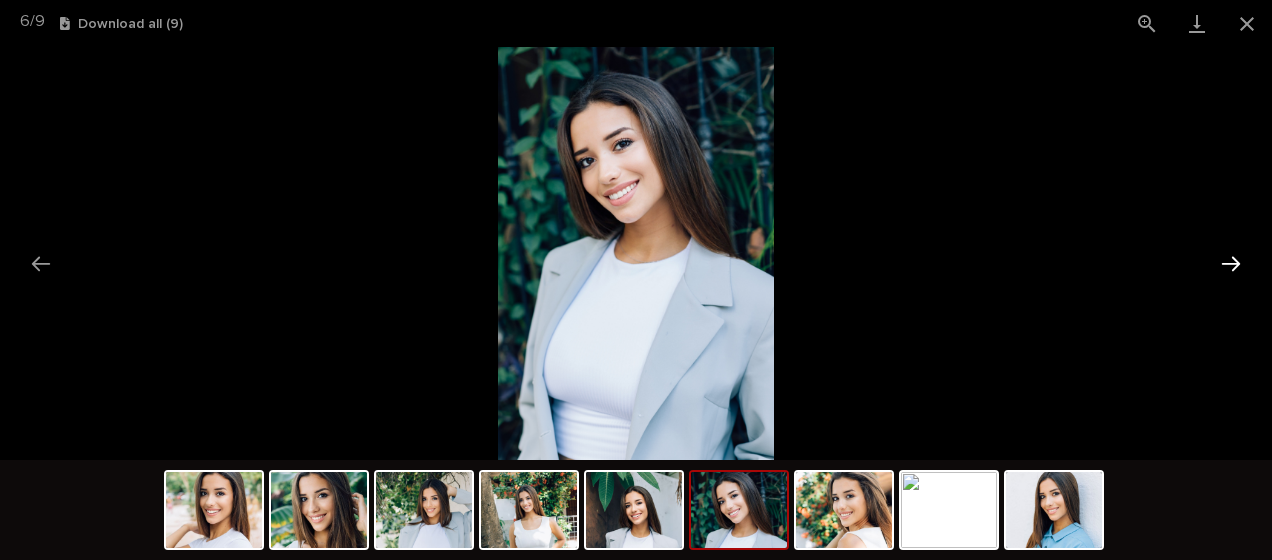 click at bounding box center (1231, 263) 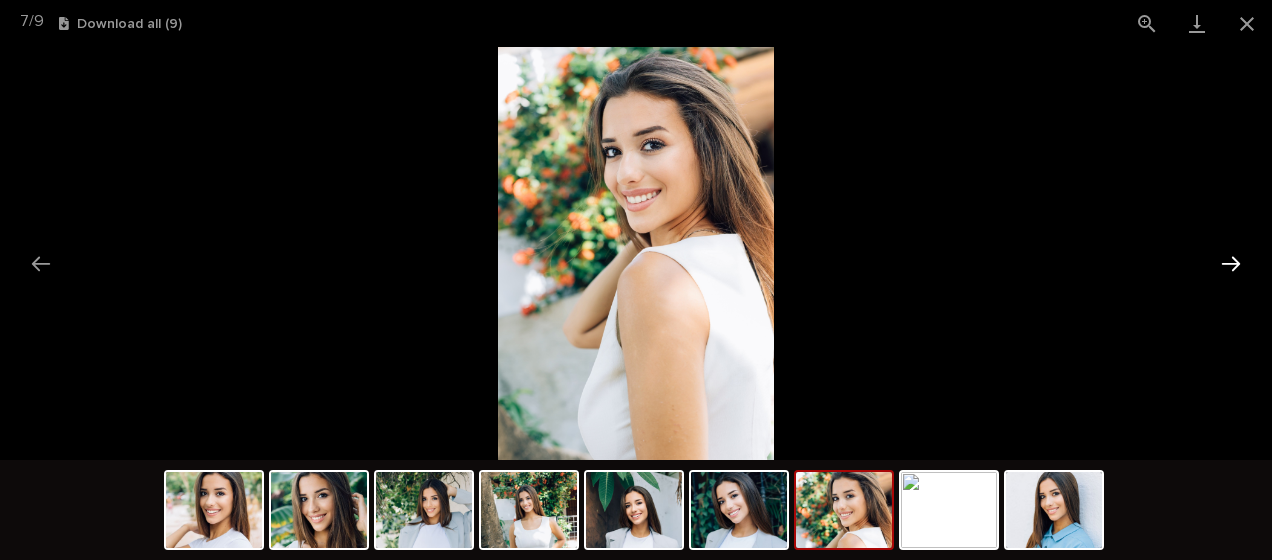 click at bounding box center (1231, 263) 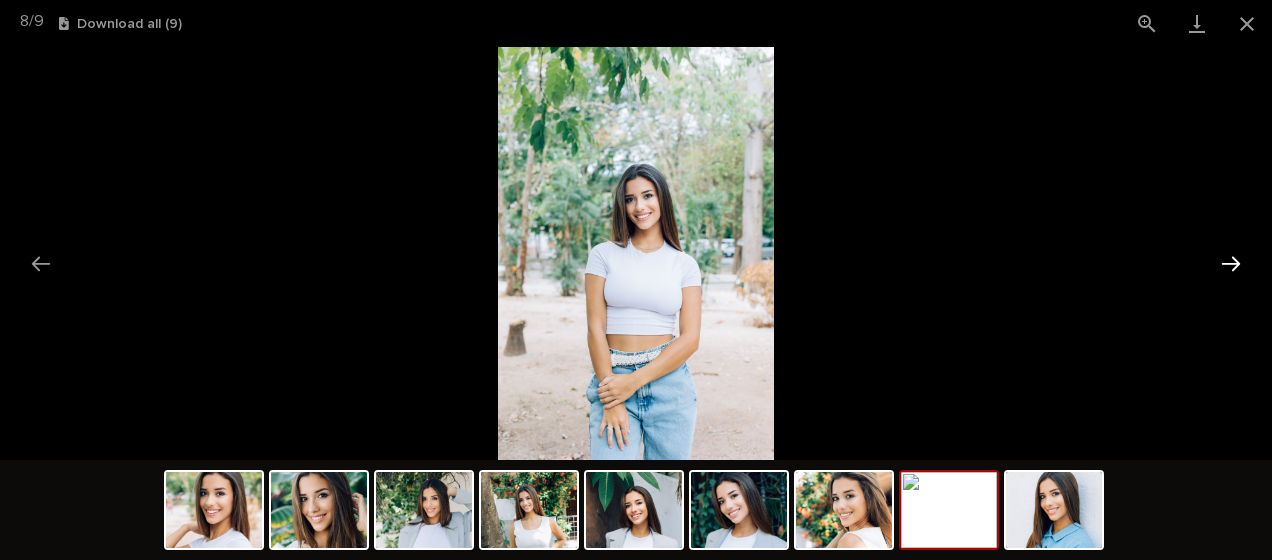 click at bounding box center (1231, 263) 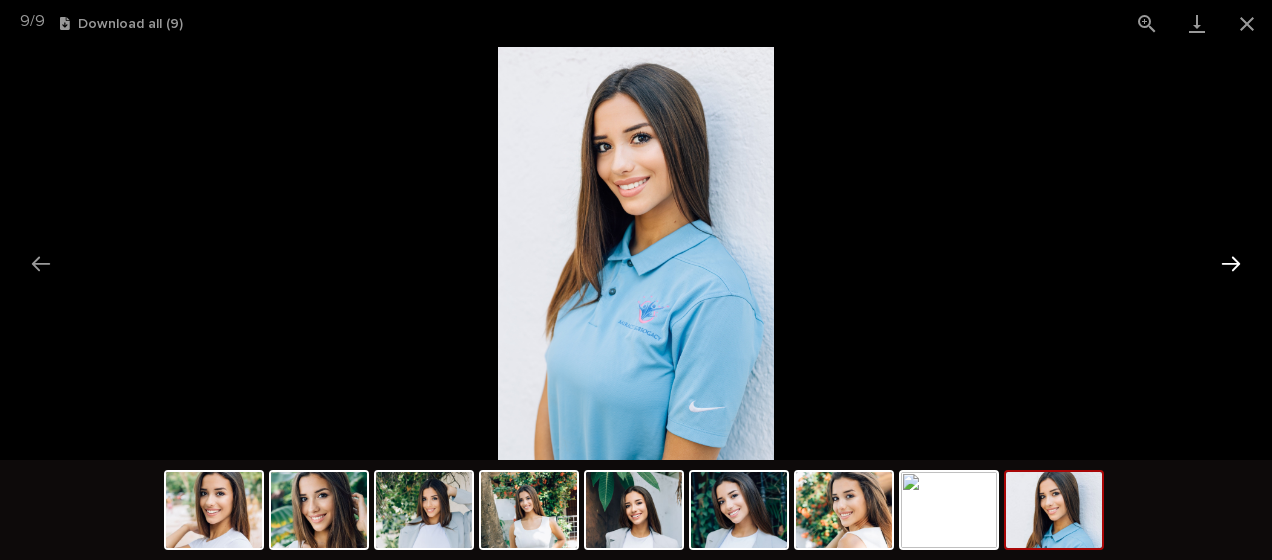 click at bounding box center (1231, 263) 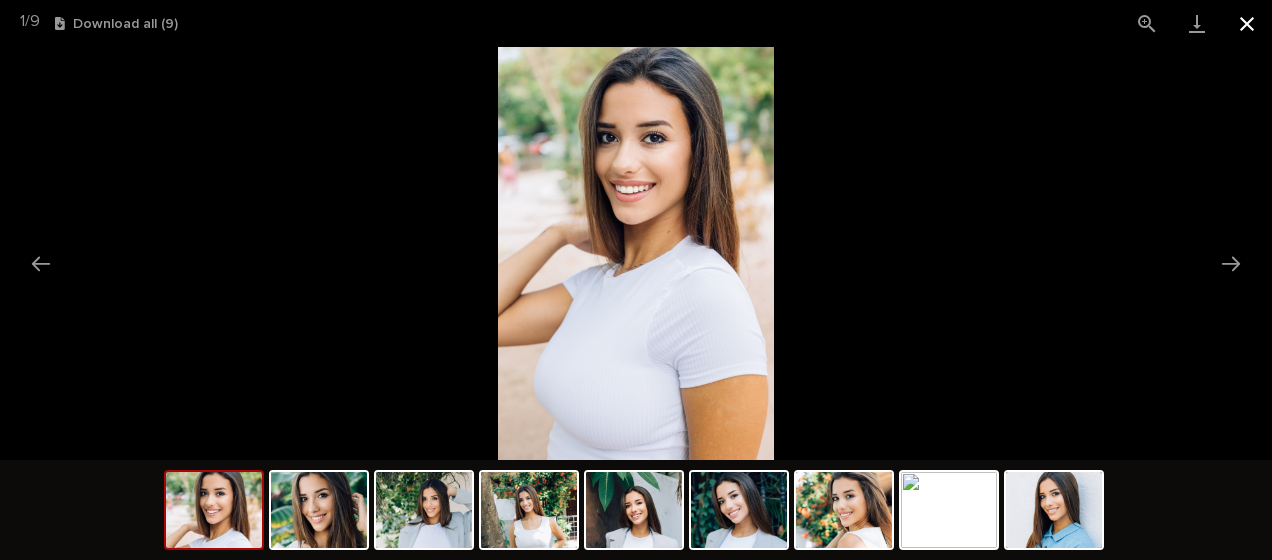 click at bounding box center (1247, 23) 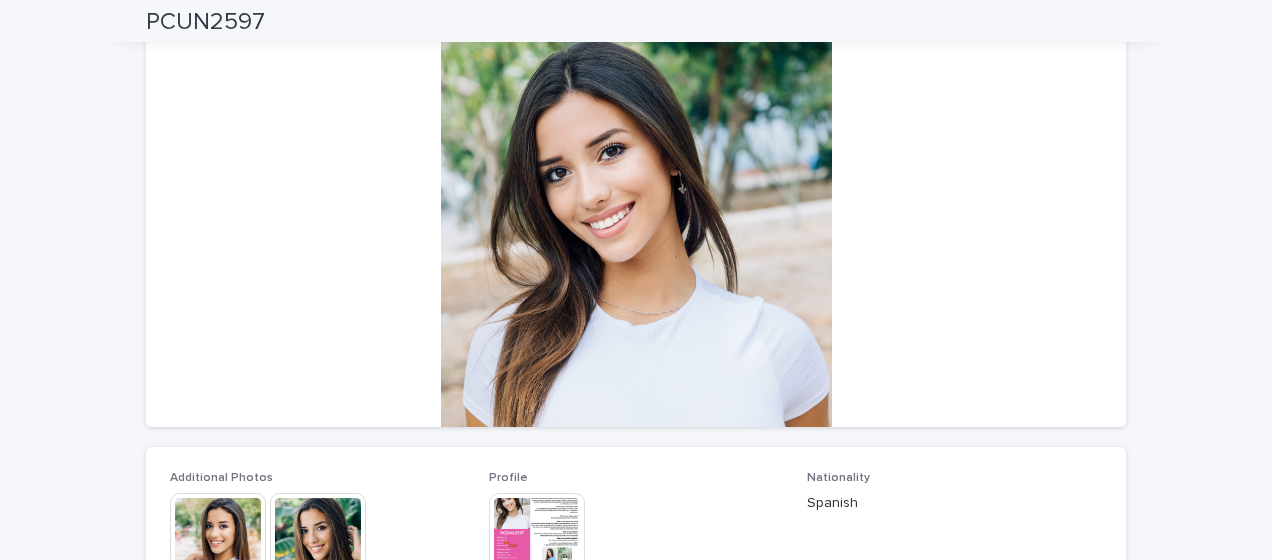 scroll, scrollTop: 112, scrollLeft: 0, axis: vertical 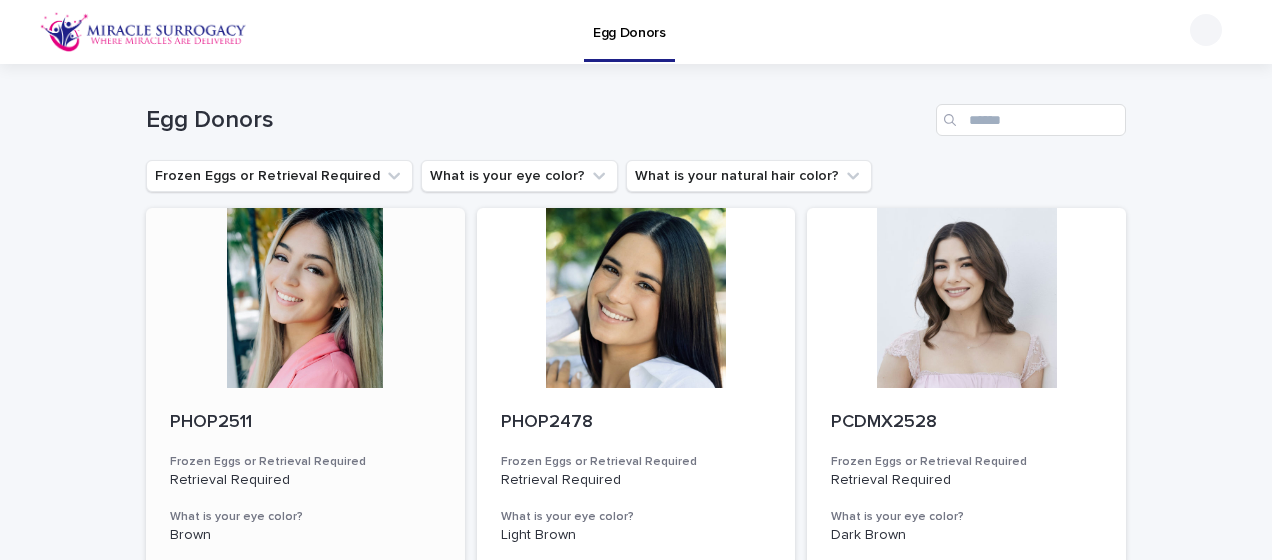 click at bounding box center (305, 298) 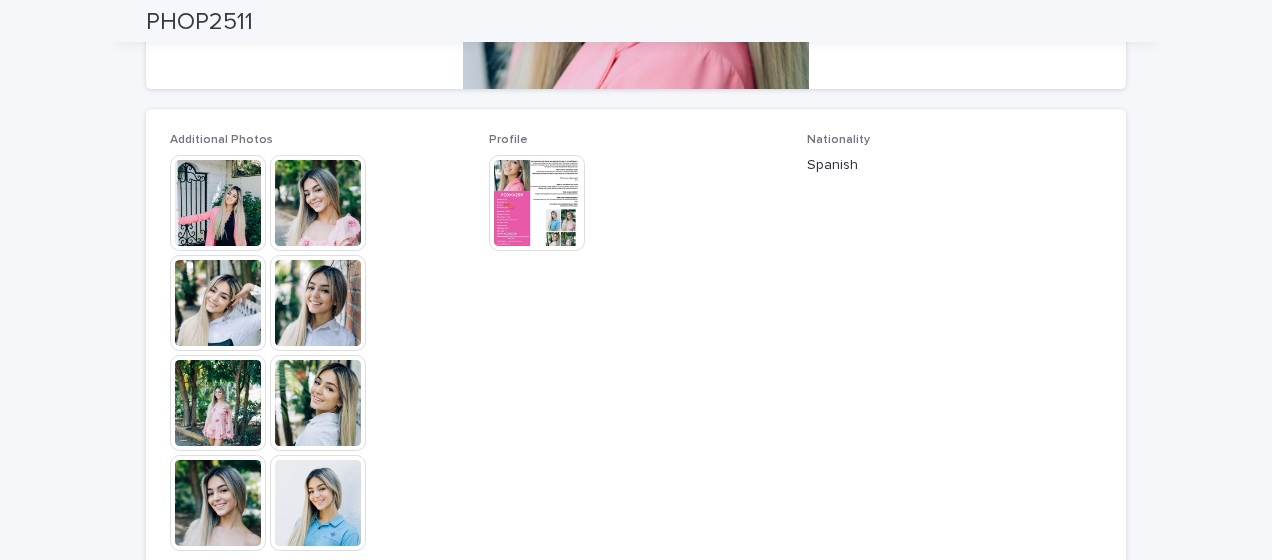 scroll, scrollTop: 501, scrollLeft: 0, axis: vertical 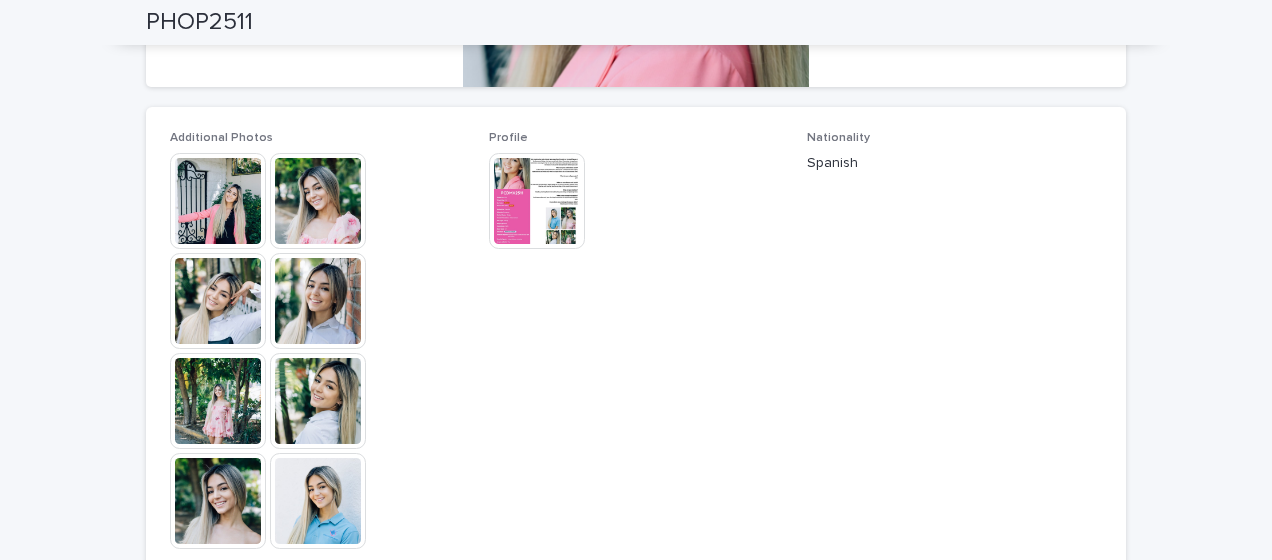 click at bounding box center [218, 201] 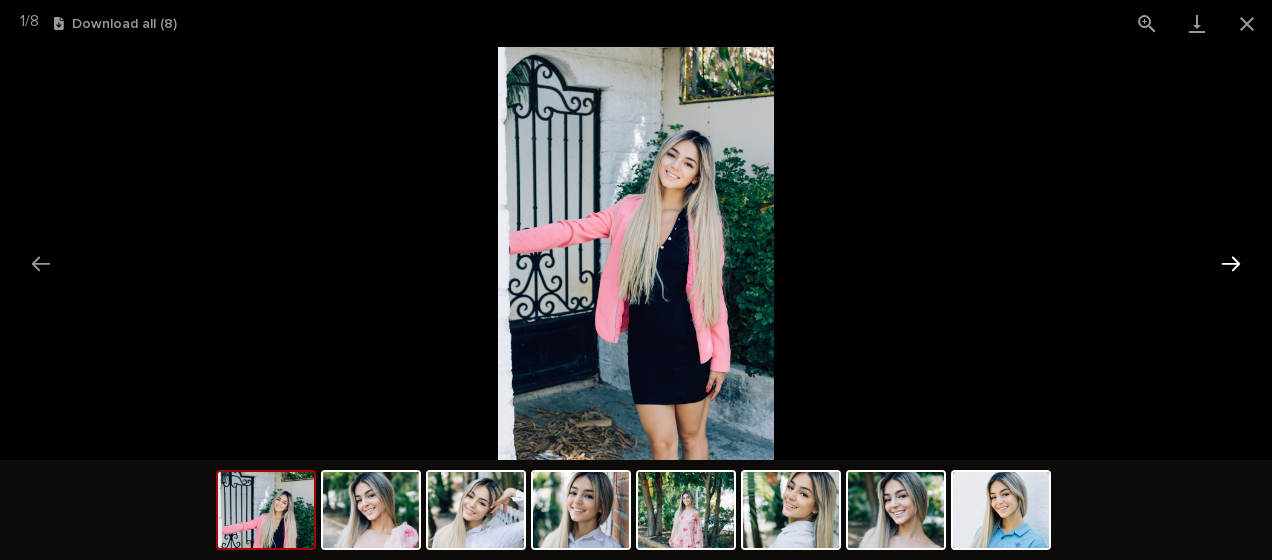 click at bounding box center [1231, 263] 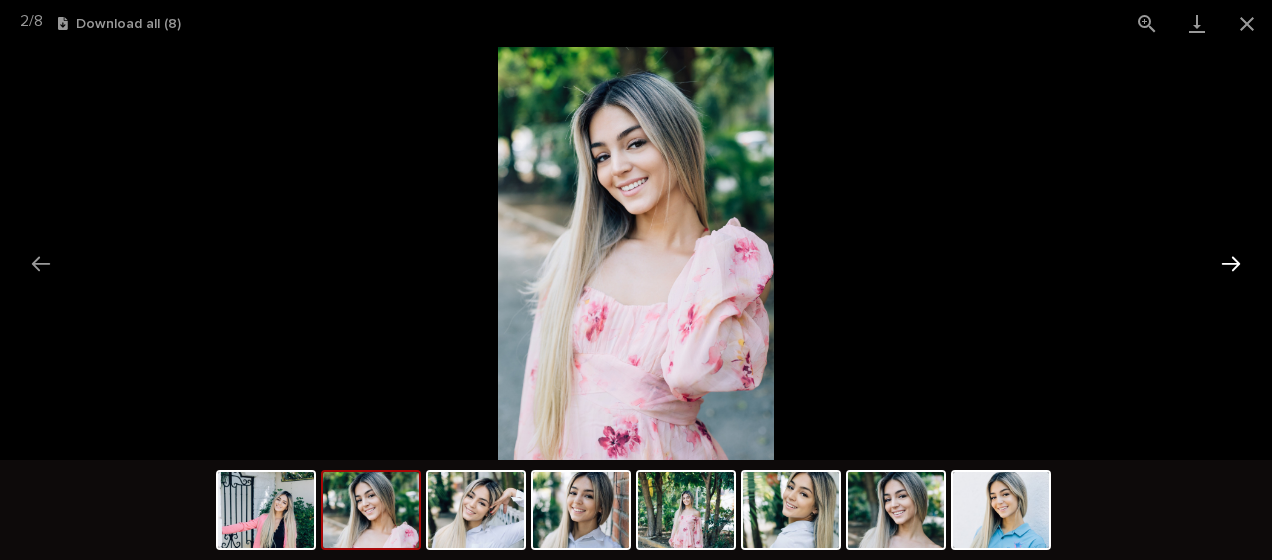click at bounding box center (1231, 263) 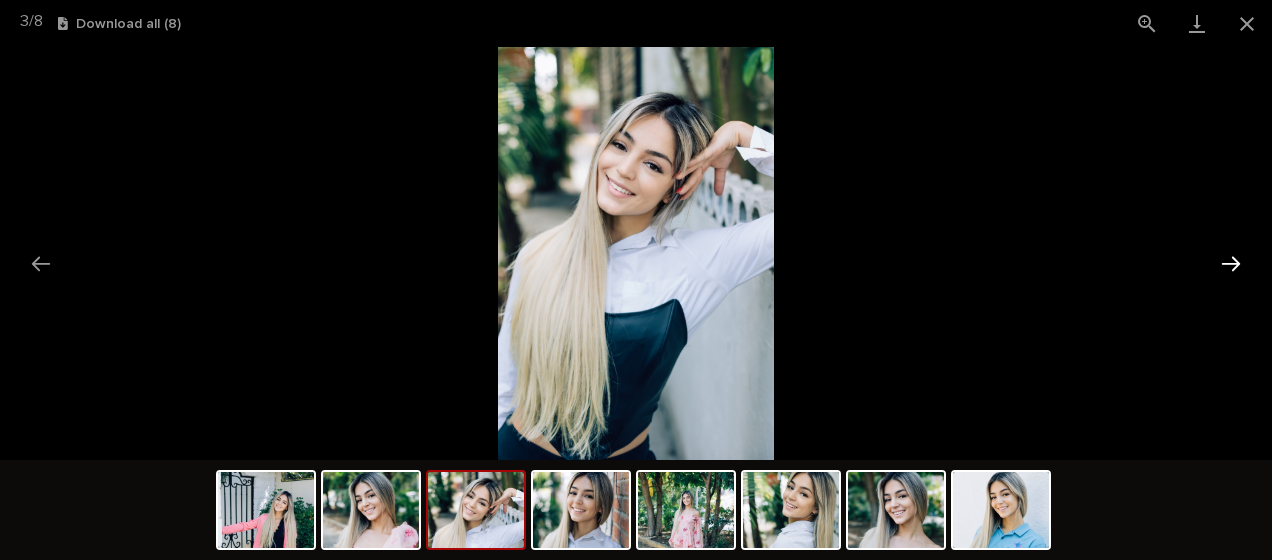 click at bounding box center [1231, 263] 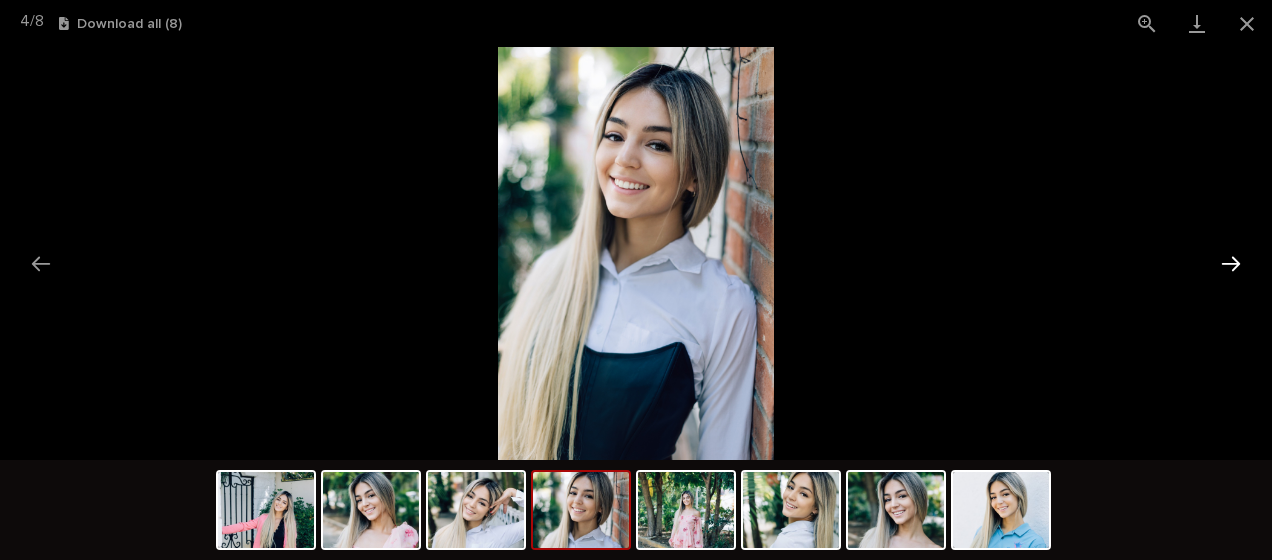 click at bounding box center [1231, 263] 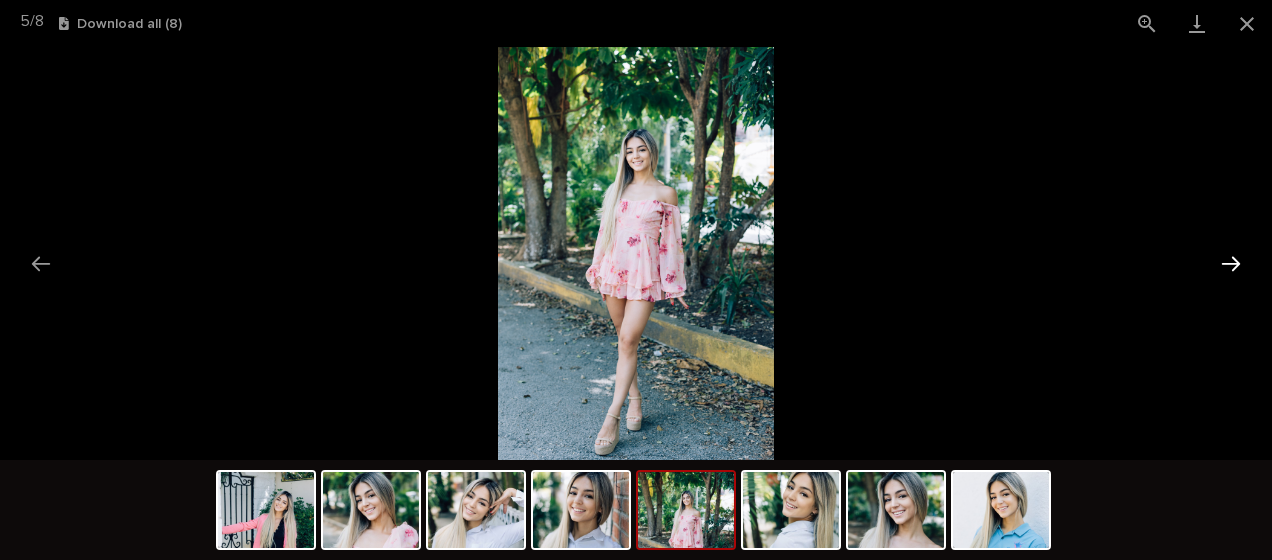 click at bounding box center [1231, 263] 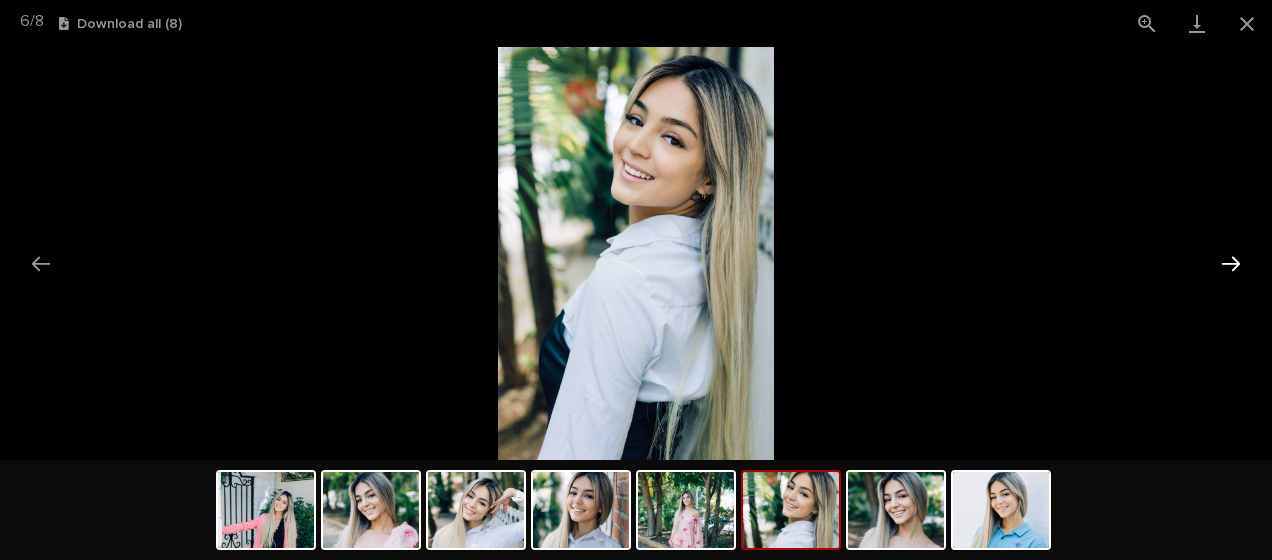 click at bounding box center (1231, 263) 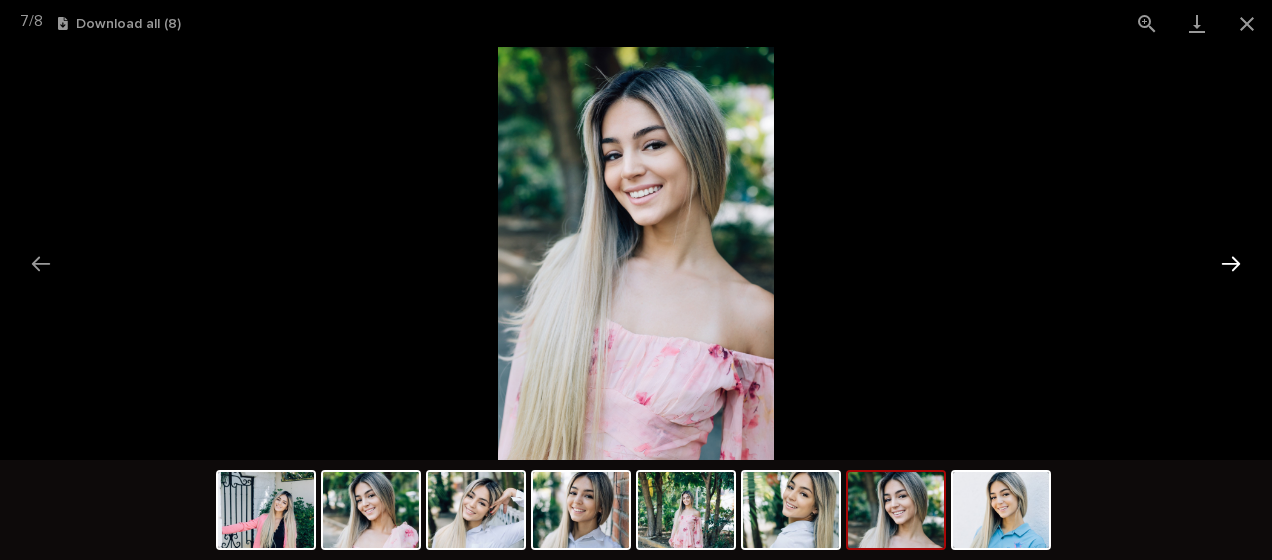 click at bounding box center (1231, 263) 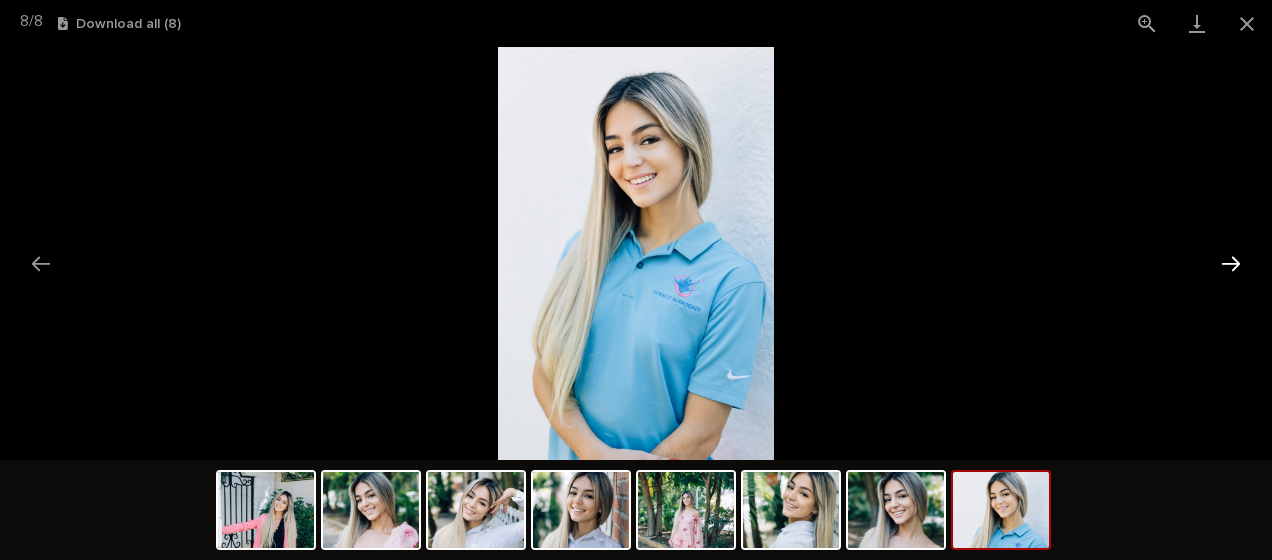 click at bounding box center (1231, 263) 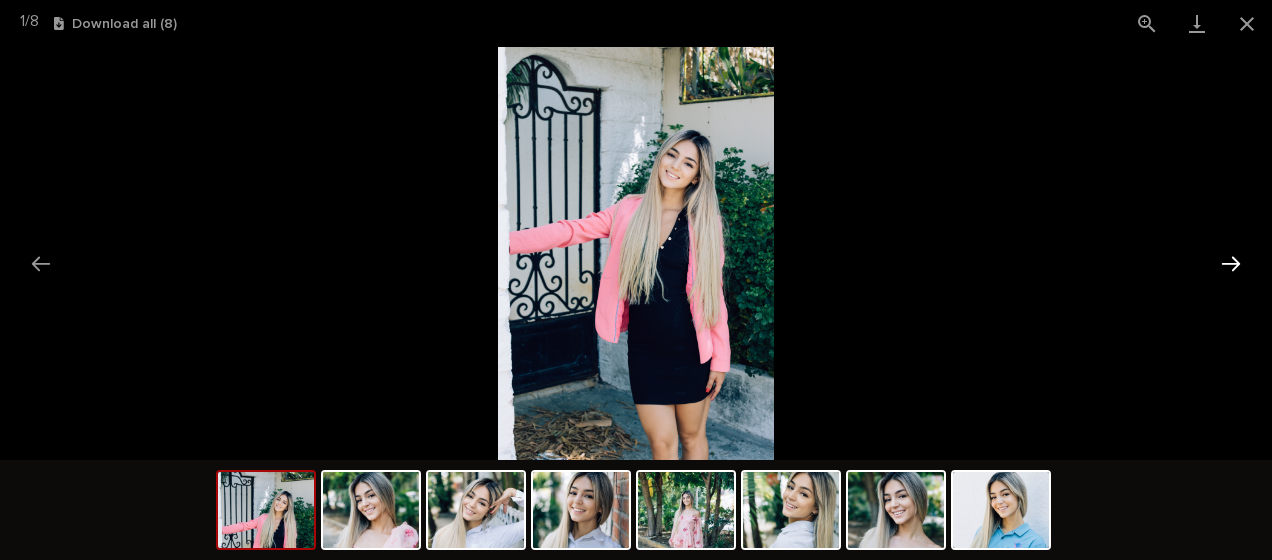 click at bounding box center [1231, 263] 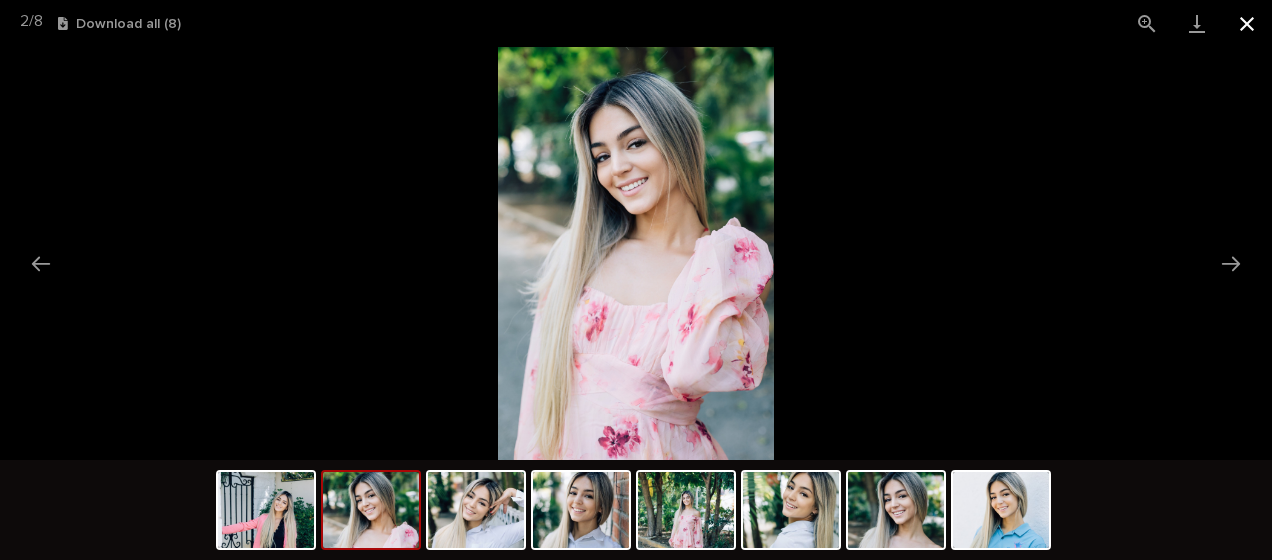 click at bounding box center (1247, 23) 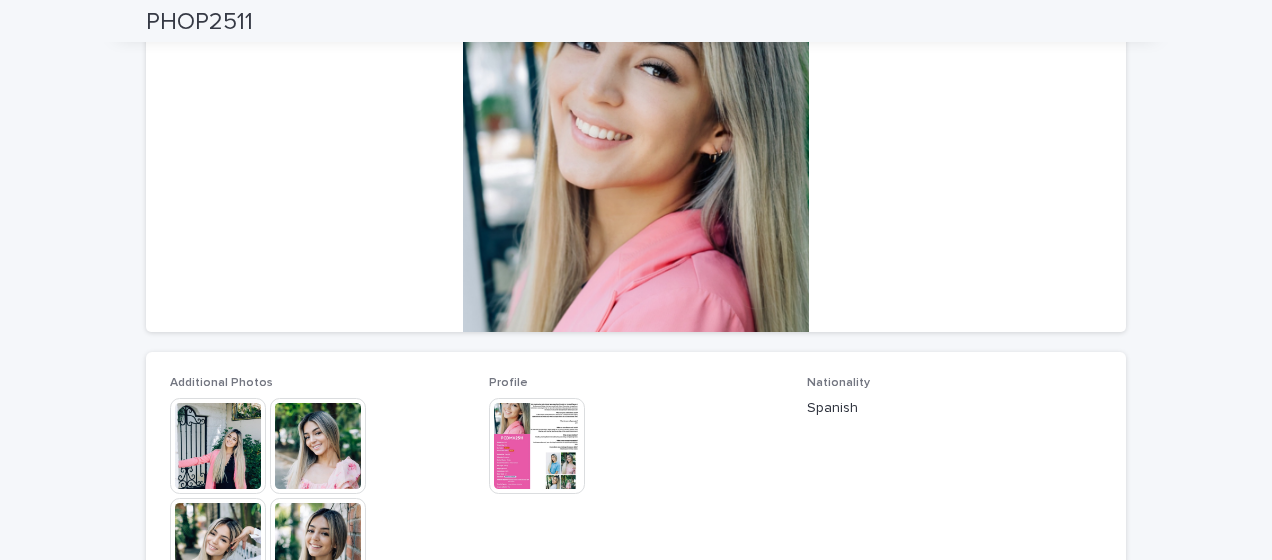 scroll, scrollTop: 0, scrollLeft: 0, axis: both 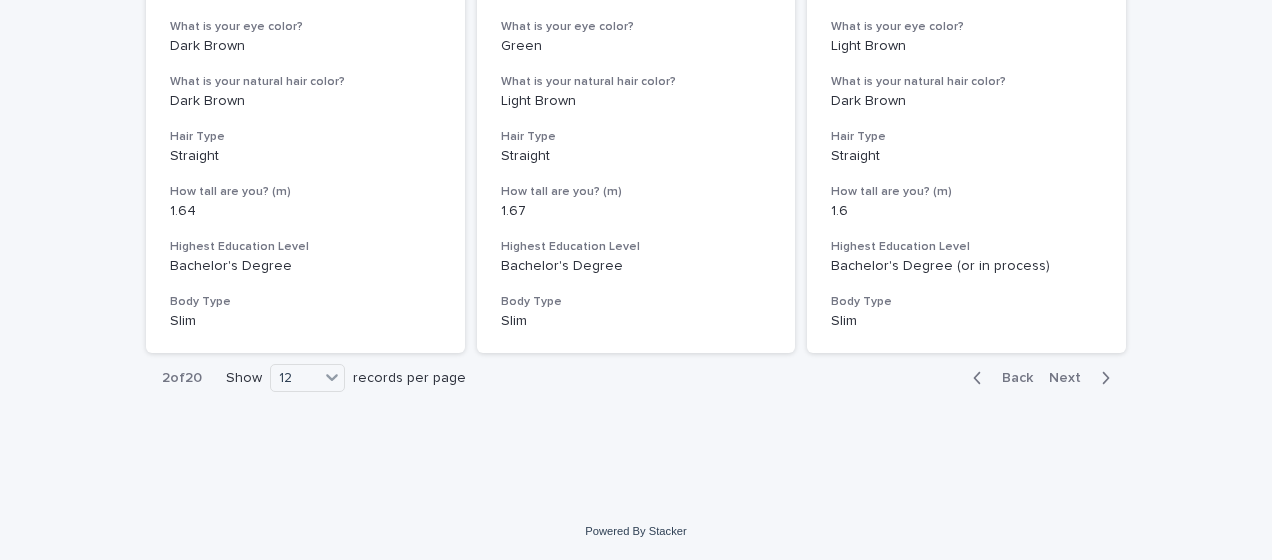 click on "Back Next" at bounding box center (1041, 378) 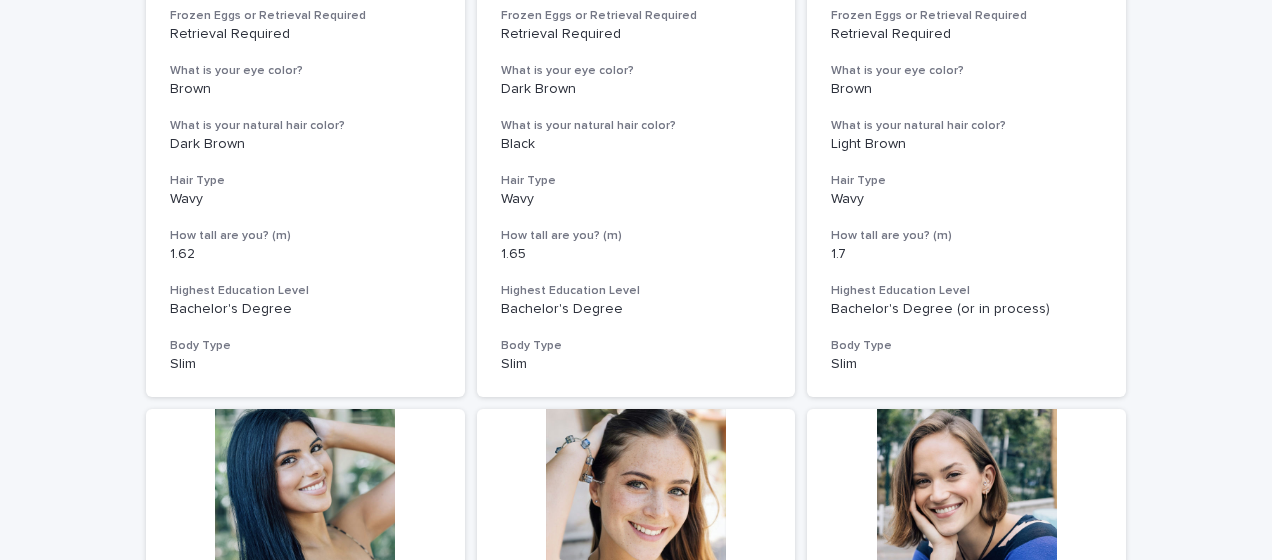 scroll, scrollTop: 578, scrollLeft: 0, axis: vertical 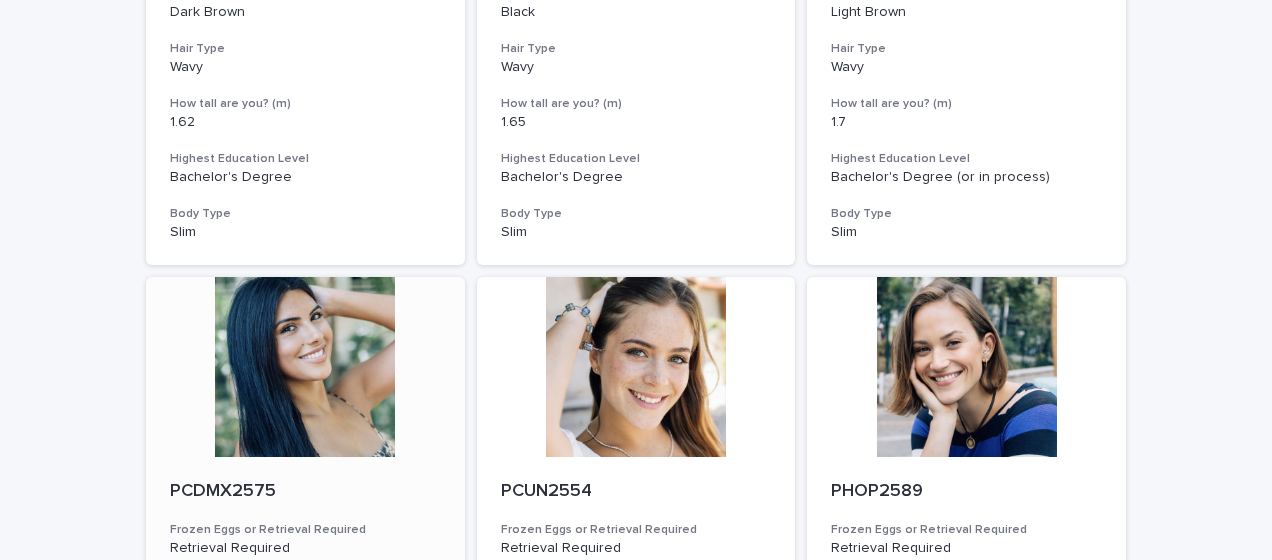 click at bounding box center [305, 367] 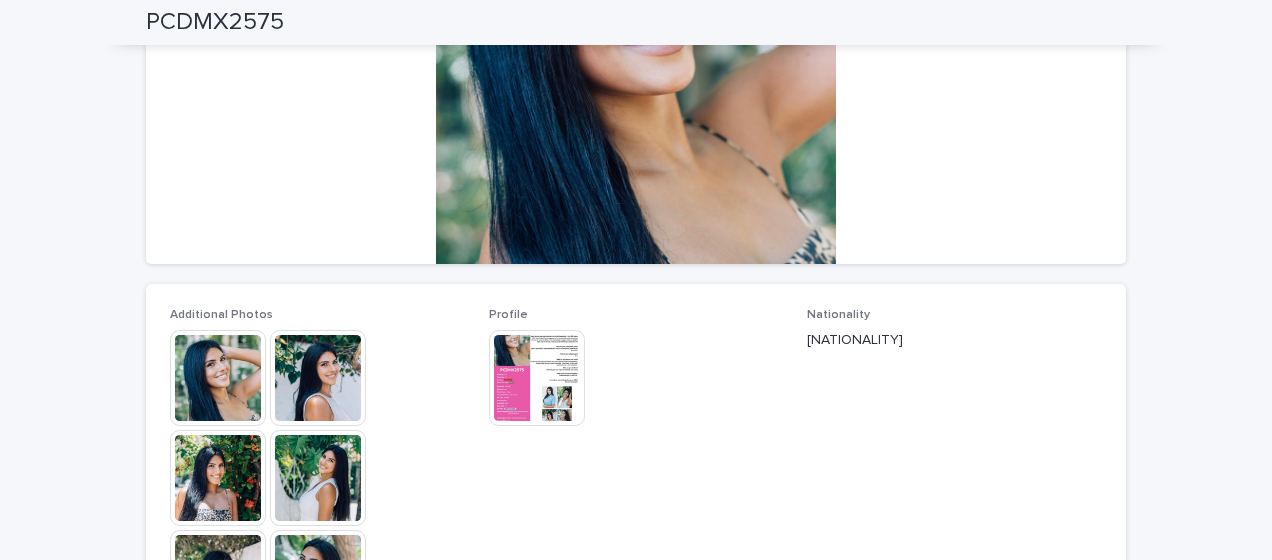 scroll, scrollTop: 320, scrollLeft: 0, axis: vertical 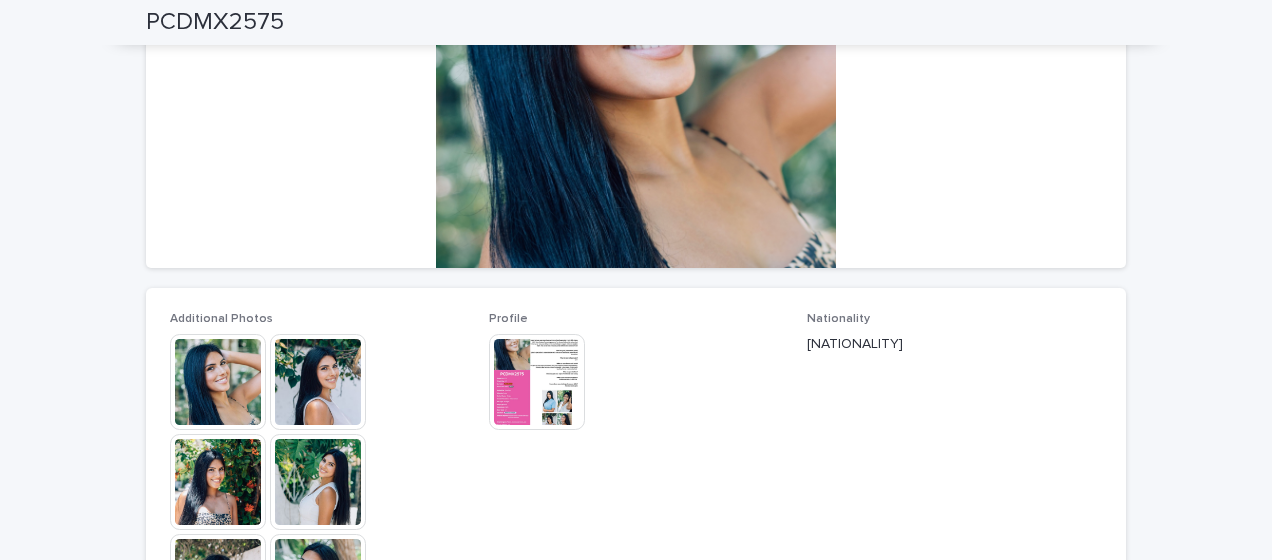 click at bounding box center (218, 382) 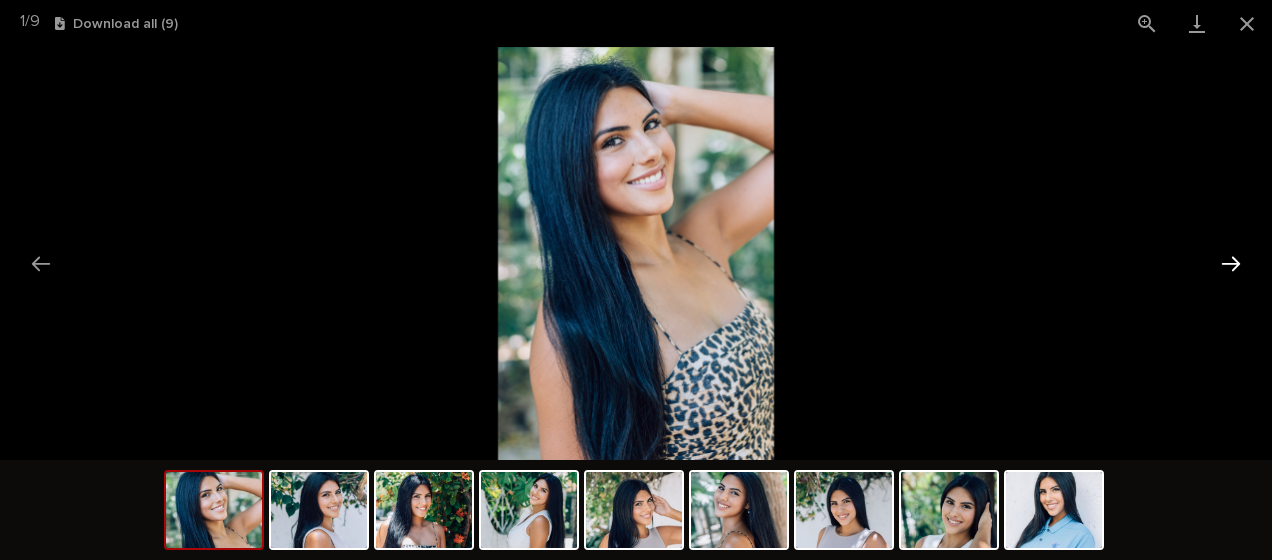 click at bounding box center [1231, 263] 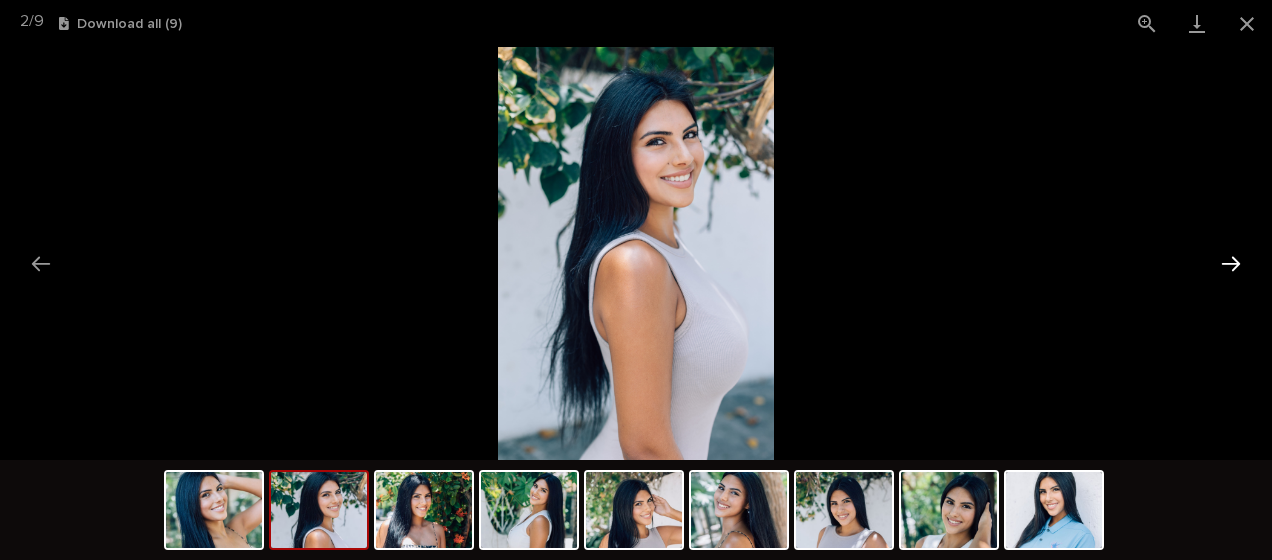click at bounding box center [1231, 263] 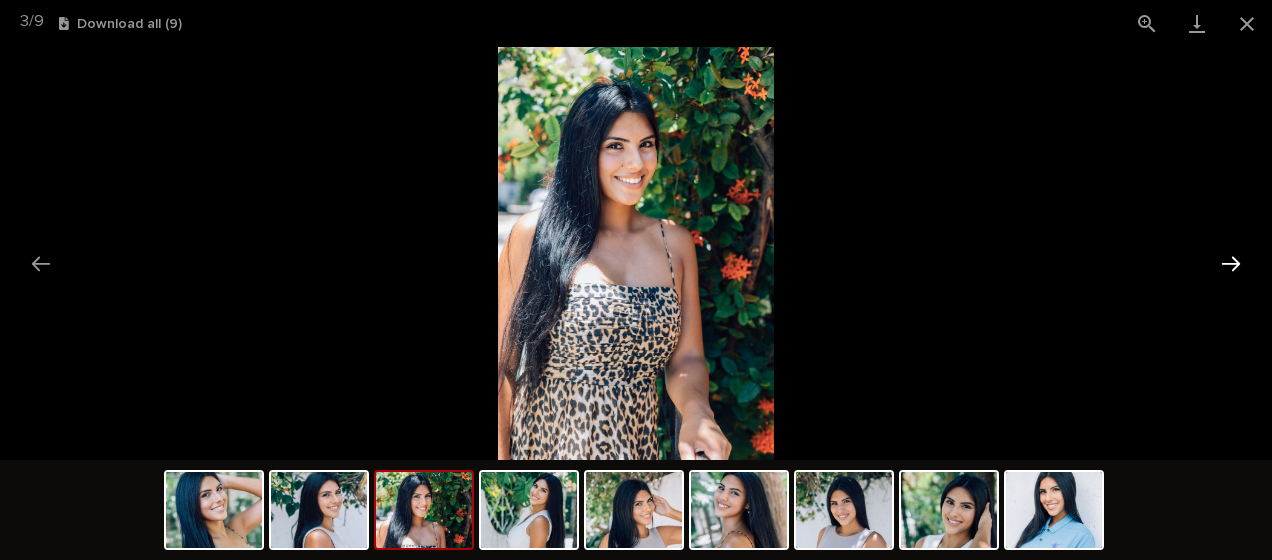 click at bounding box center (1231, 263) 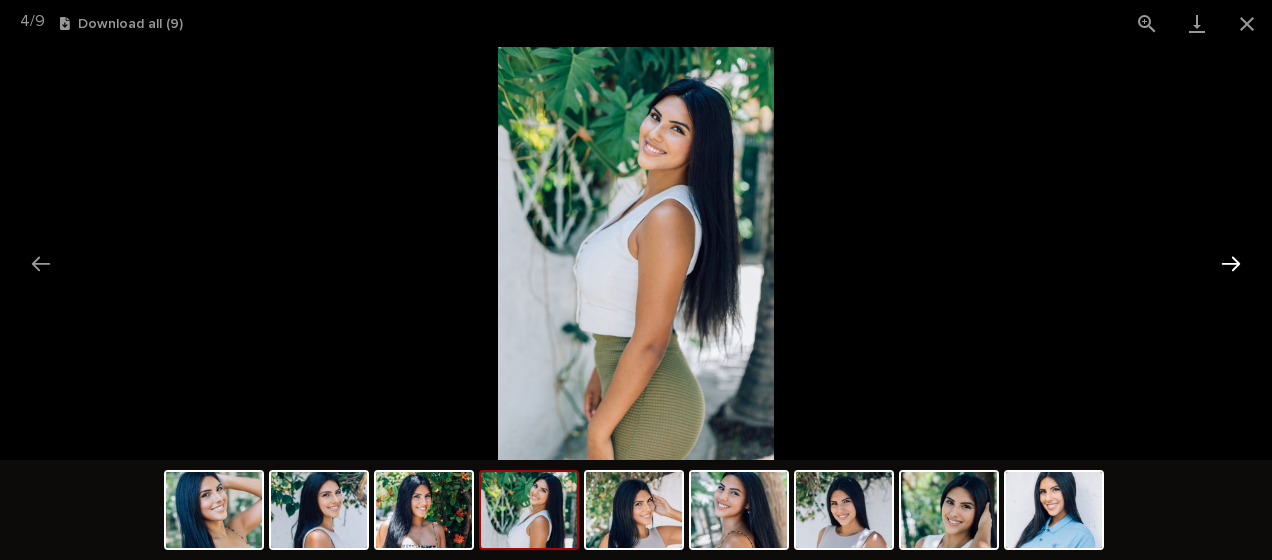 click at bounding box center (1231, 263) 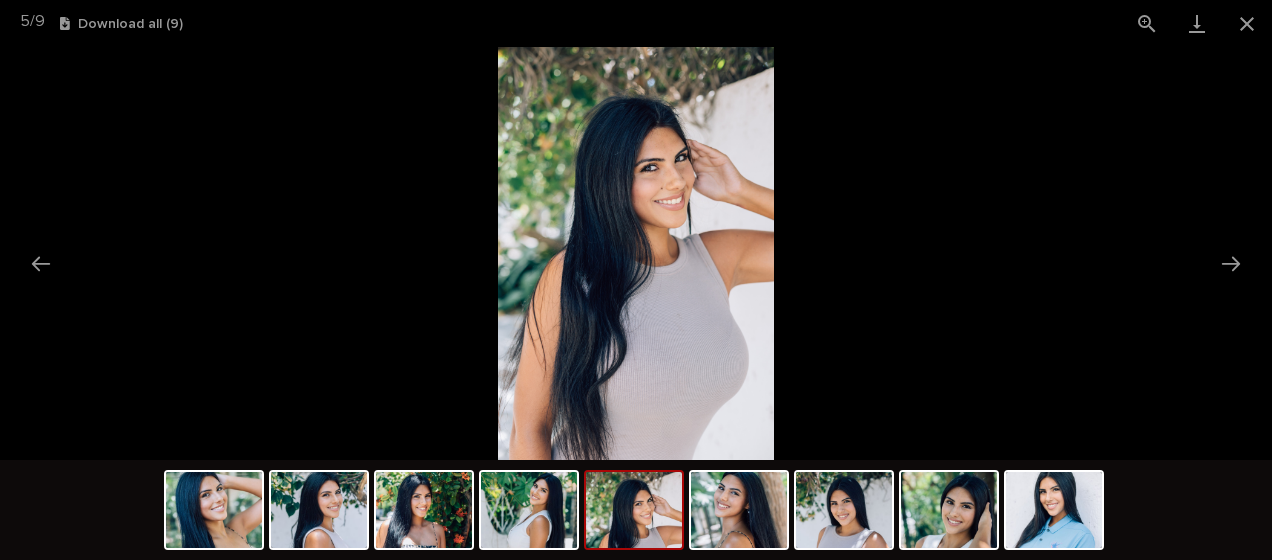 scroll, scrollTop: 0, scrollLeft: 0, axis: both 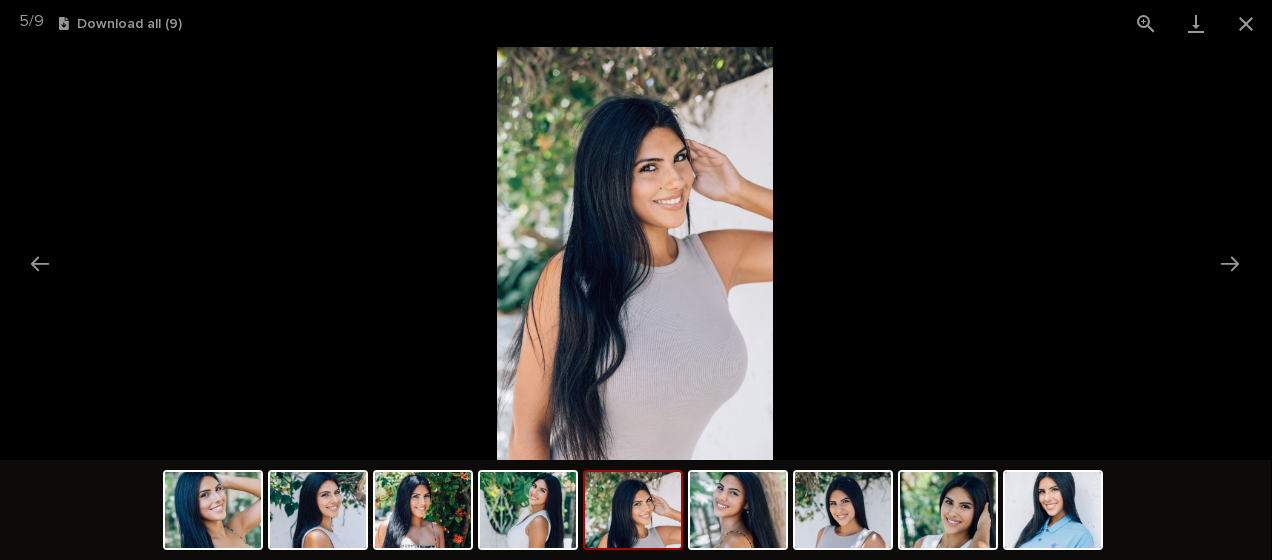 click at bounding box center (635, 253) 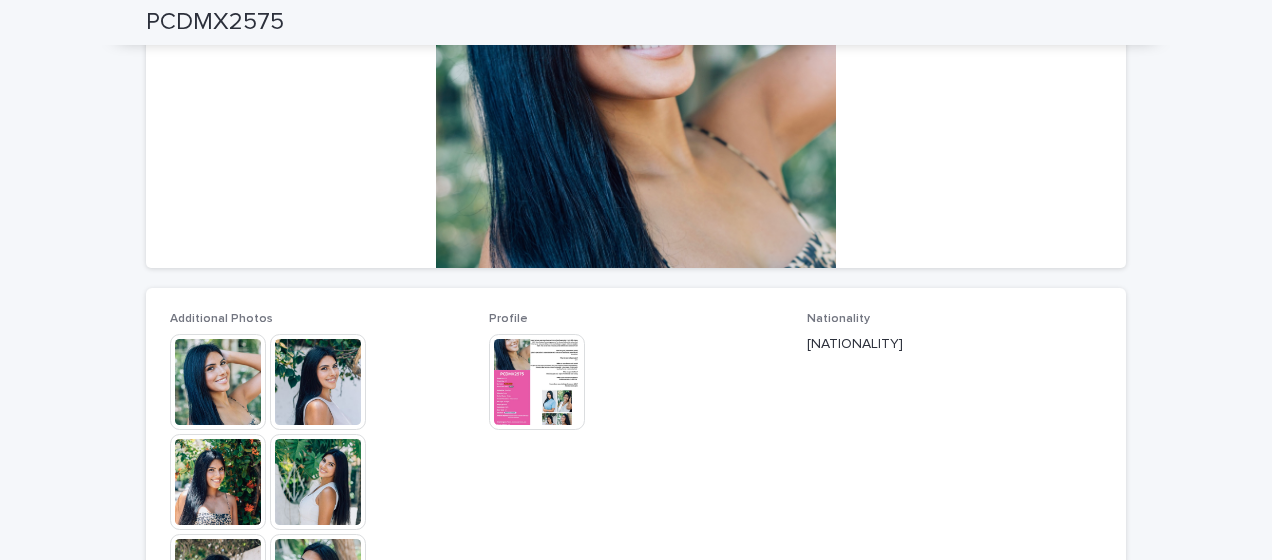 scroll, scrollTop: 0, scrollLeft: 2, axis: horizontal 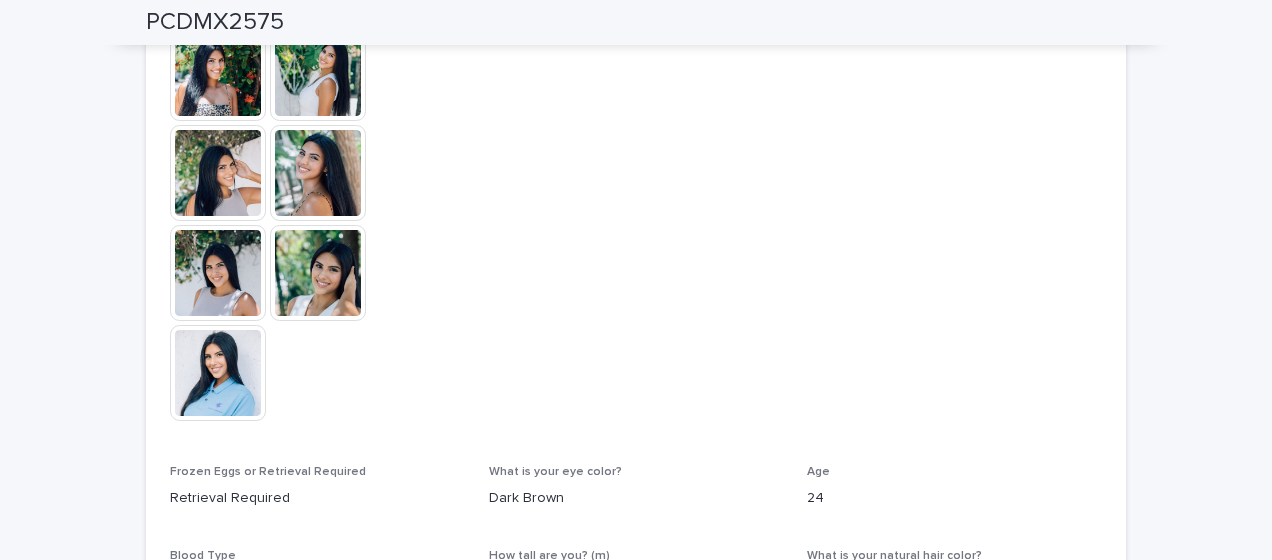 click at bounding box center (318, 173) 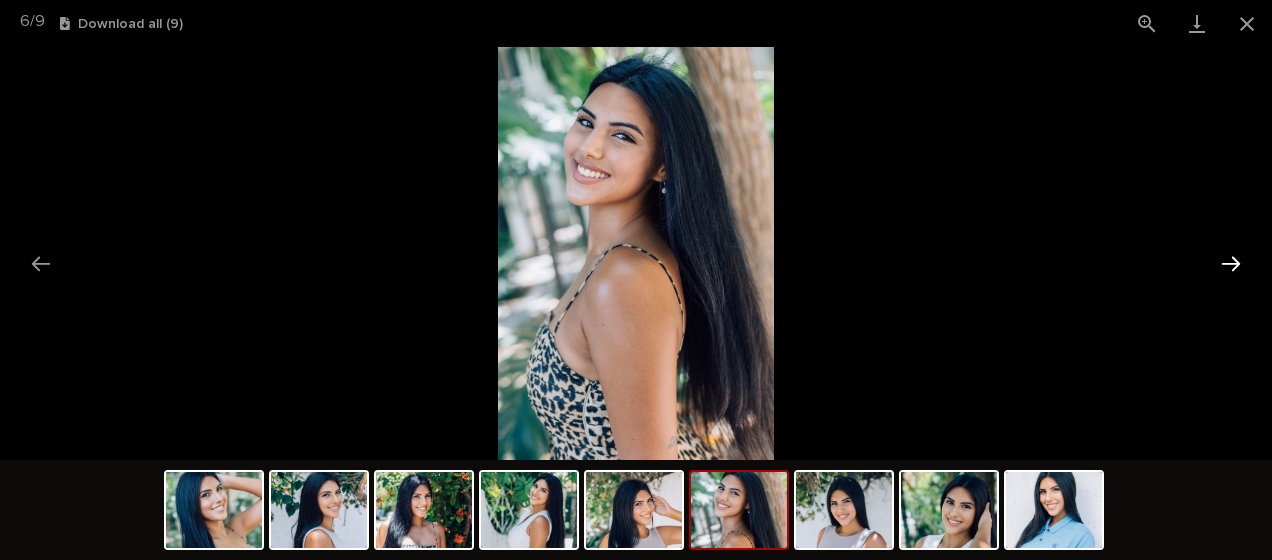 click at bounding box center [1231, 263] 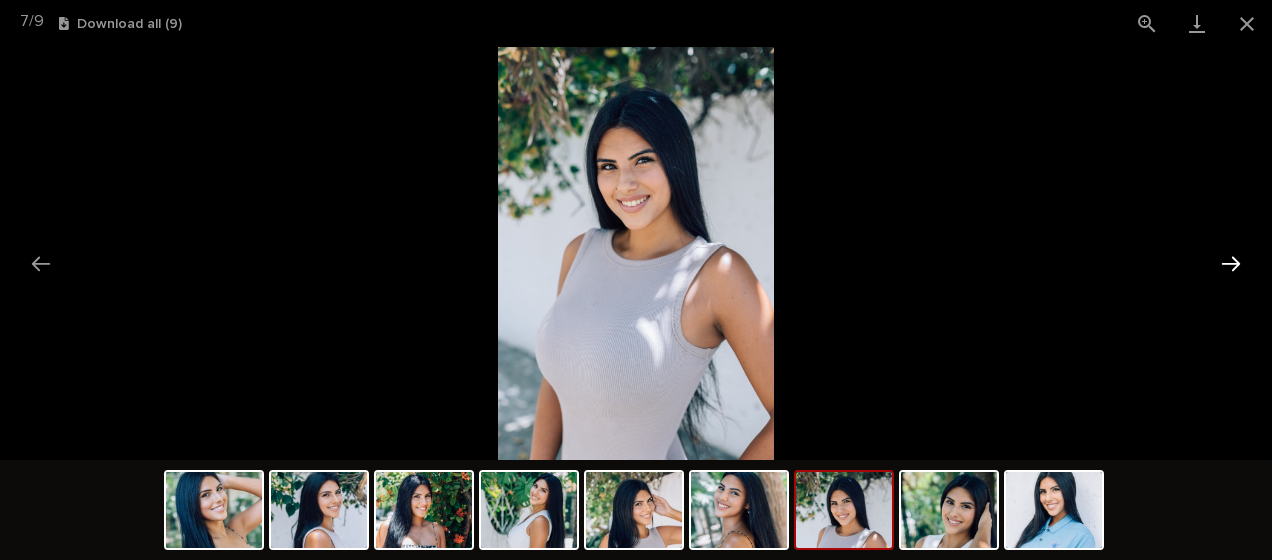 click at bounding box center (1231, 263) 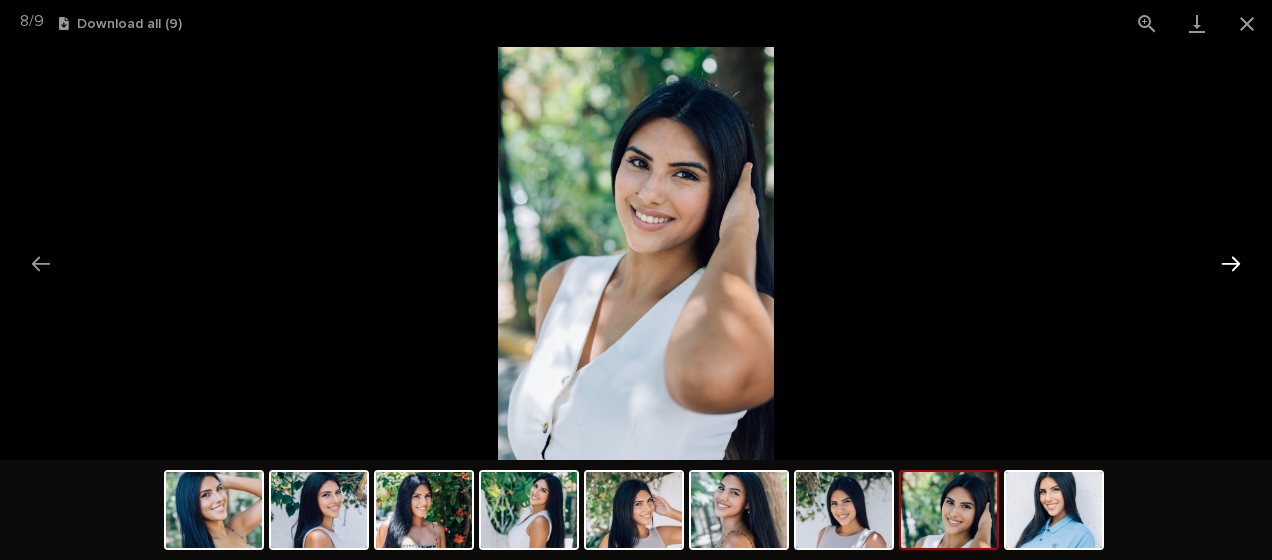 click at bounding box center (1231, 263) 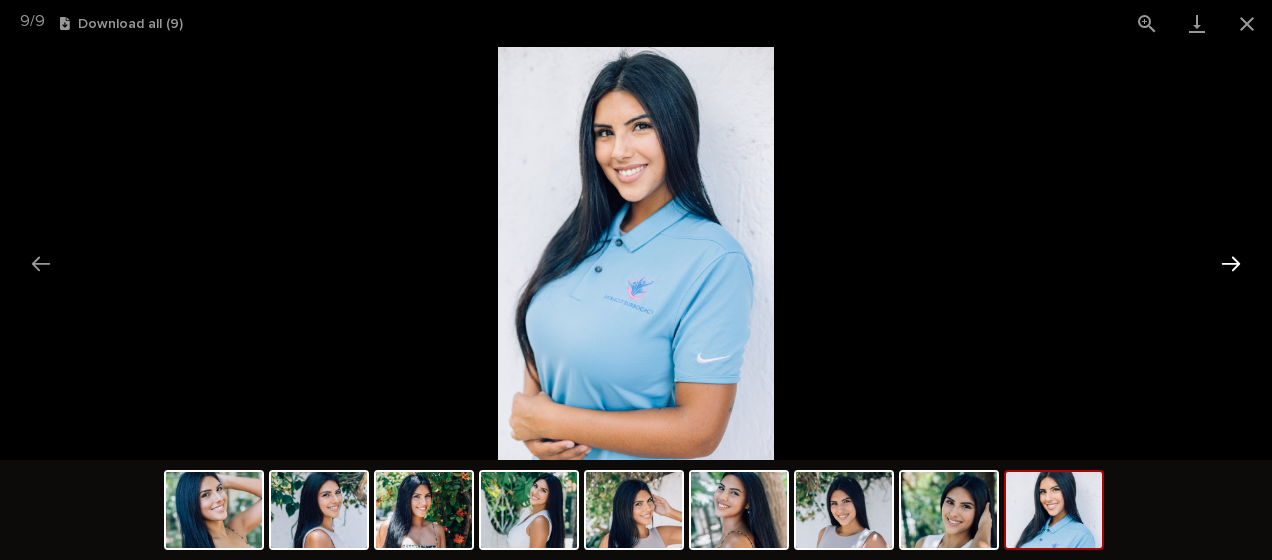 click at bounding box center (1231, 263) 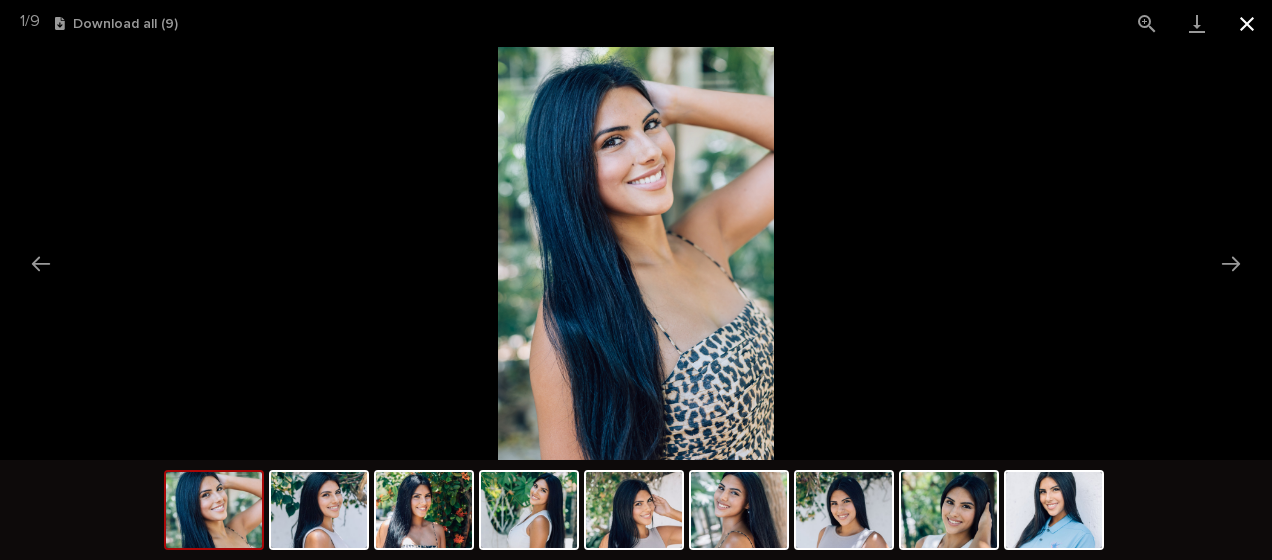 click at bounding box center (1247, 23) 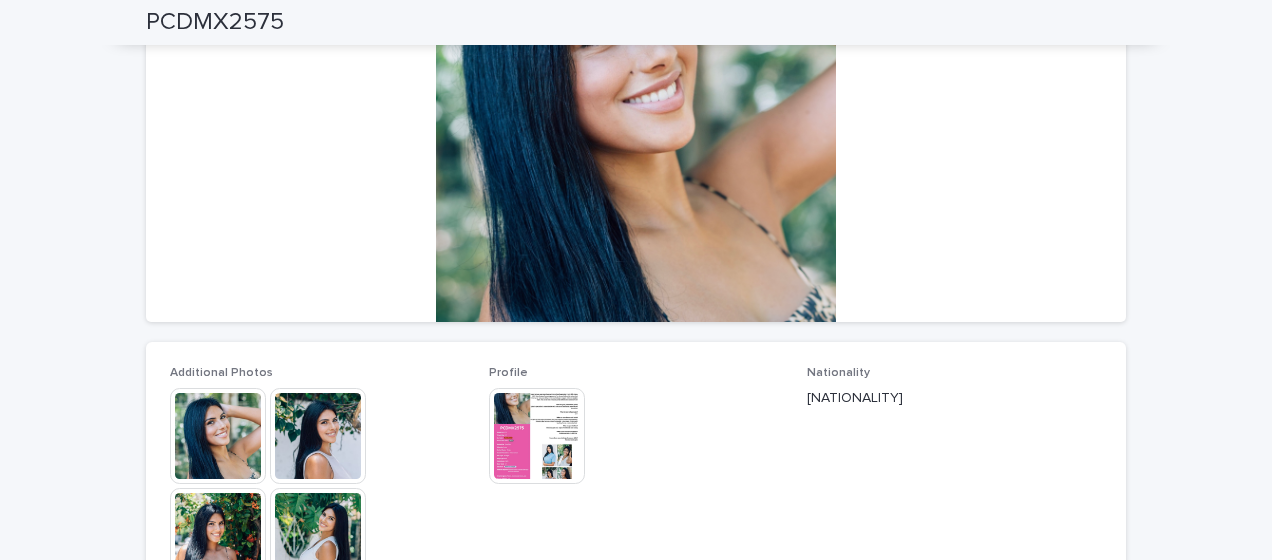 scroll, scrollTop: 266, scrollLeft: 0, axis: vertical 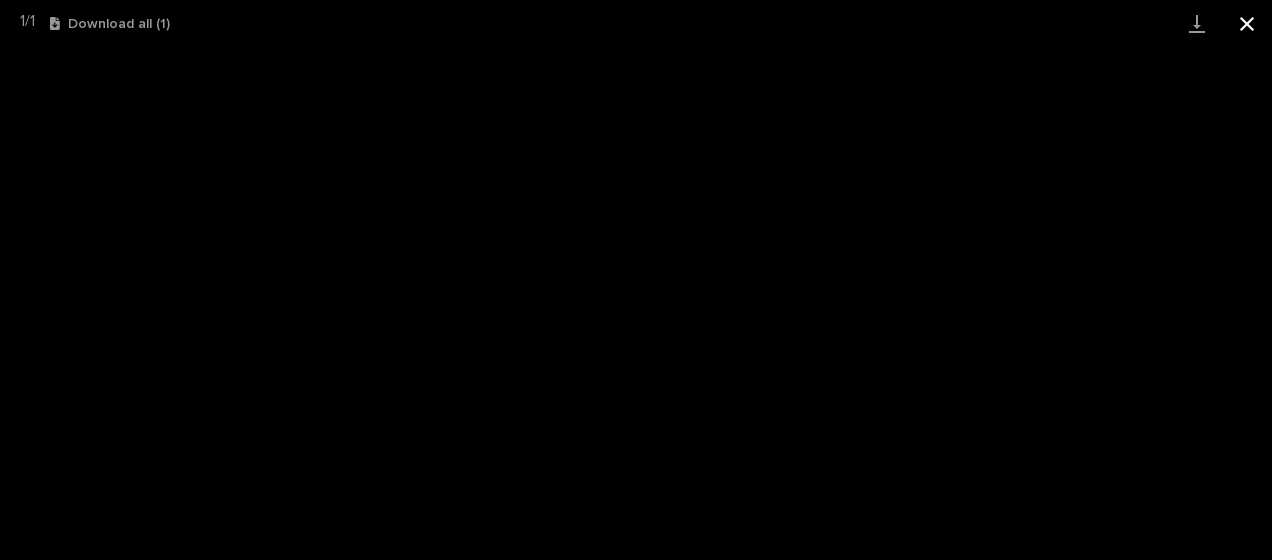 click at bounding box center [1247, 23] 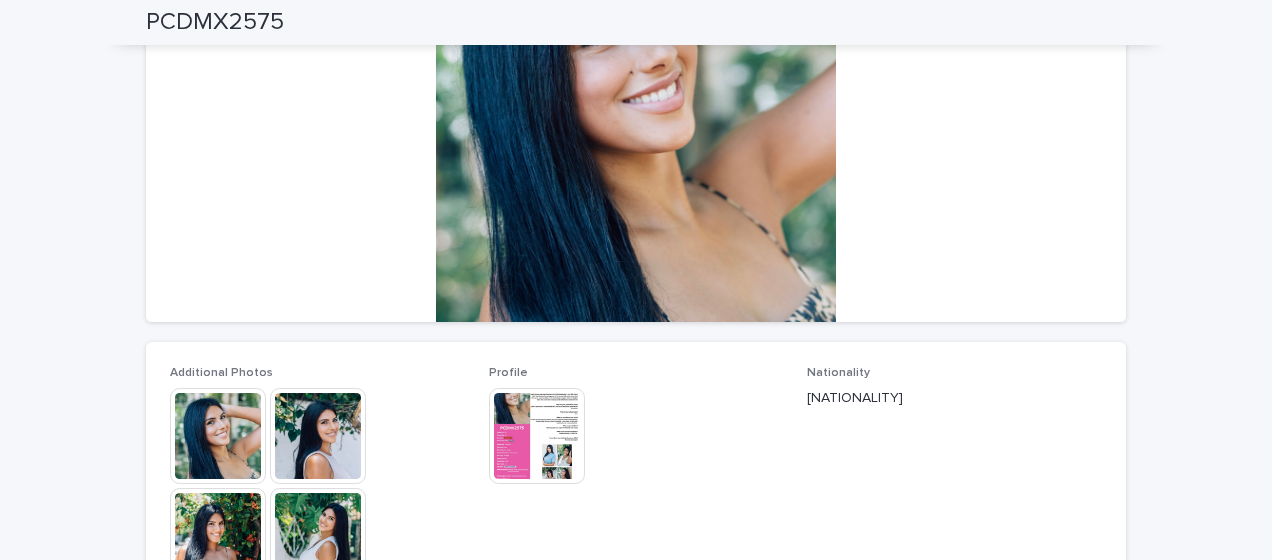 scroll, scrollTop: 0, scrollLeft: 0, axis: both 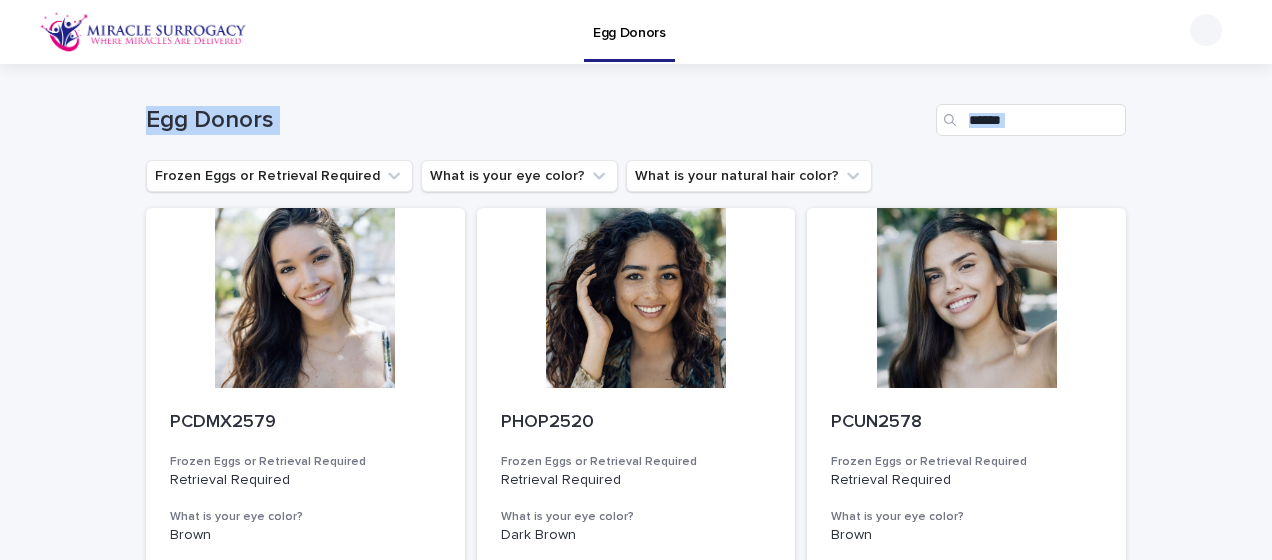 drag, startPoint x: 1252, startPoint y: 40, endPoint x: 1275, endPoint y: 170, distance: 132.01894 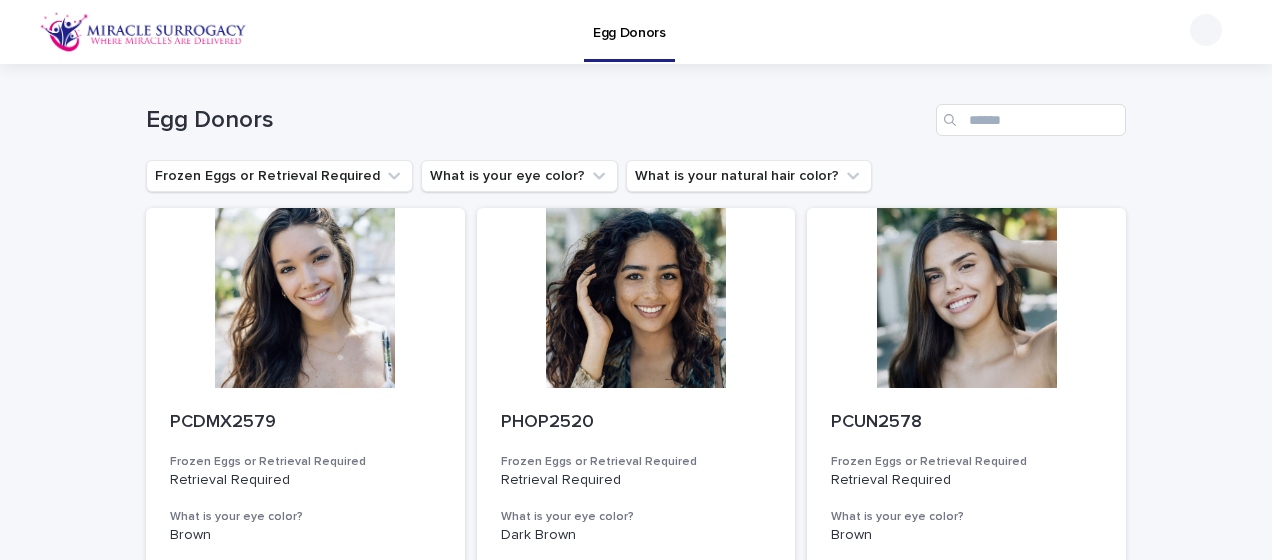 drag, startPoint x: 1275, startPoint y: 170, endPoint x: 1256, endPoint y: 266, distance: 97.862144 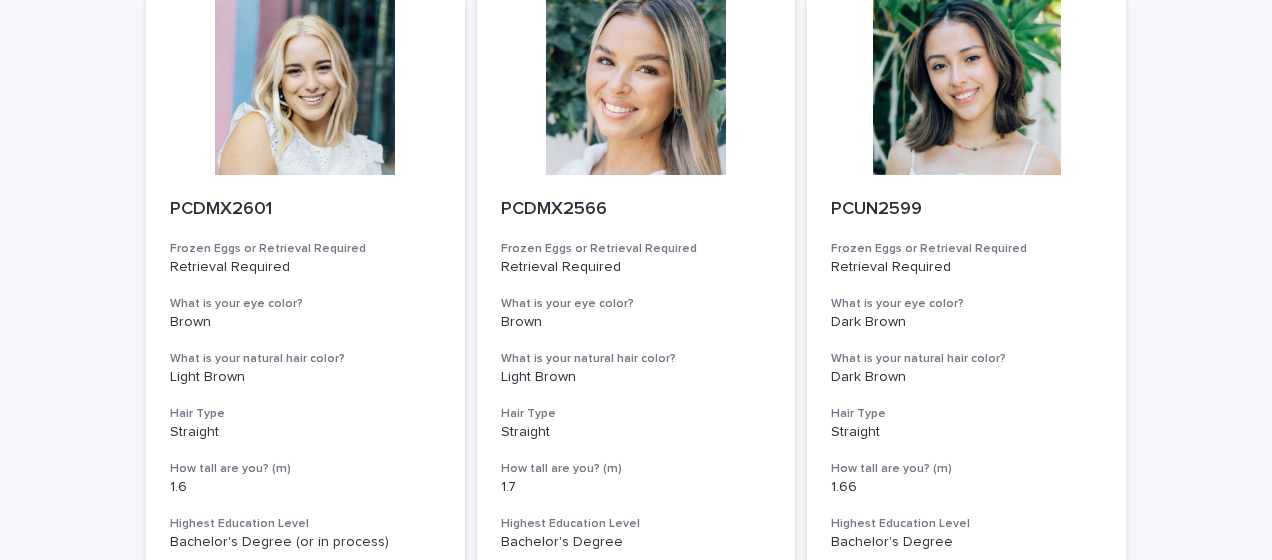scroll, scrollTop: 1494, scrollLeft: 0, axis: vertical 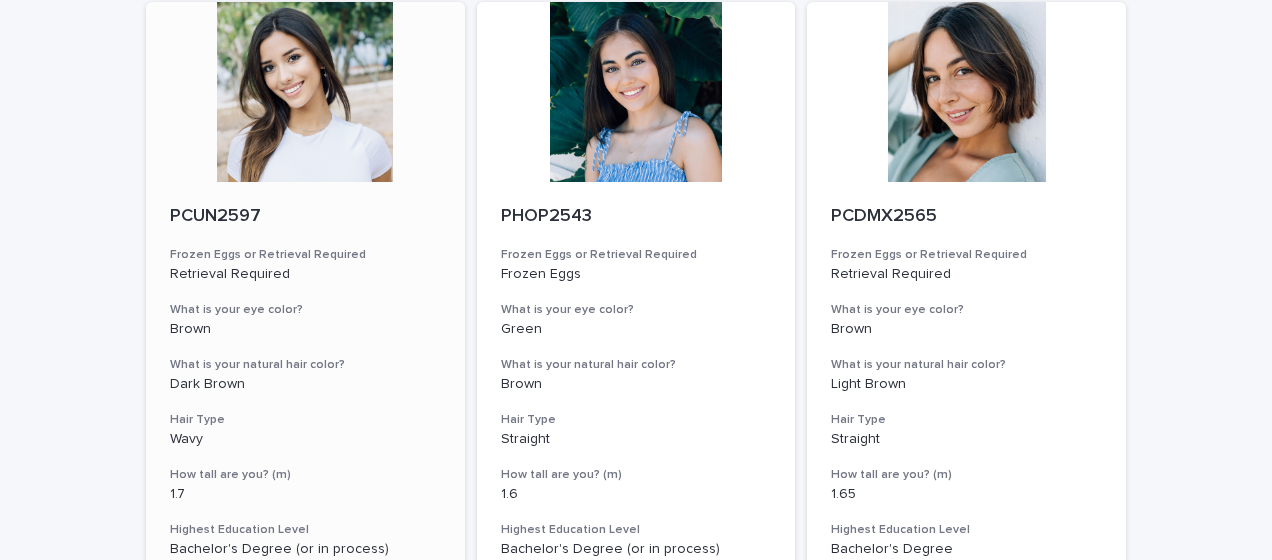 click at bounding box center (305, 92) 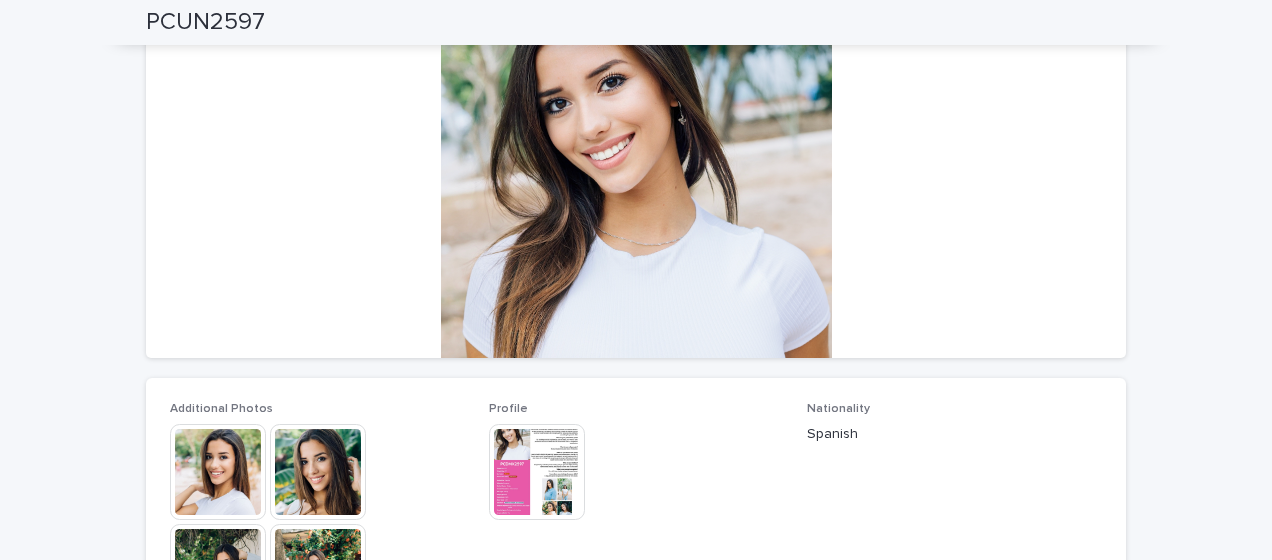 scroll, scrollTop: 232, scrollLeft: 0, axis: vertical 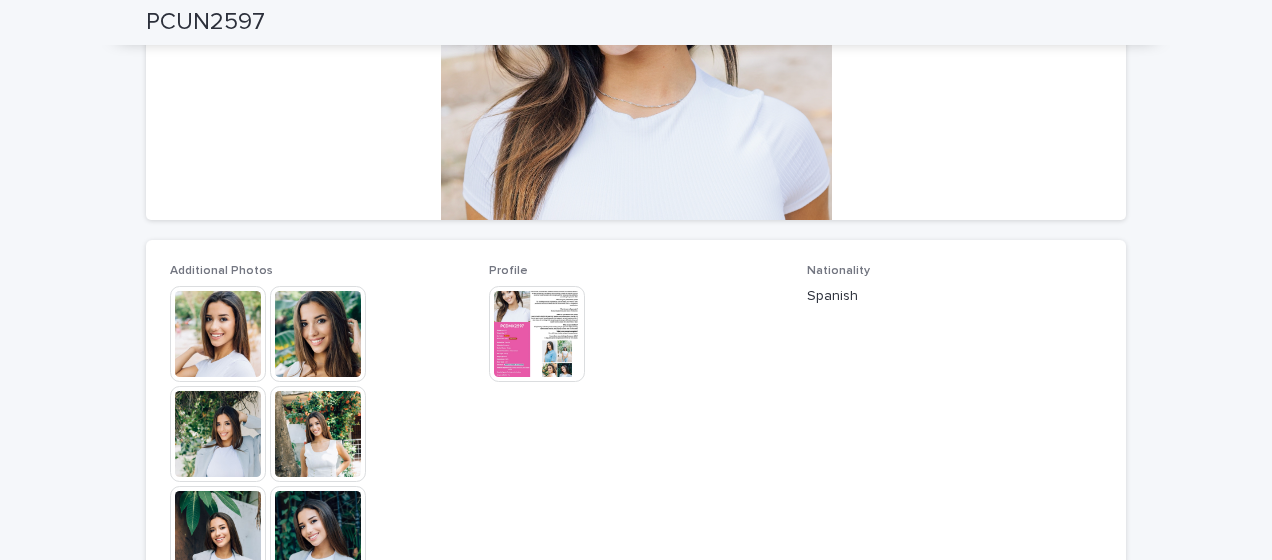 click at bounding box center [218, 334] 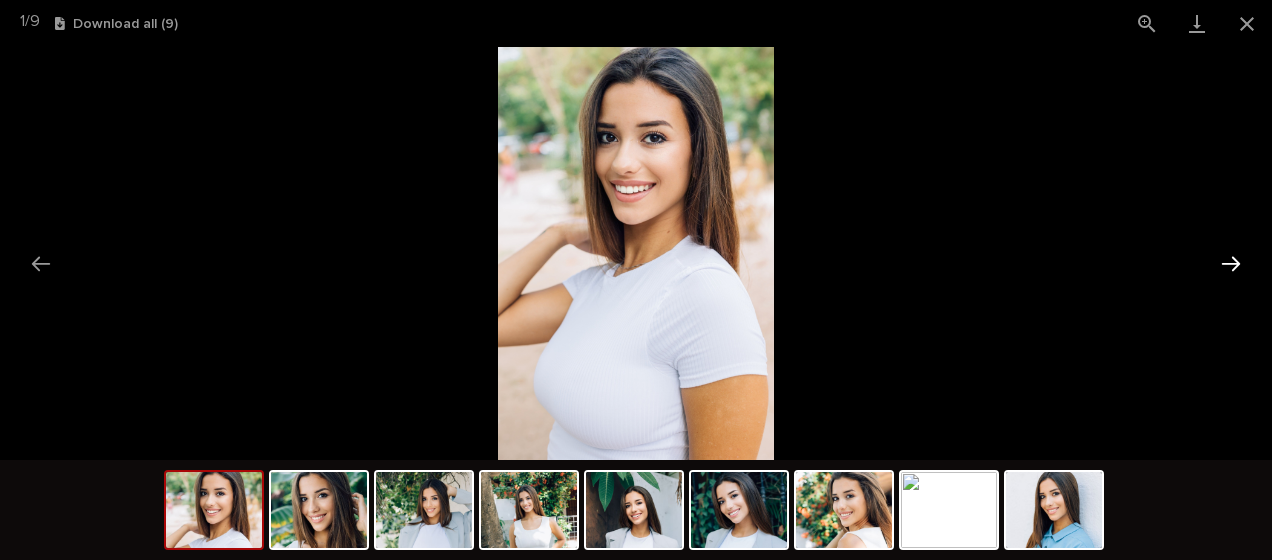 click at bounding box center [1231, 263] 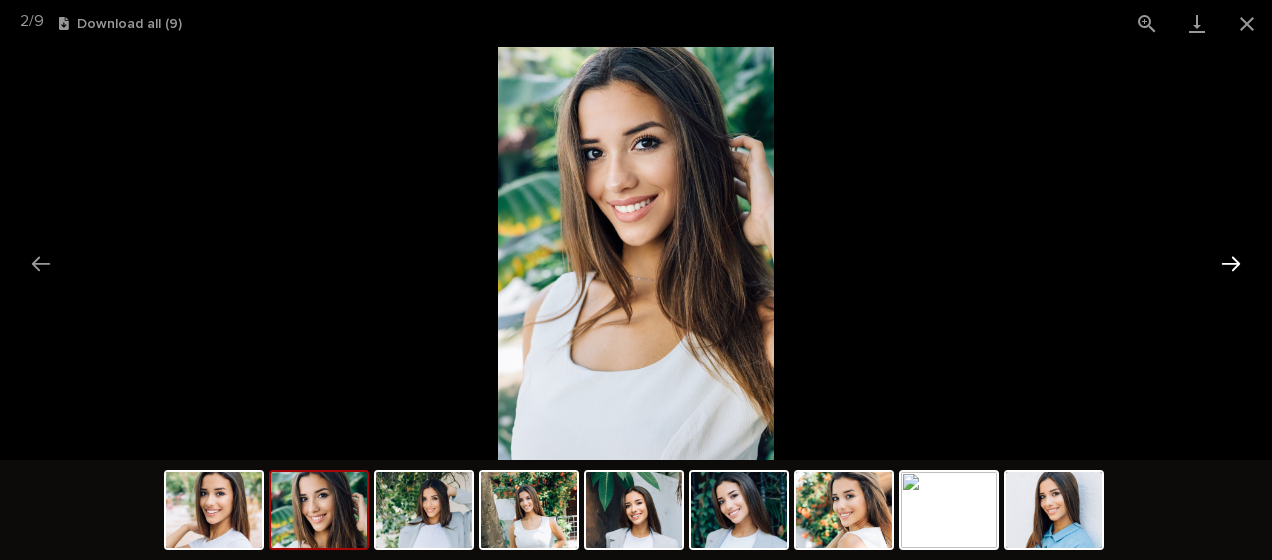 click at bounding box center (1231, 263) 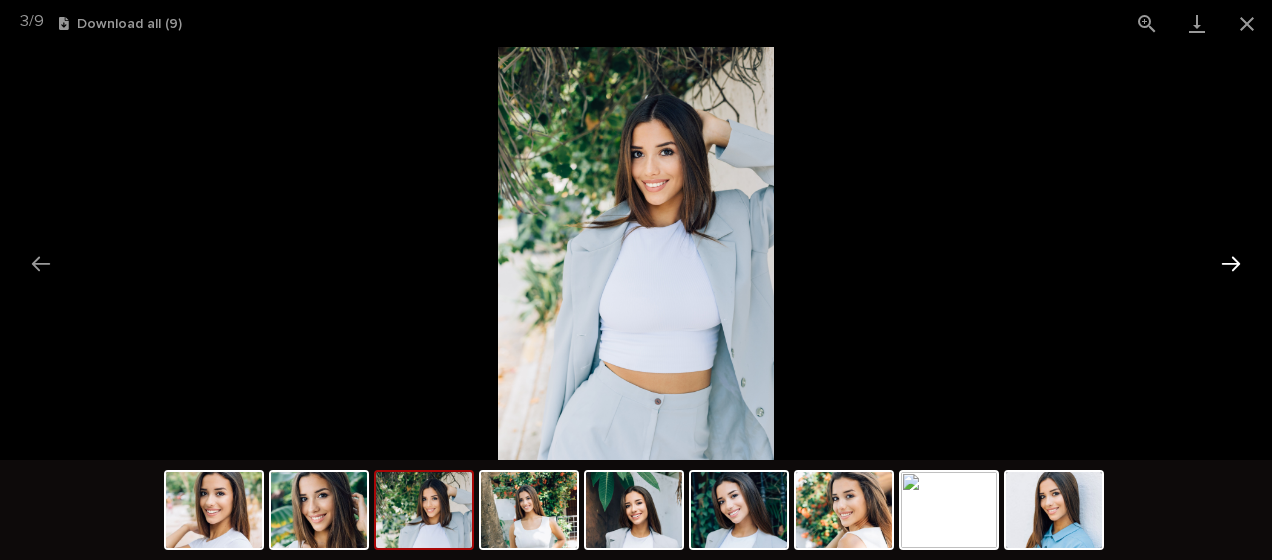 click at bounding box center [1231, 263] 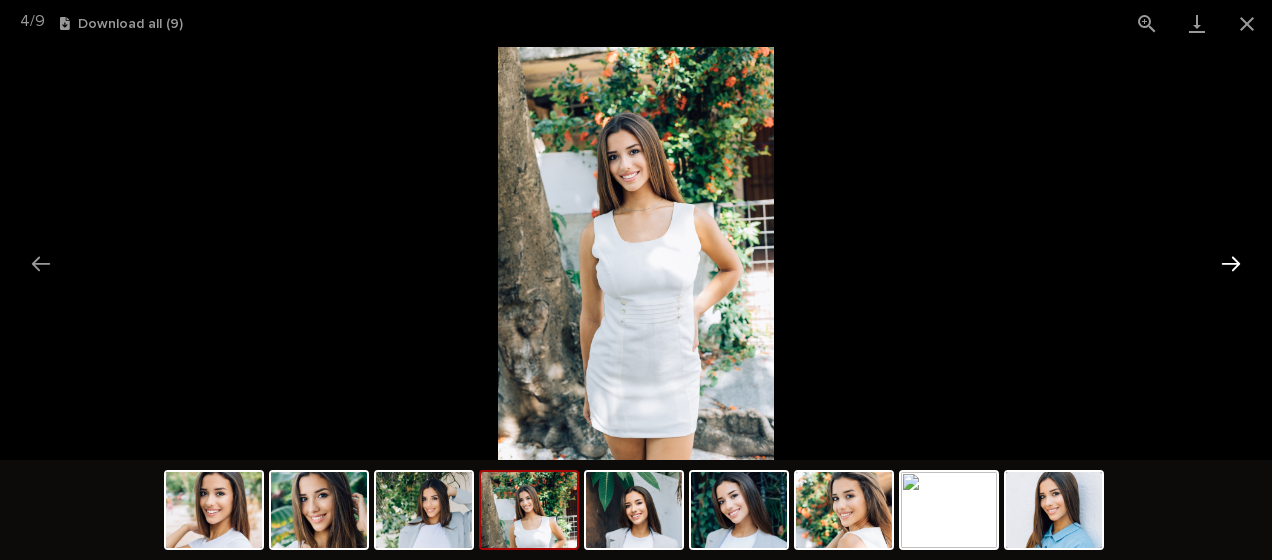 click at bounding box center (1231, 263) 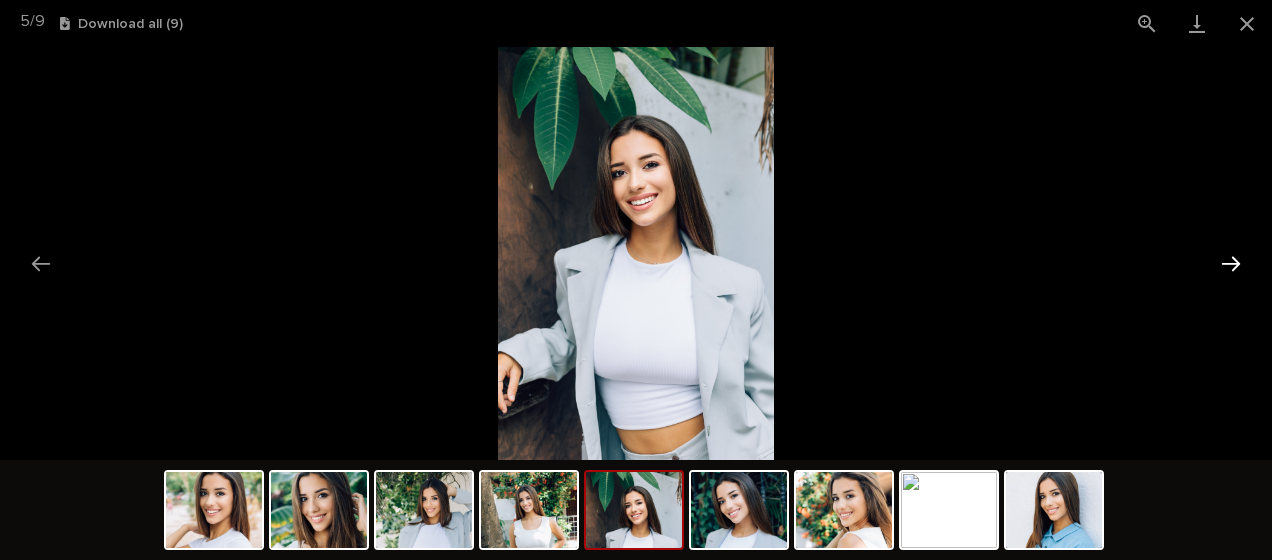 click at bounding box center [1231, 263] 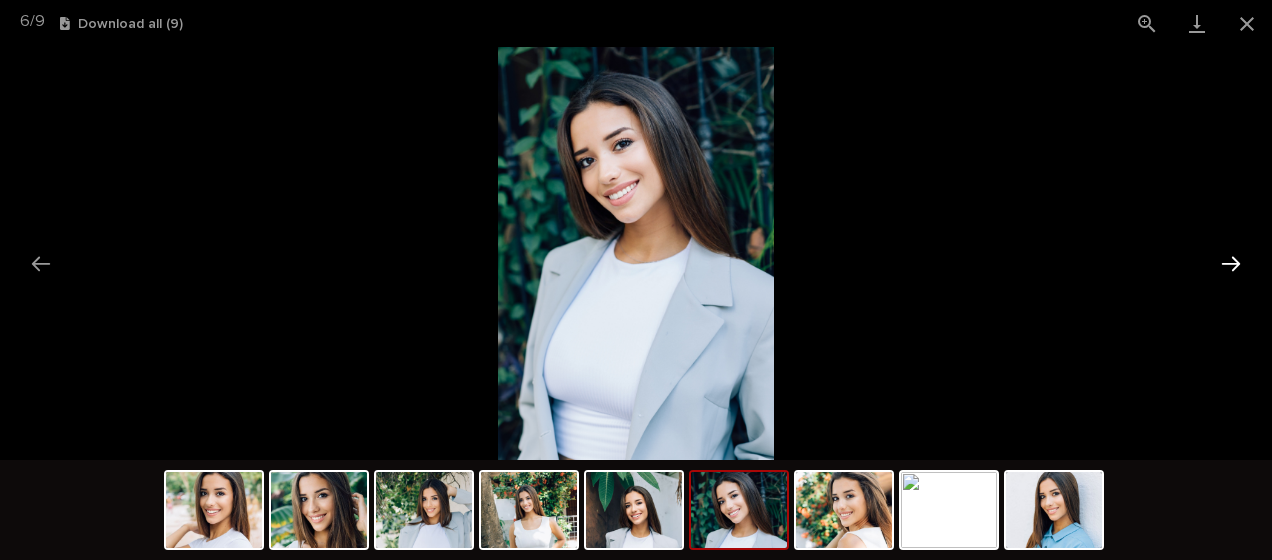 click at bounding box center (1231, 263) 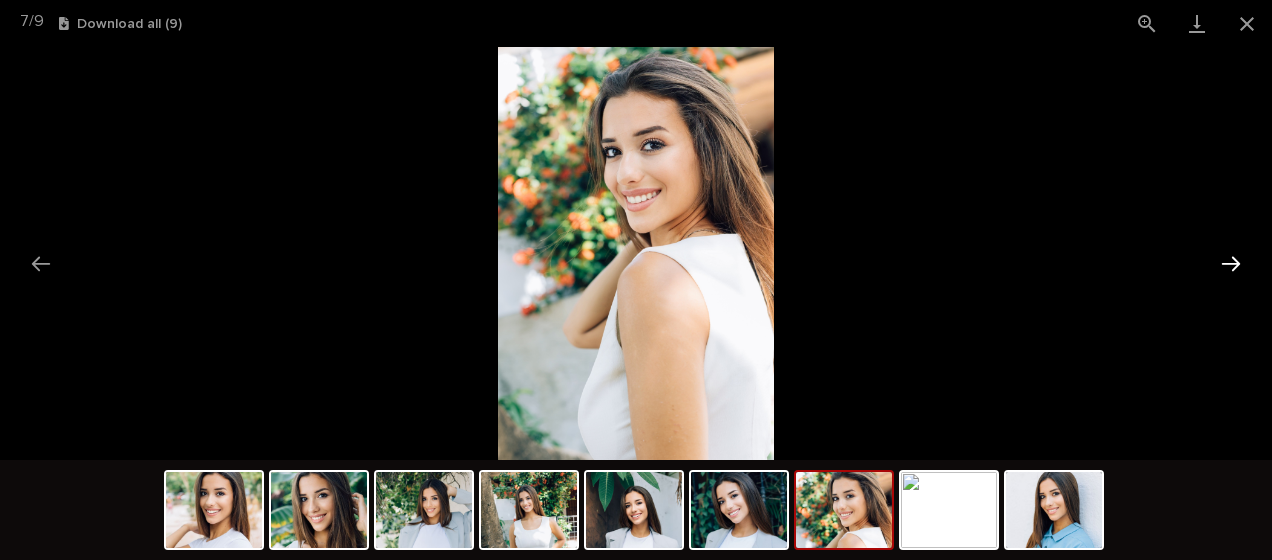 click at bounding box center (1231, 263) 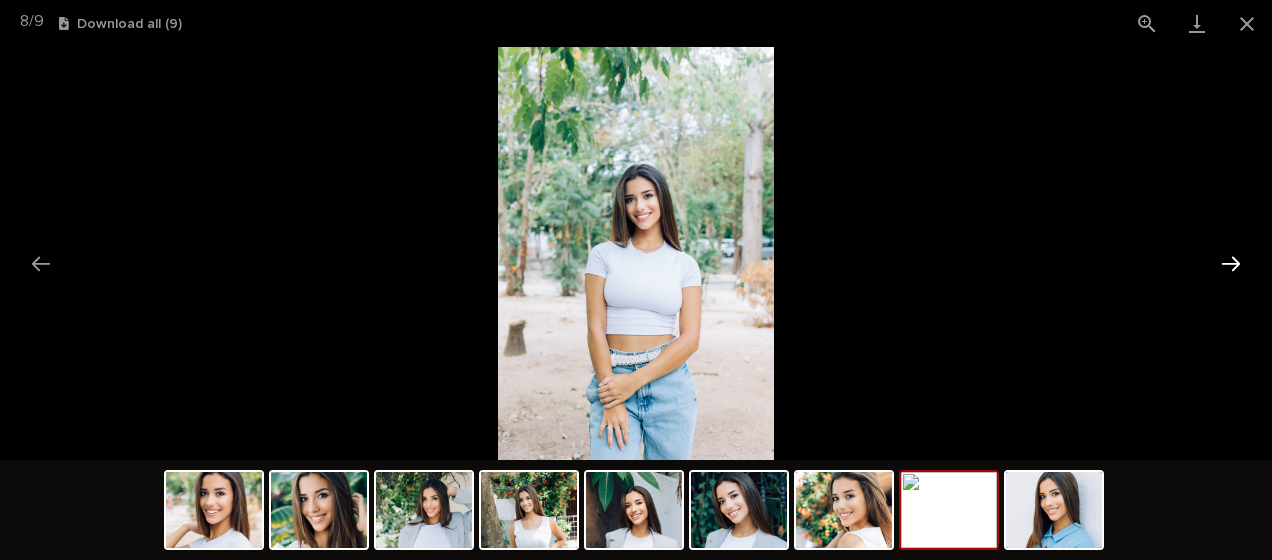 click at bounding box center (1231, 263) 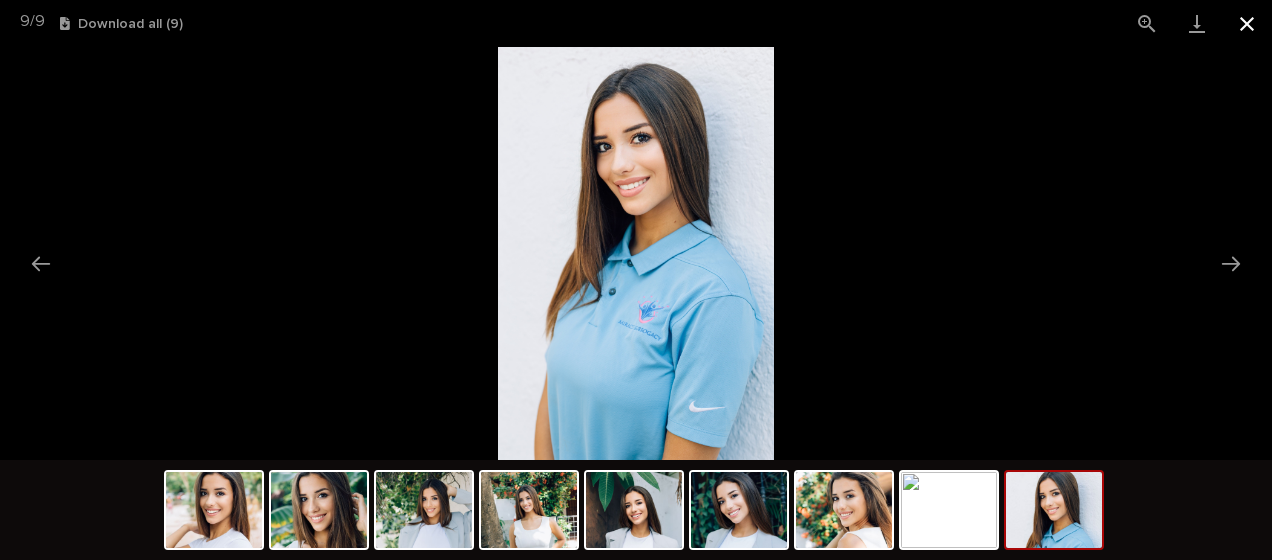 click at bounding box center [1247, 23] 